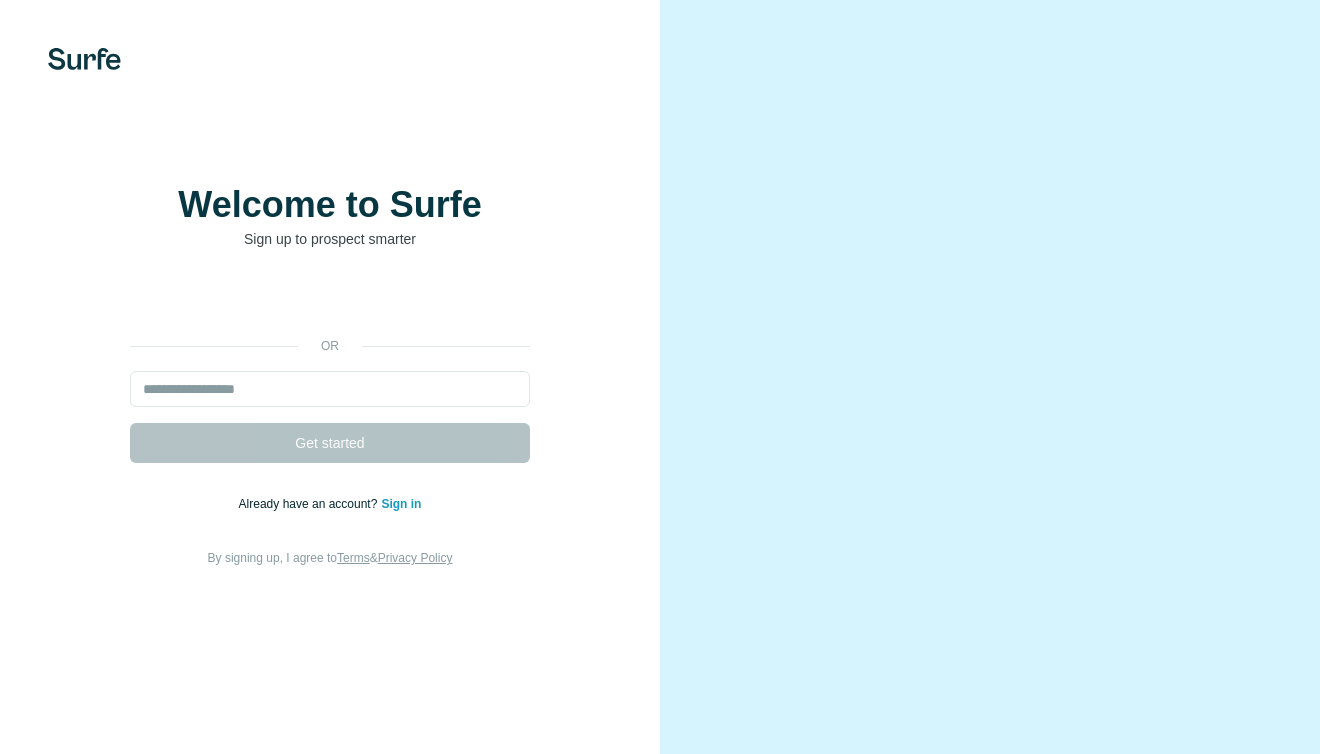 scroll, scrollTop: 0, scrollLeft: 0, axis: both 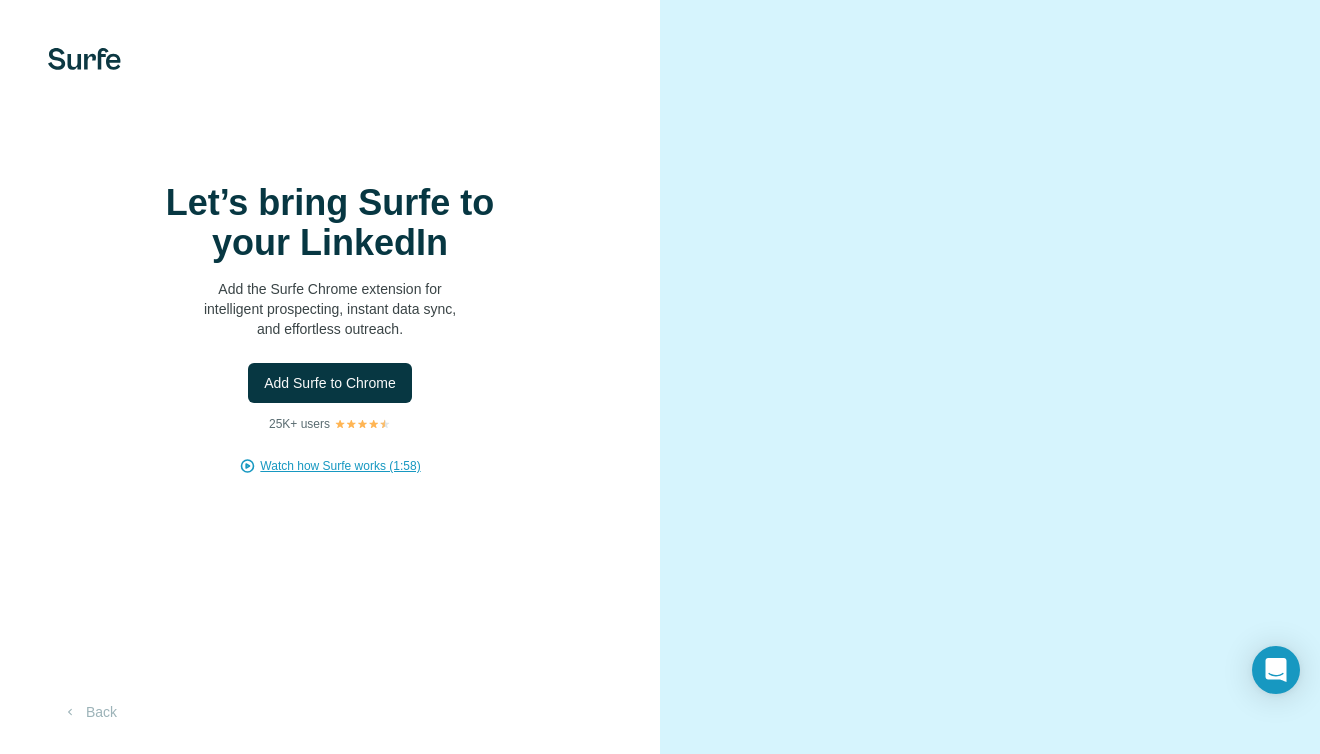 click on "Watch how Surfe works (1:58)" at bounding box center [340, 466] 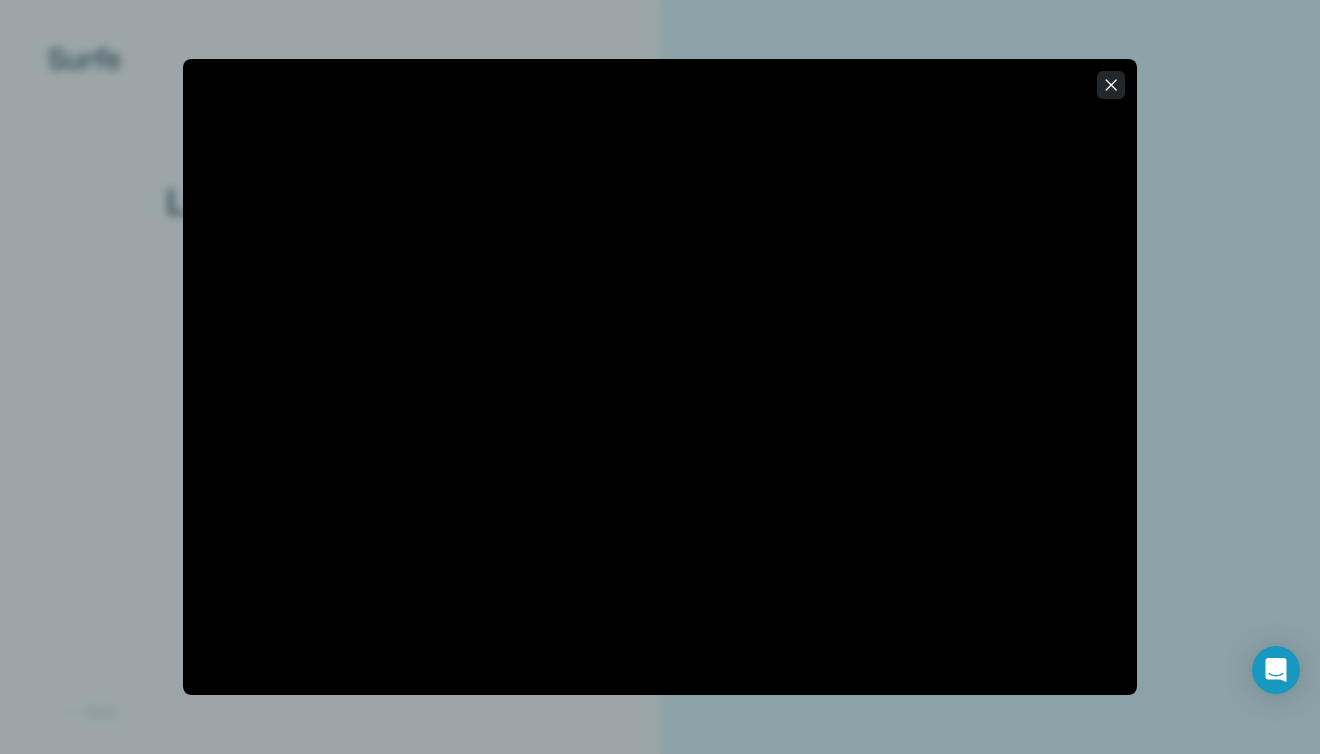 click 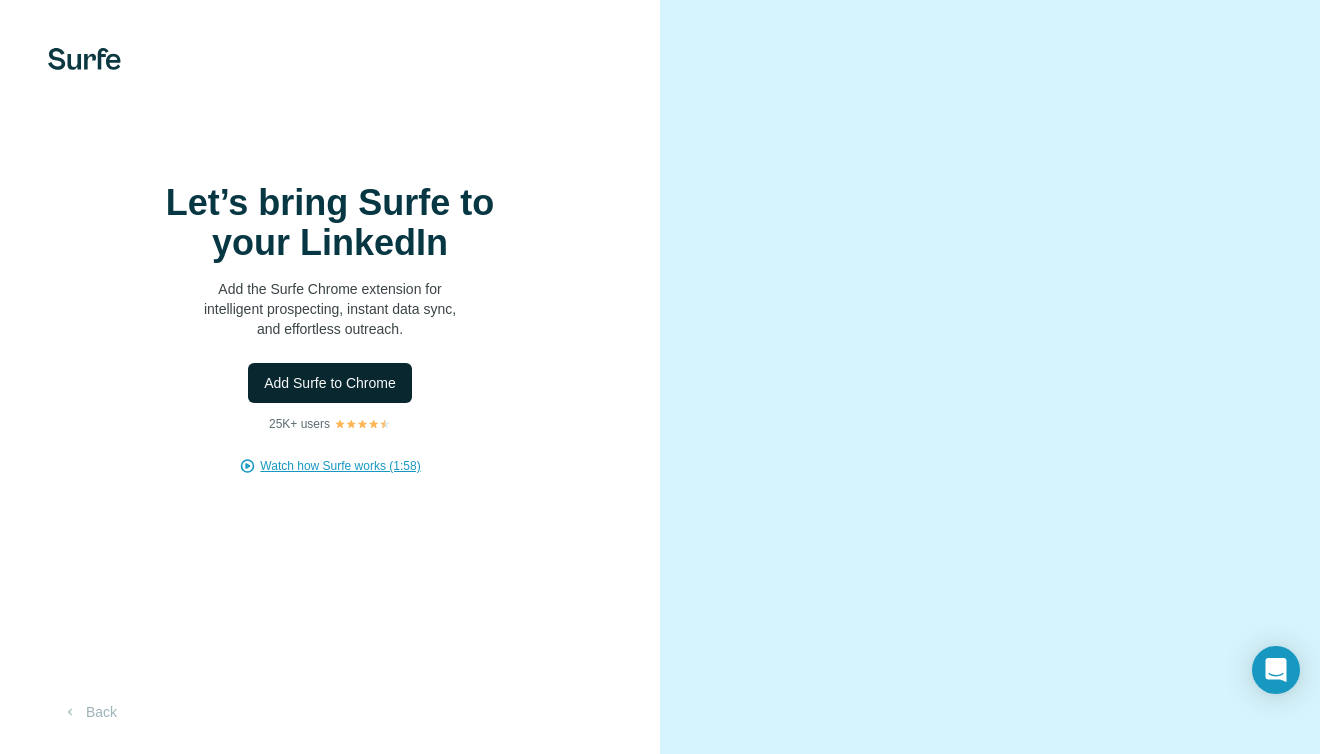 click on "Add Surfe to Chrome" at bounding box center [330, 383] 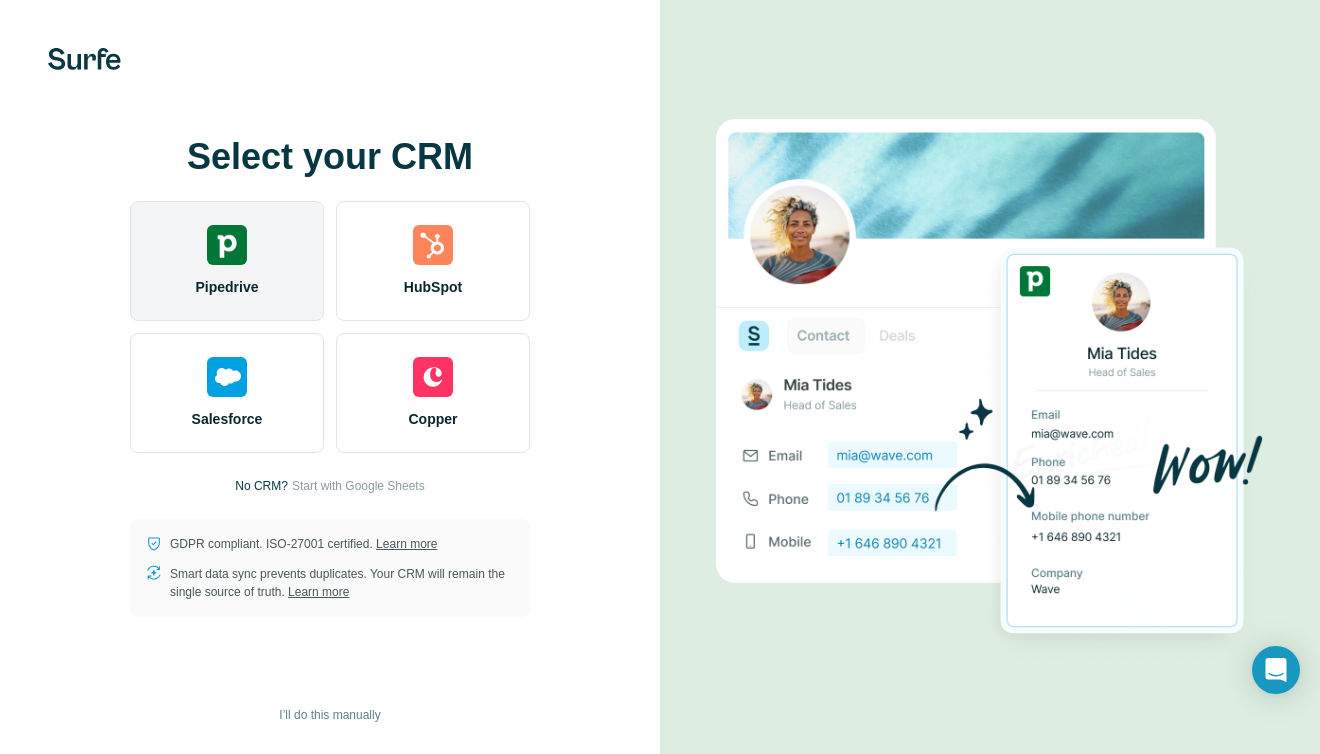 click on "Pipedrive" at bounding box center (227, 261) 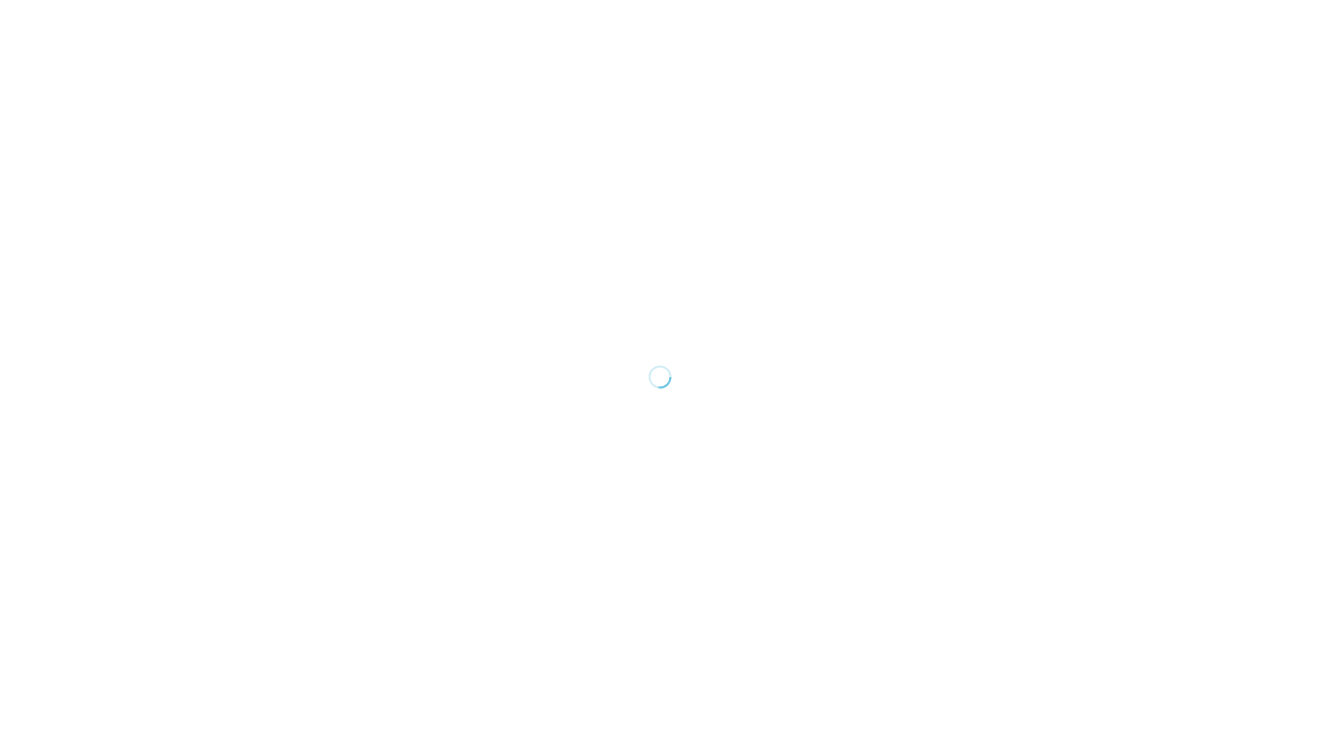 scroll, scrollTop: 0, scrollLeft: 0, axis: both 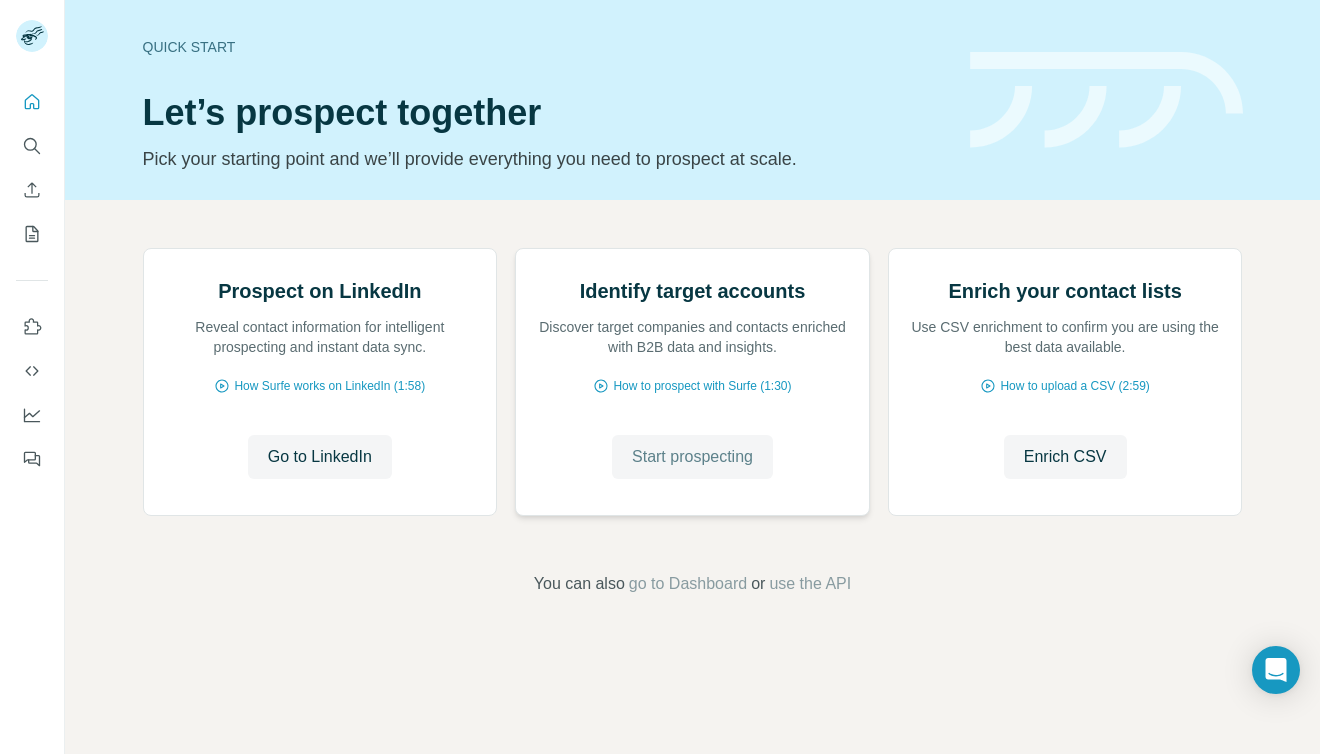 click on "Start prospecting" at bounding box center [692, 457] 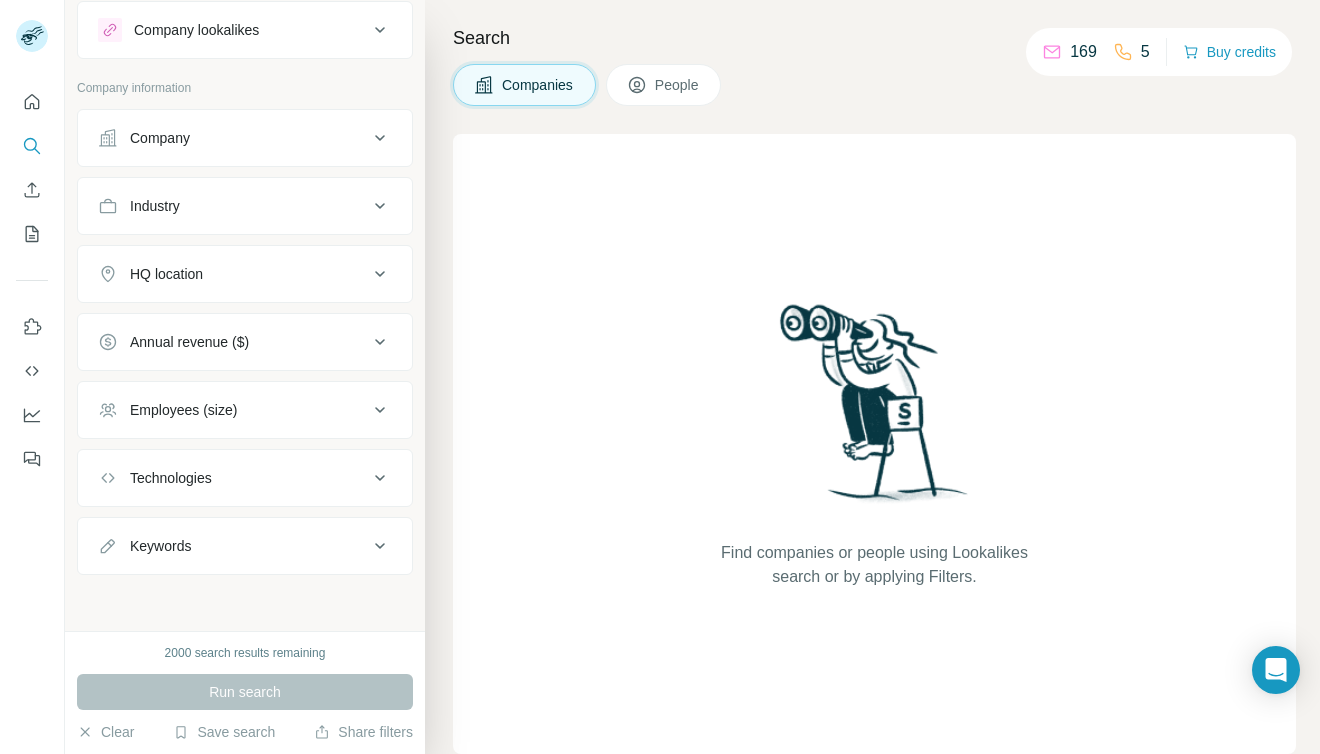 scroll, scrollTop: 0, scrollLeft: 0, axis: both 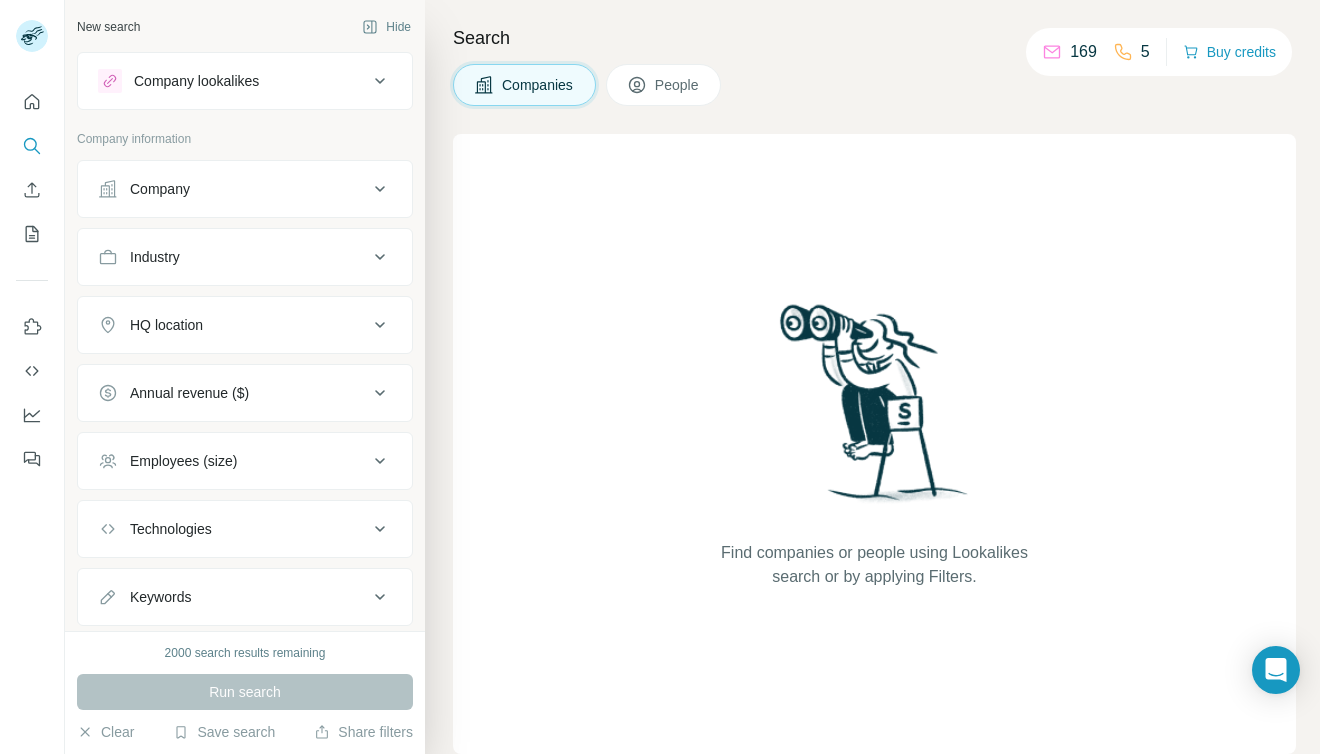click 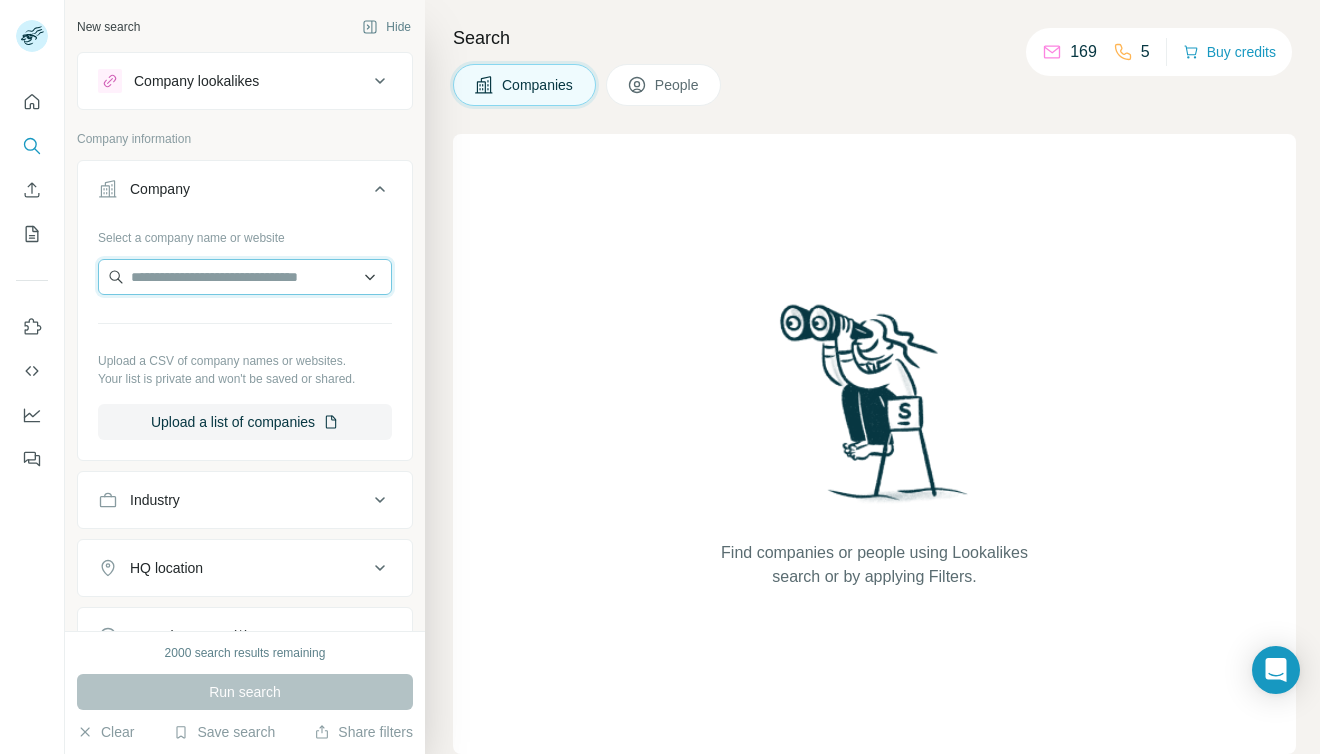 click at bounding box center (245, 277) 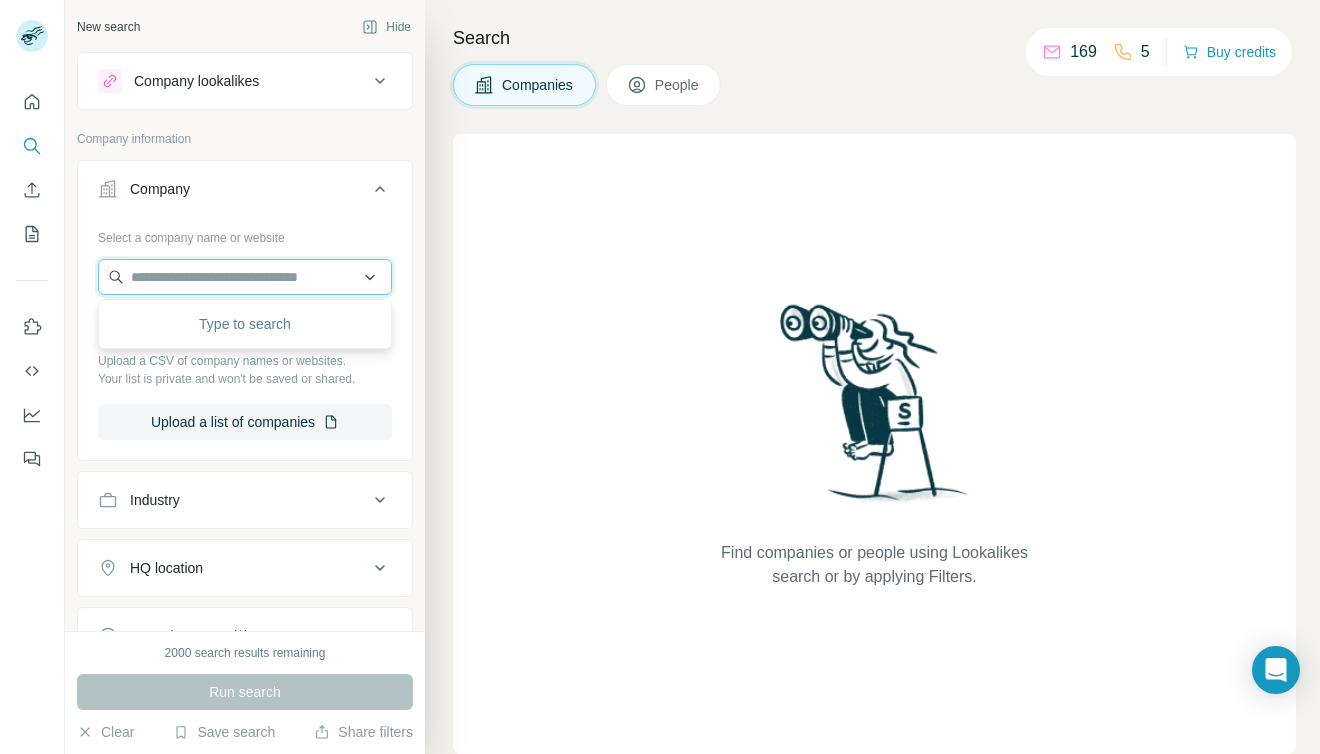 click at bounding box center (245, 277) 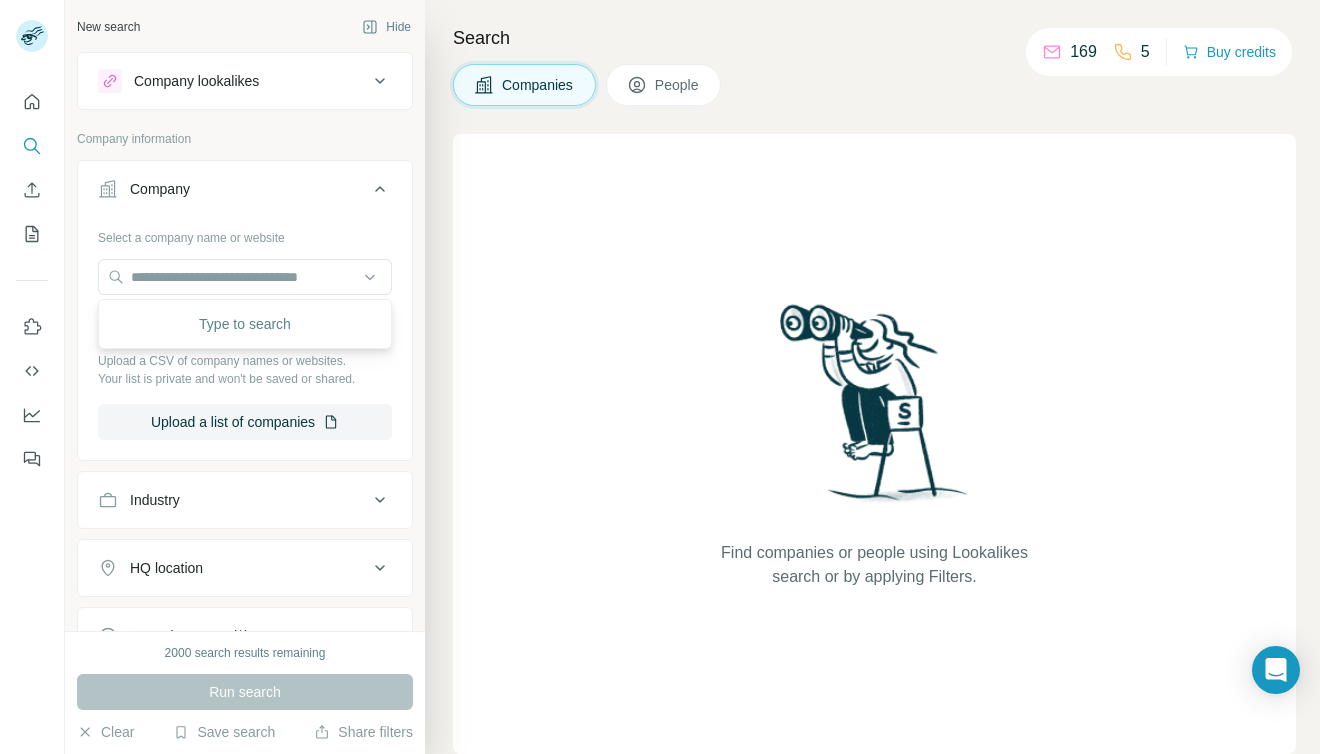 click on "New search Hide Company lookalikes Company information Company Select a company name or website Upload a CSV of company names or websites. Your list is private and won't be saved or shared. Upload a list of companies Industry HQ location Annual revenue ($) Employees (size) Technologies Keywords" at bounding box center [245, 315] 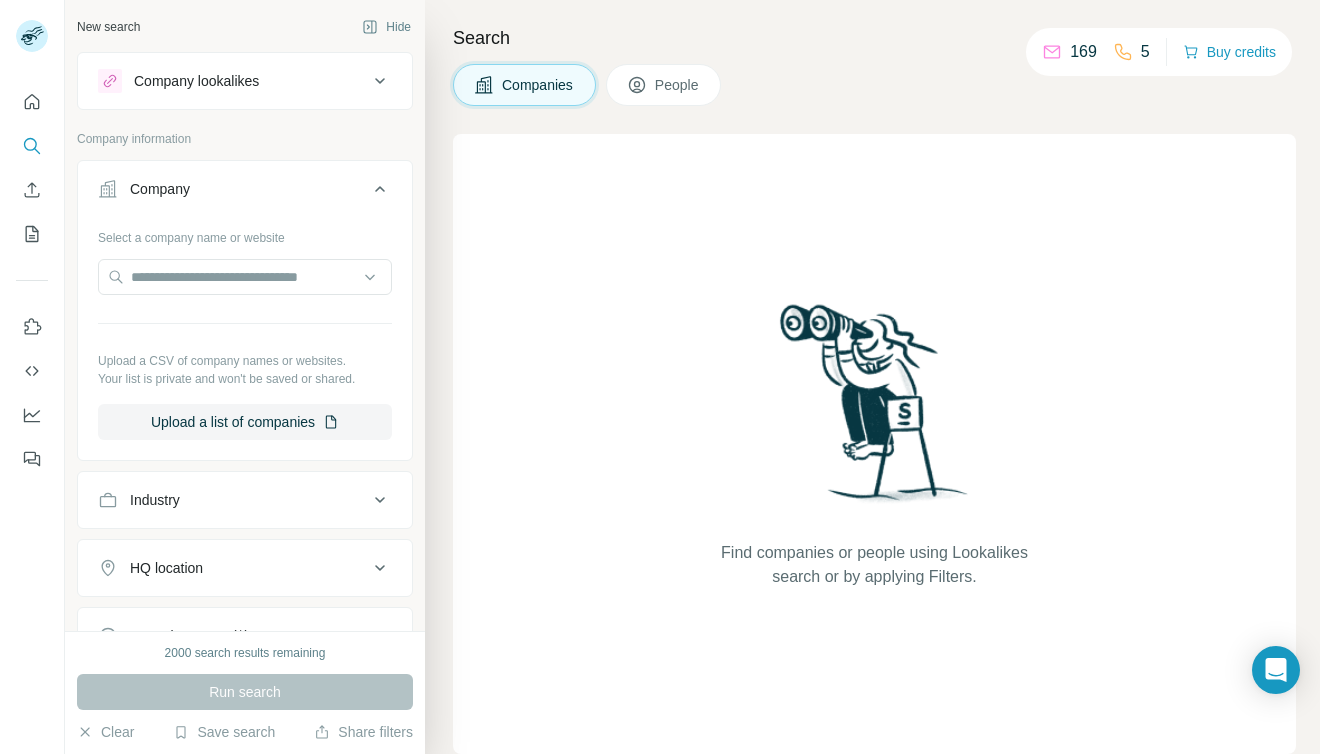click 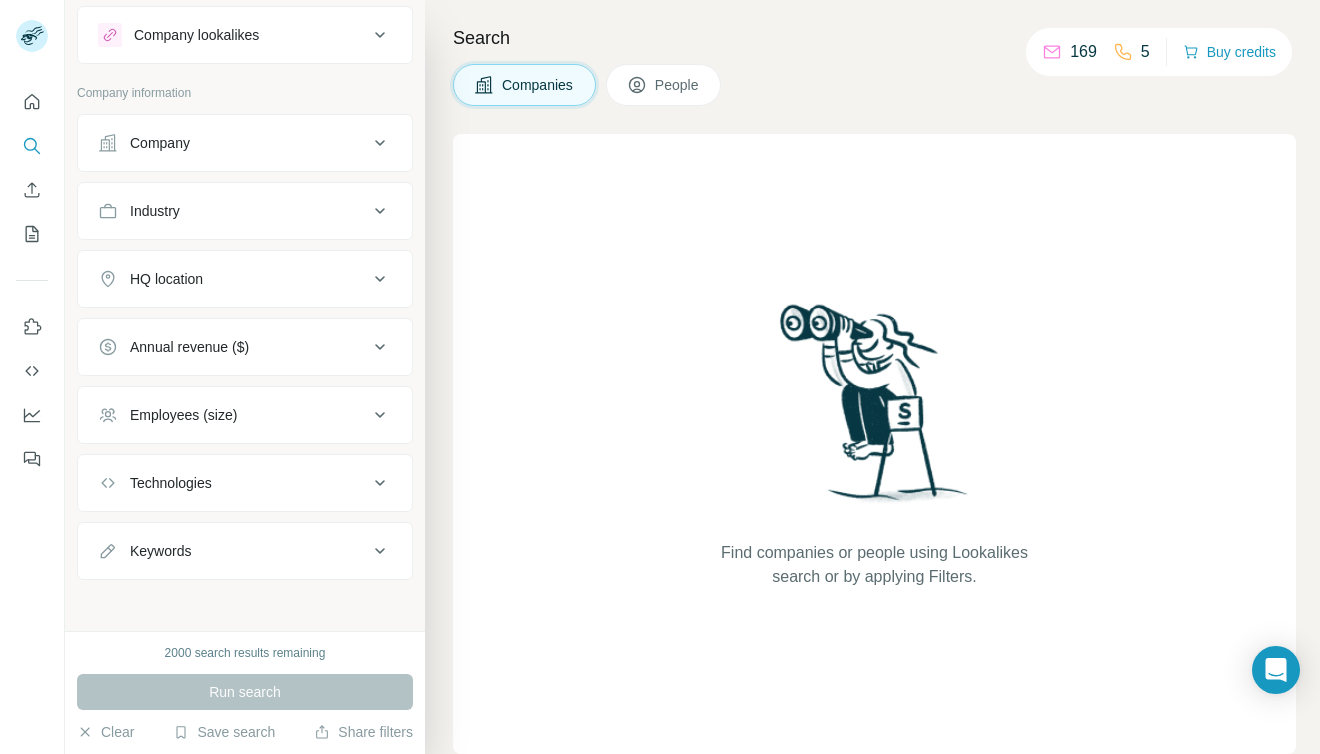 scroll, scrollTop: 51, scrollLeft: 0, axis: vertical 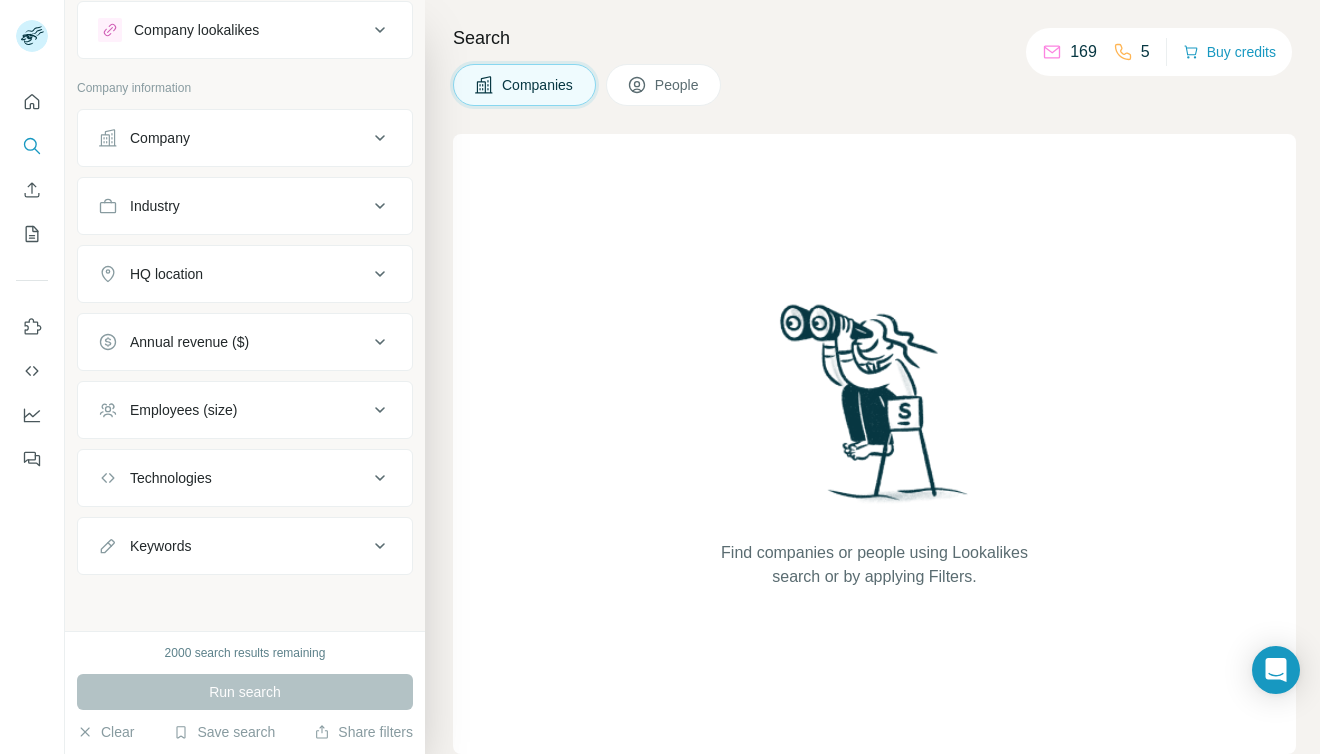 click 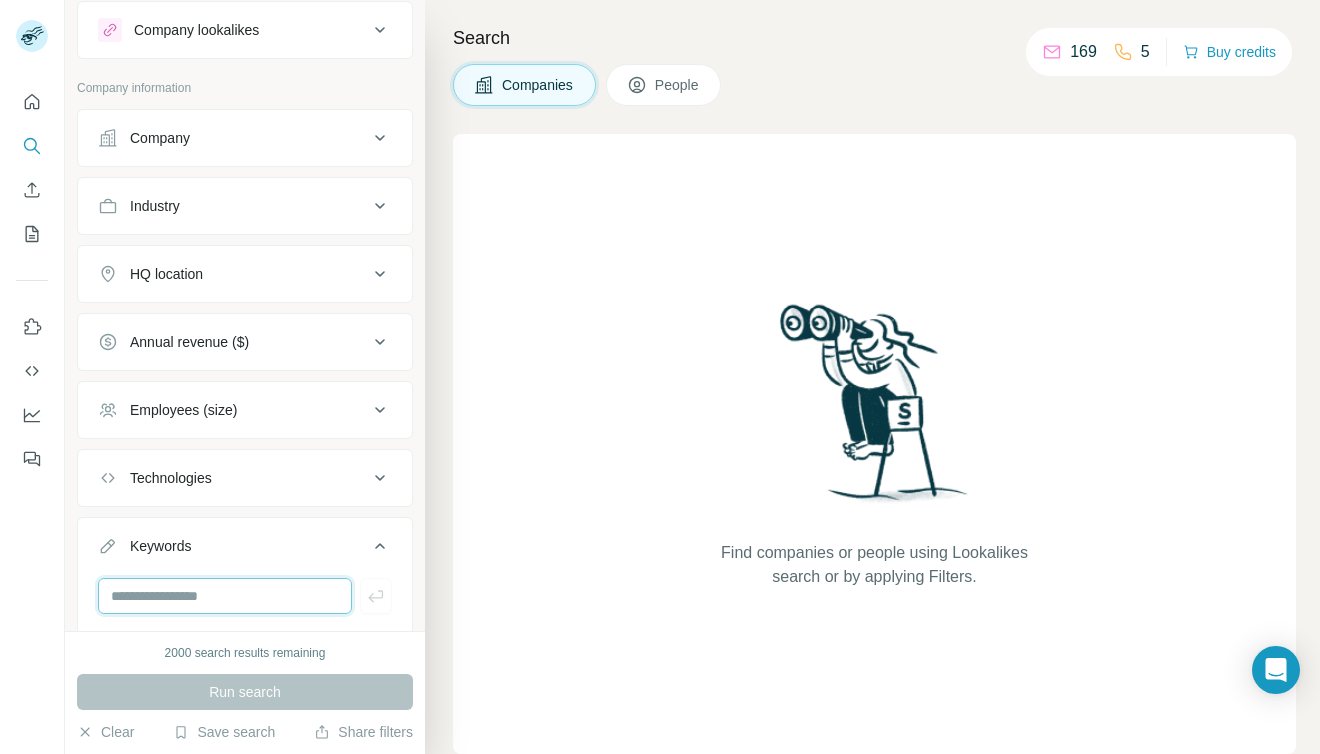 click at bounding box center [225, 596] 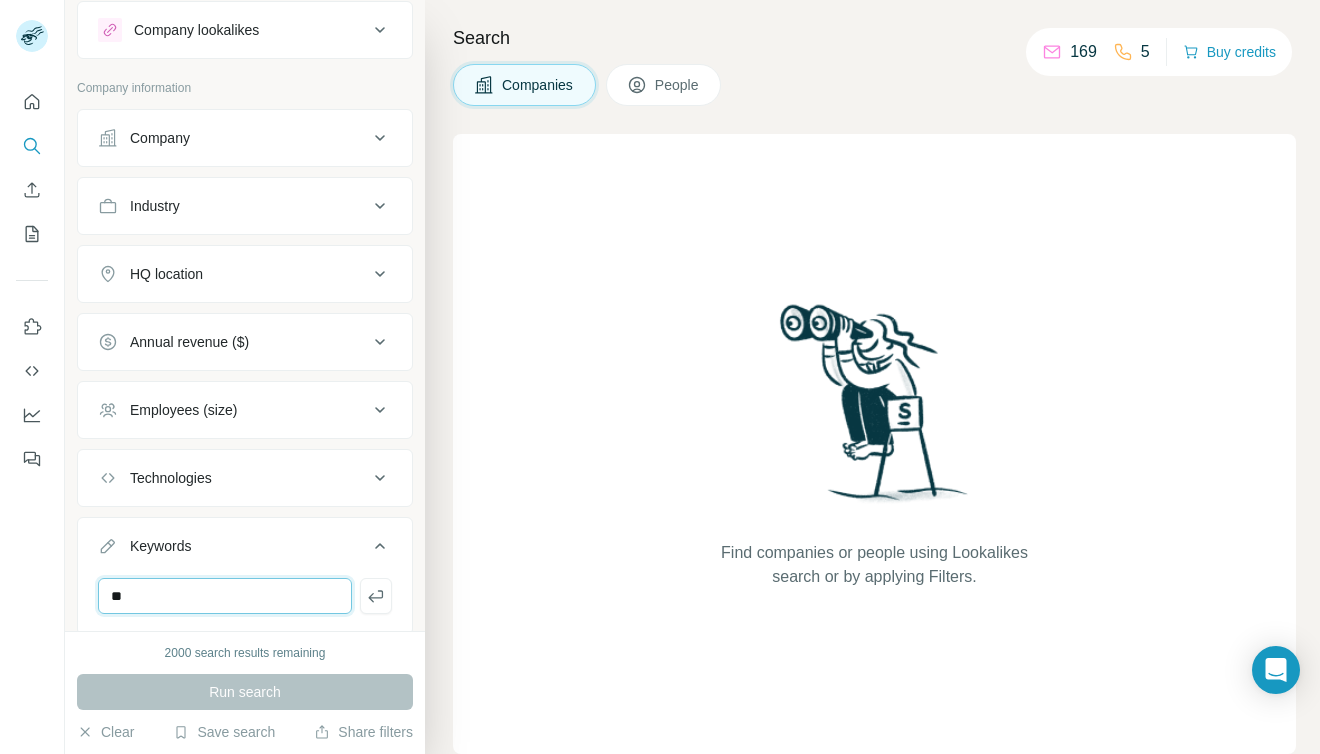 type on "*" 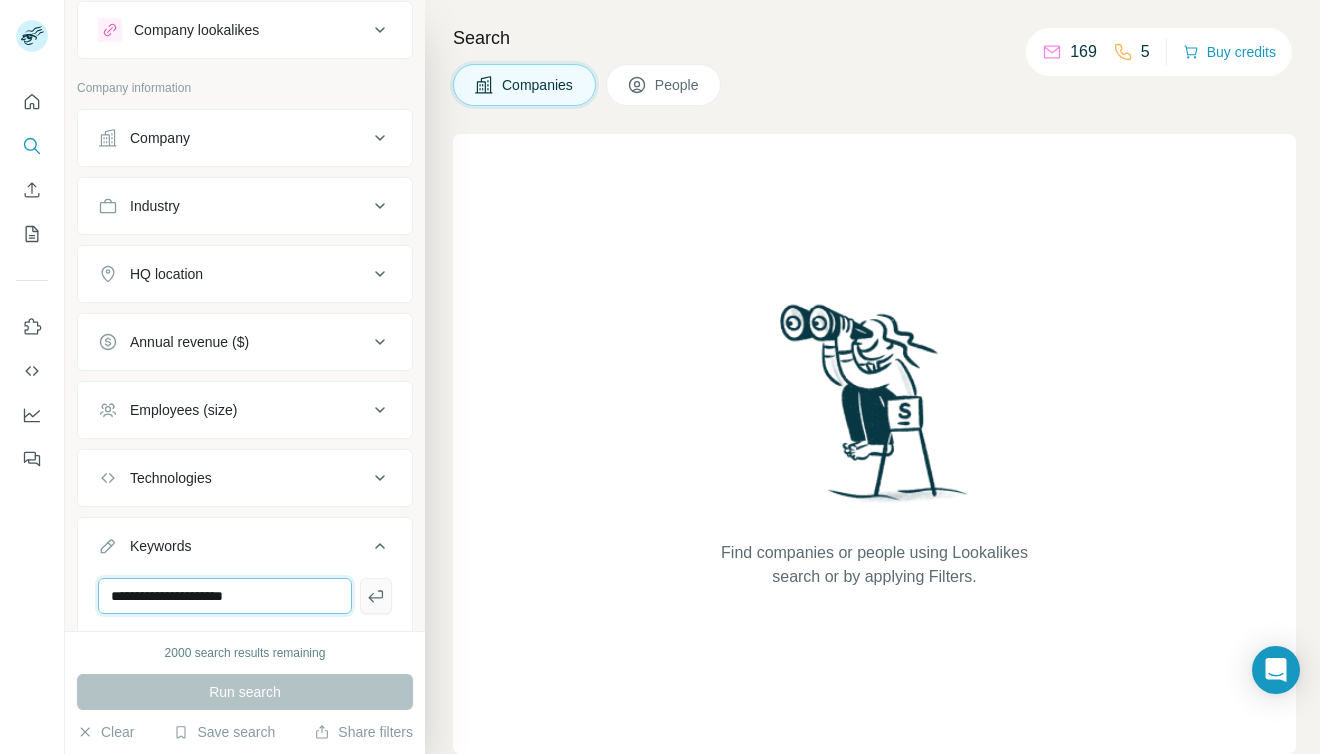 type on "**********" 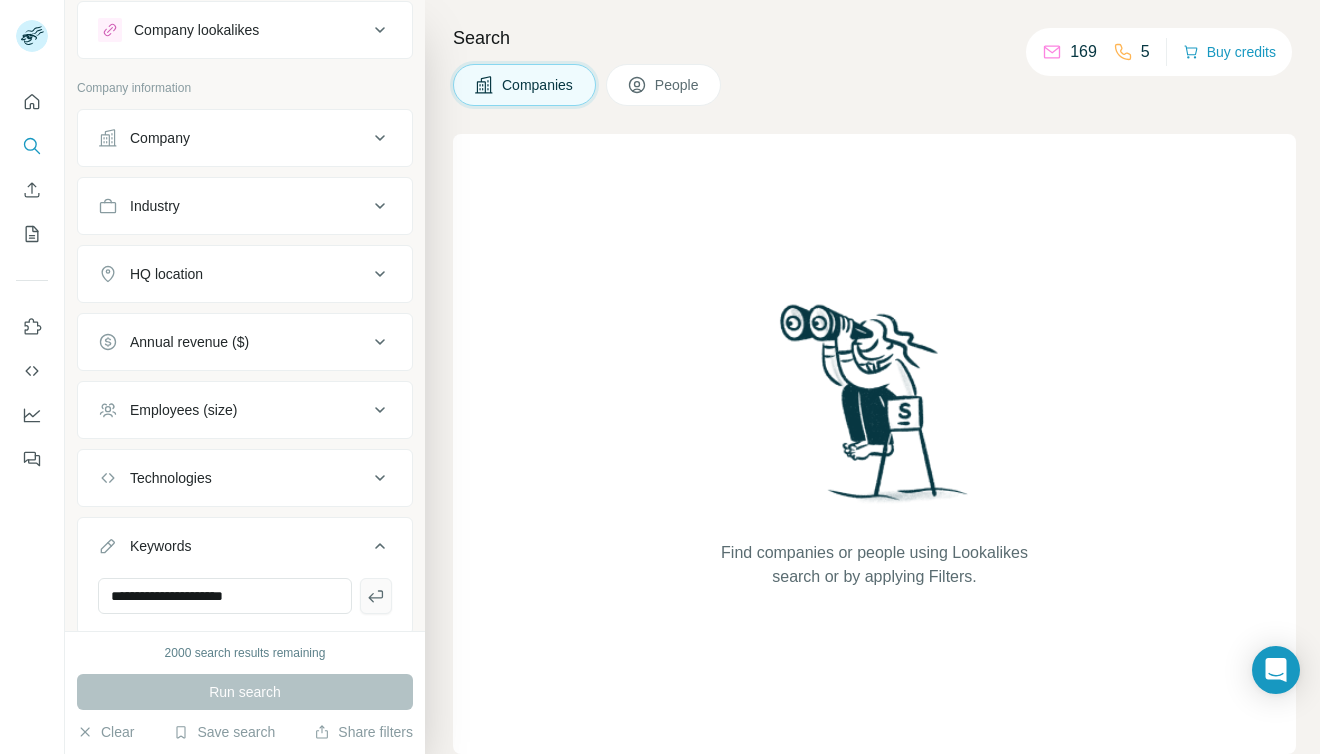 click 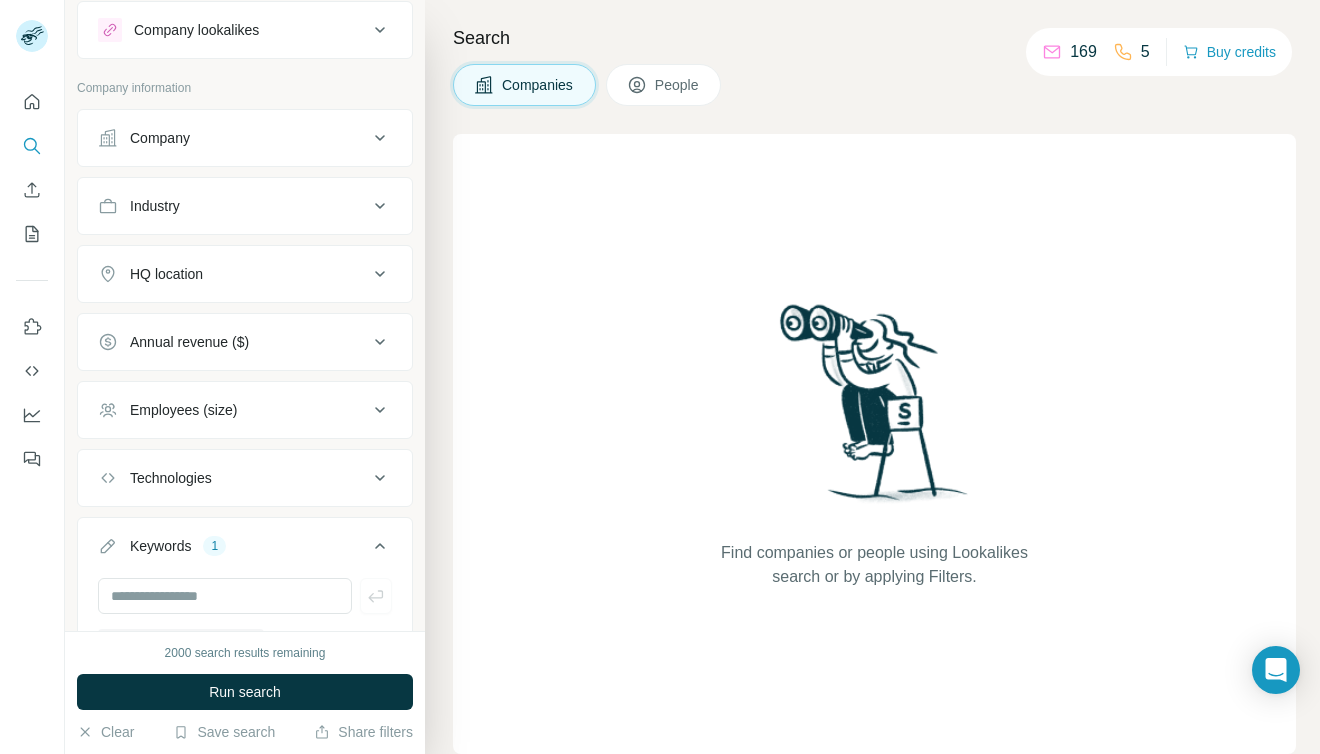 click 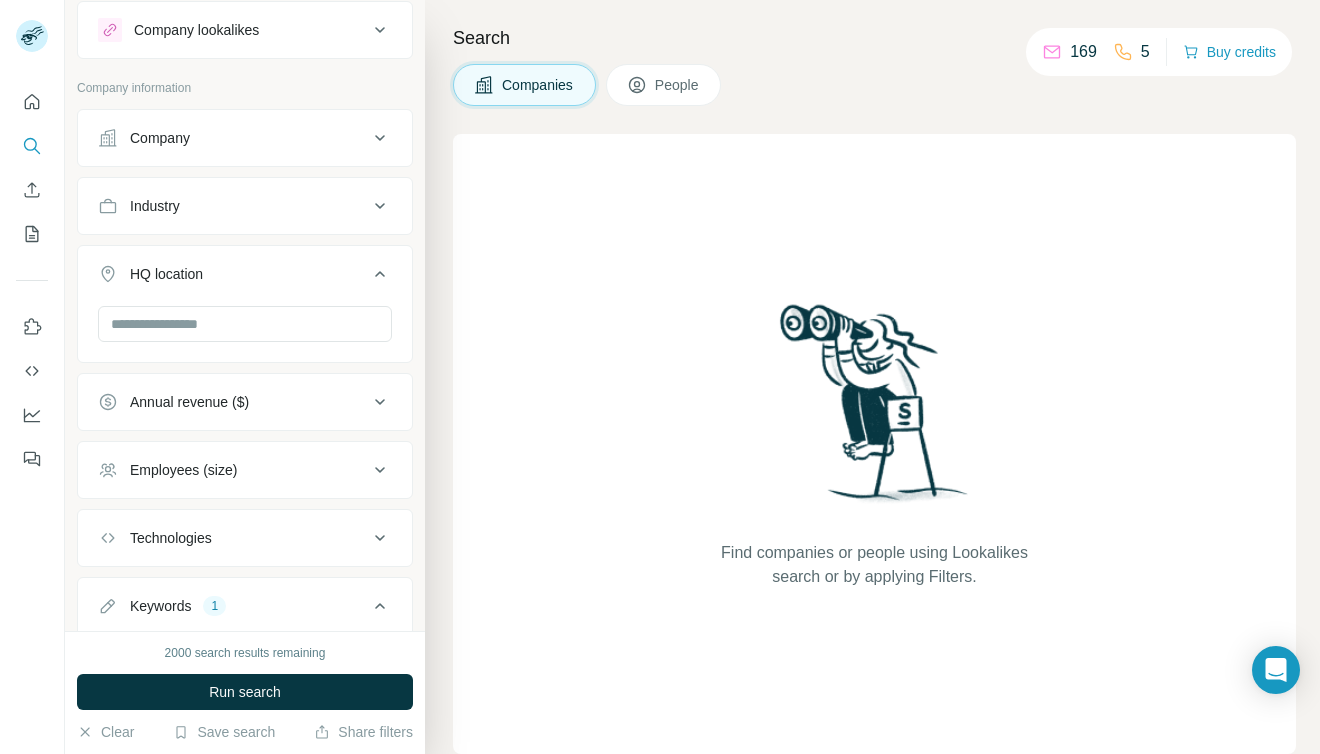 click 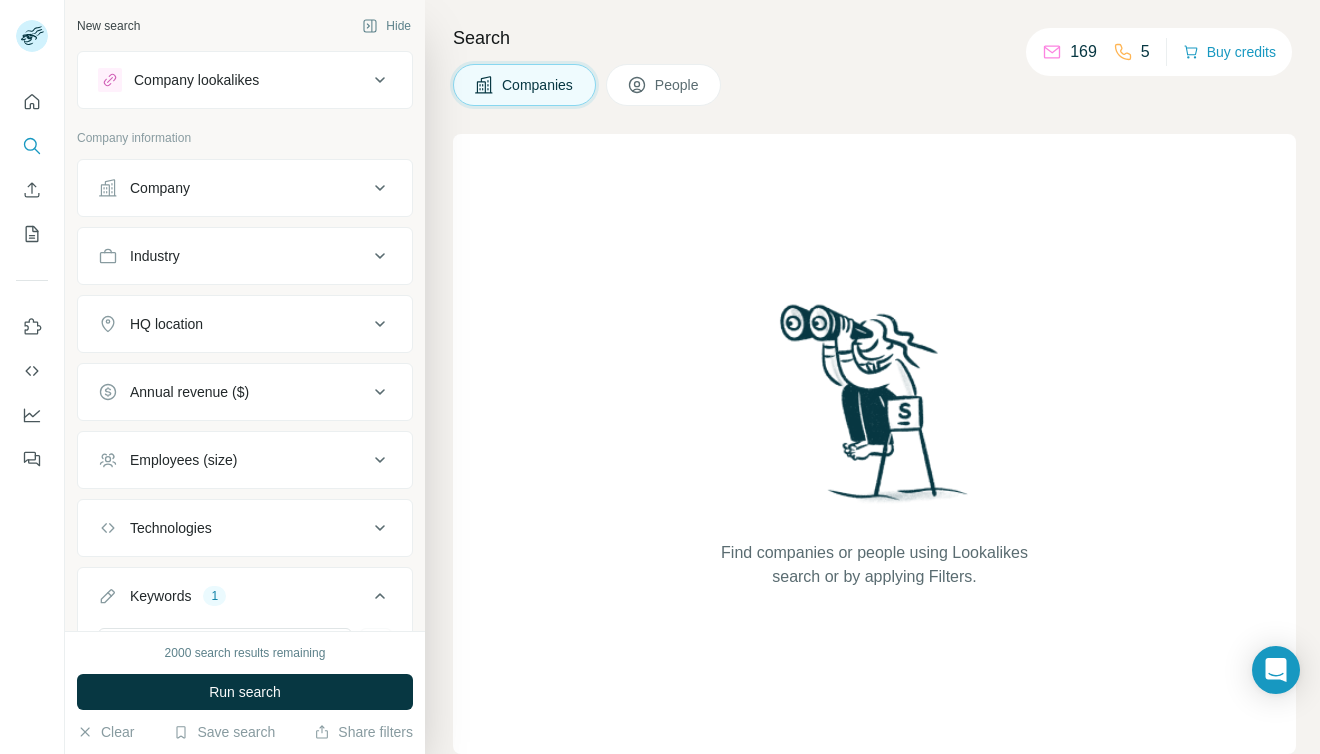 scroll, scrollTop: 0, scrollLeft: 0, axis: both 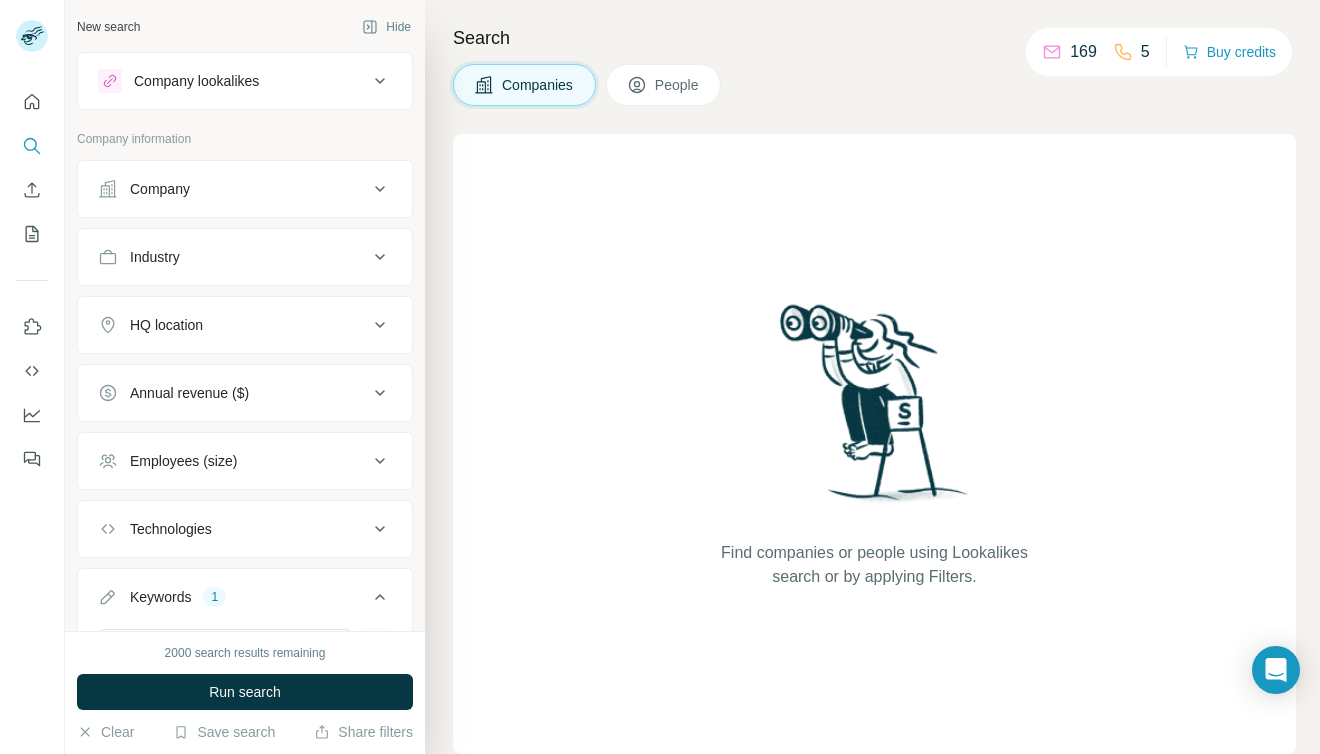 click 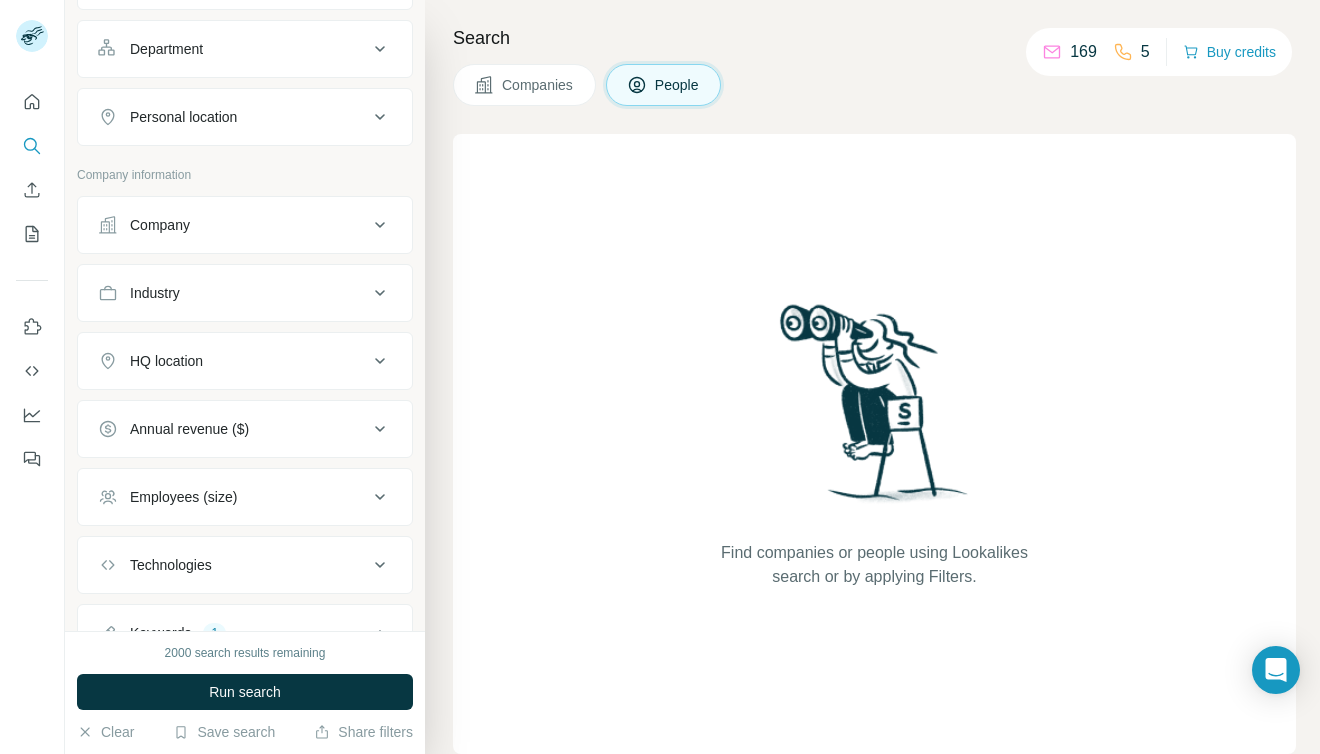 scroll, scrollTop: 0, scrollLeft: 0, axis: both 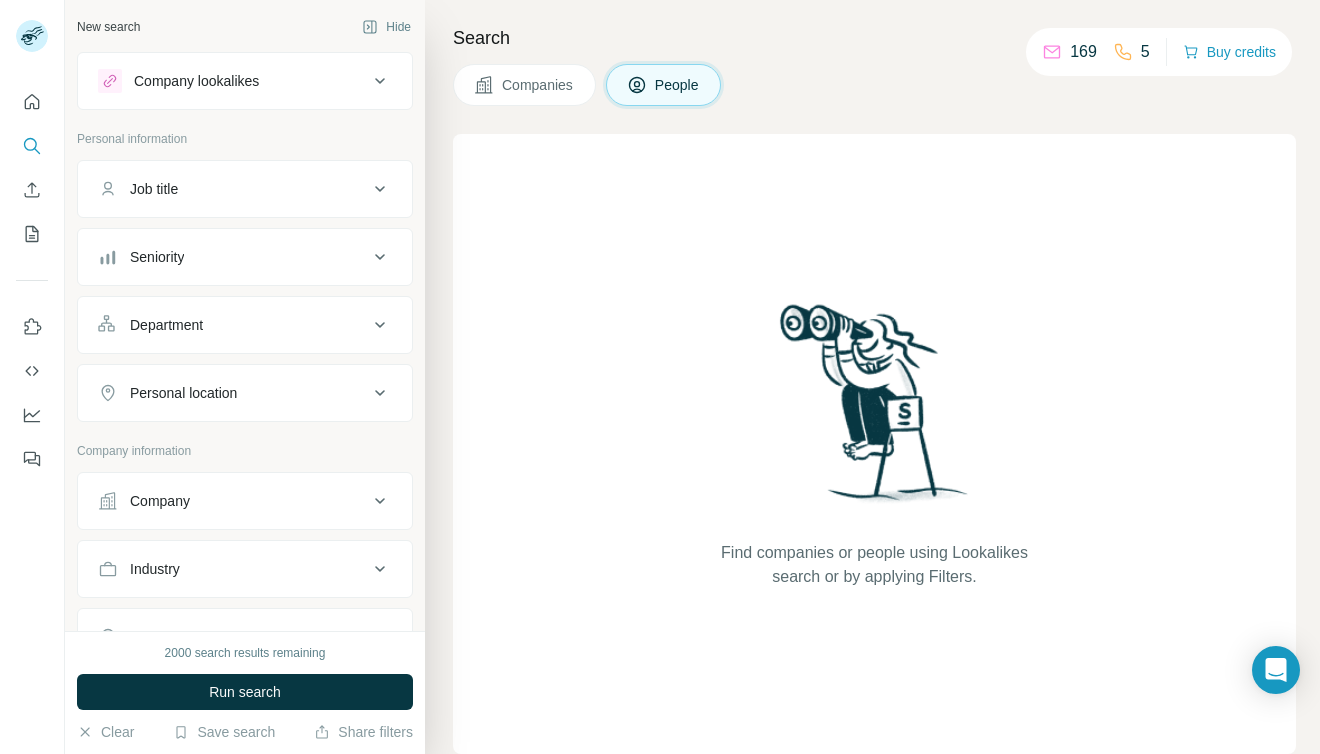 click on "Personal location" at bounding box center (233, 393) 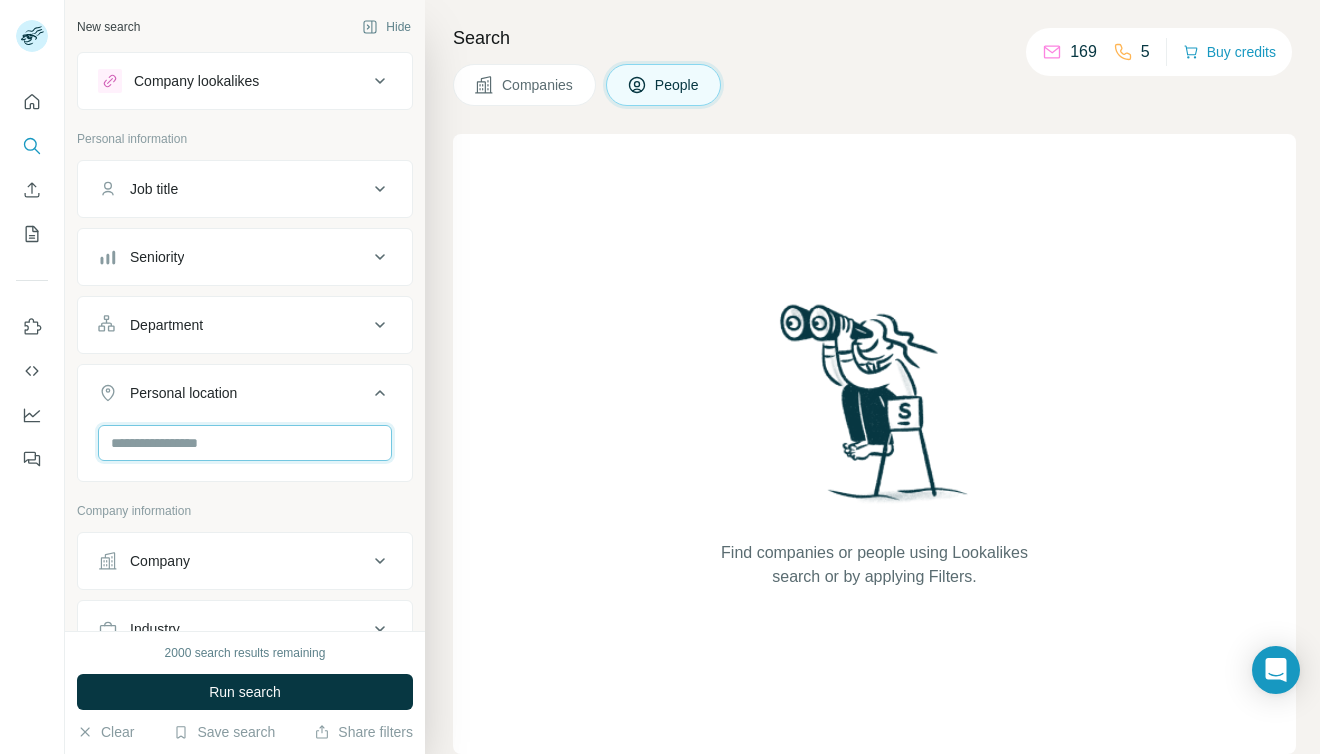 click at bounding box center (245, 443) 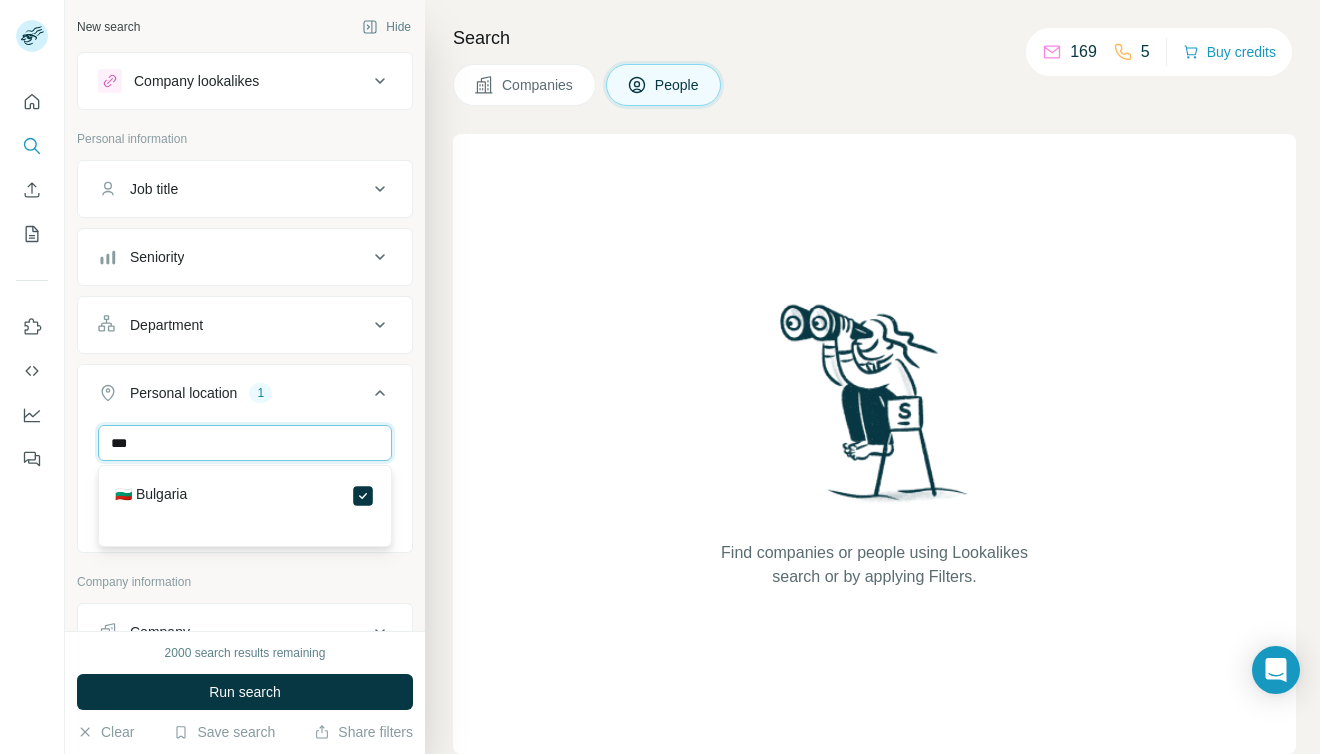 click on "***" at bounding box center [245, 443] 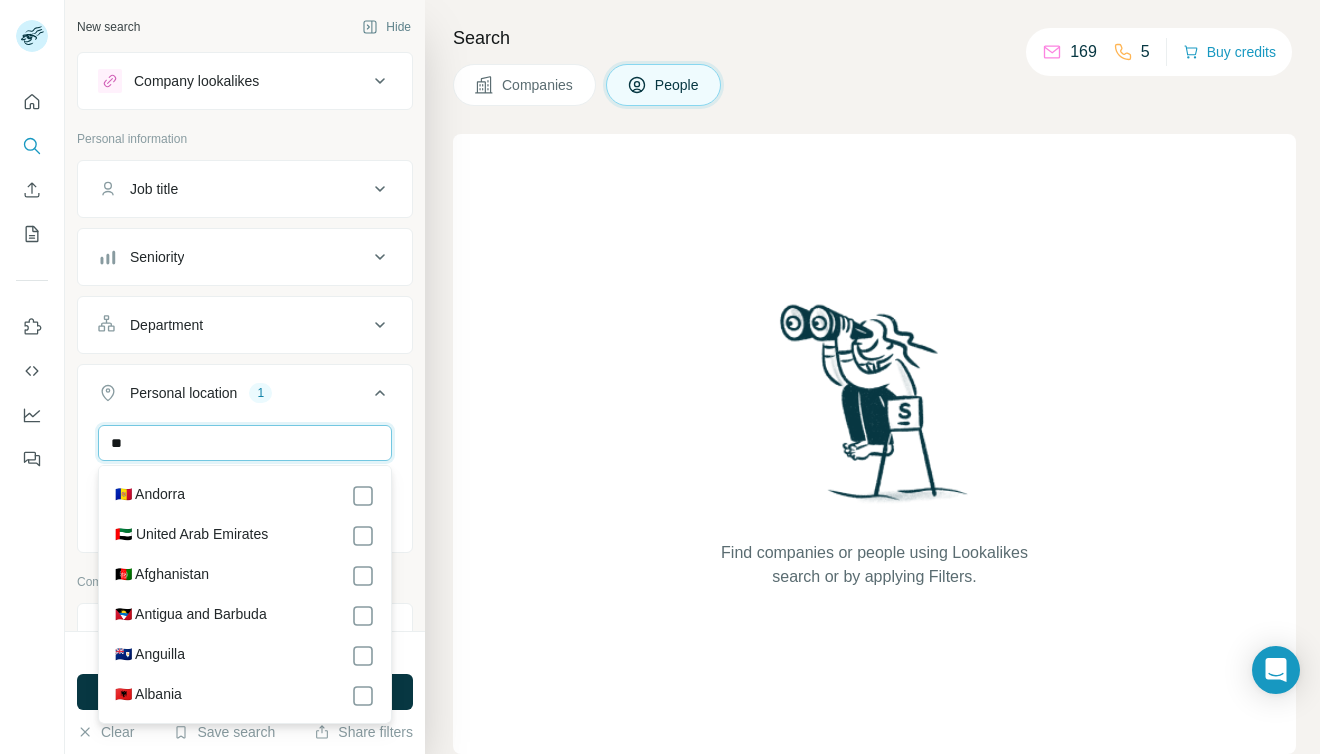 type on "*" 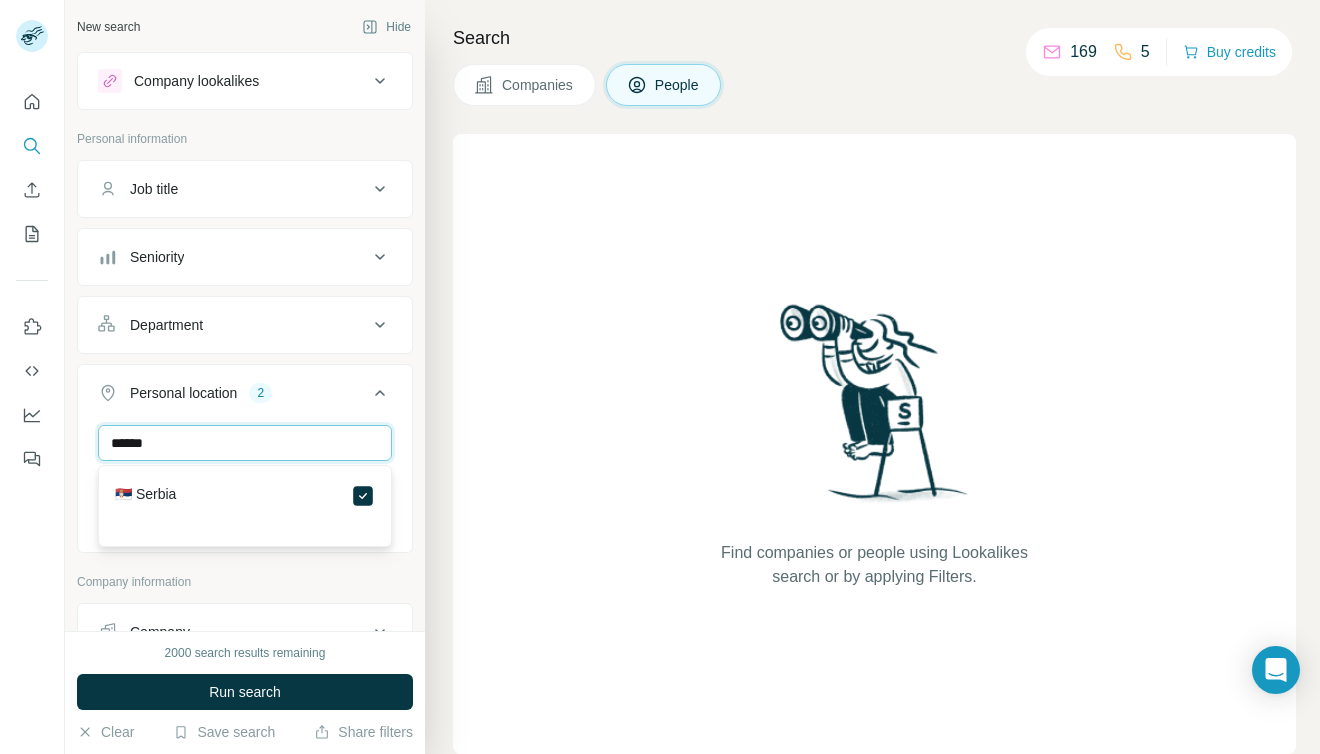 click on "******" at bounding box center (245, 443) 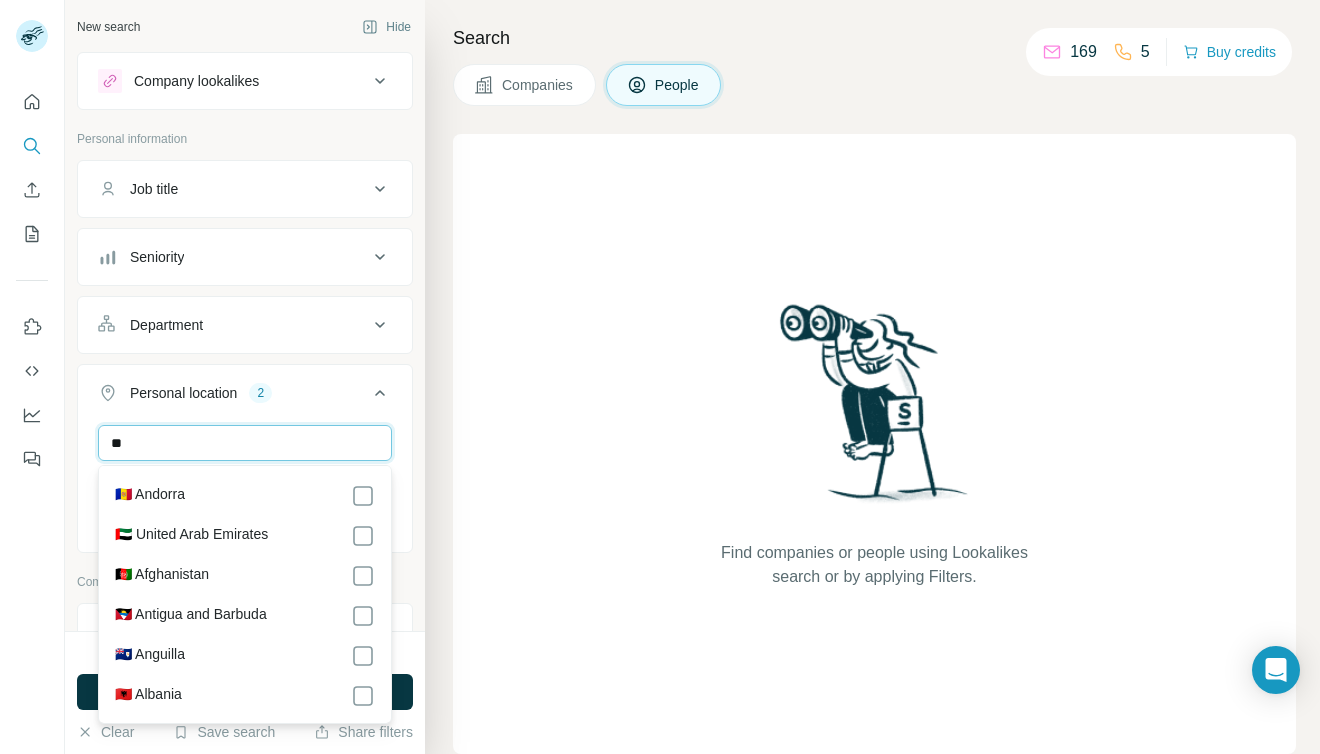 type on "*" 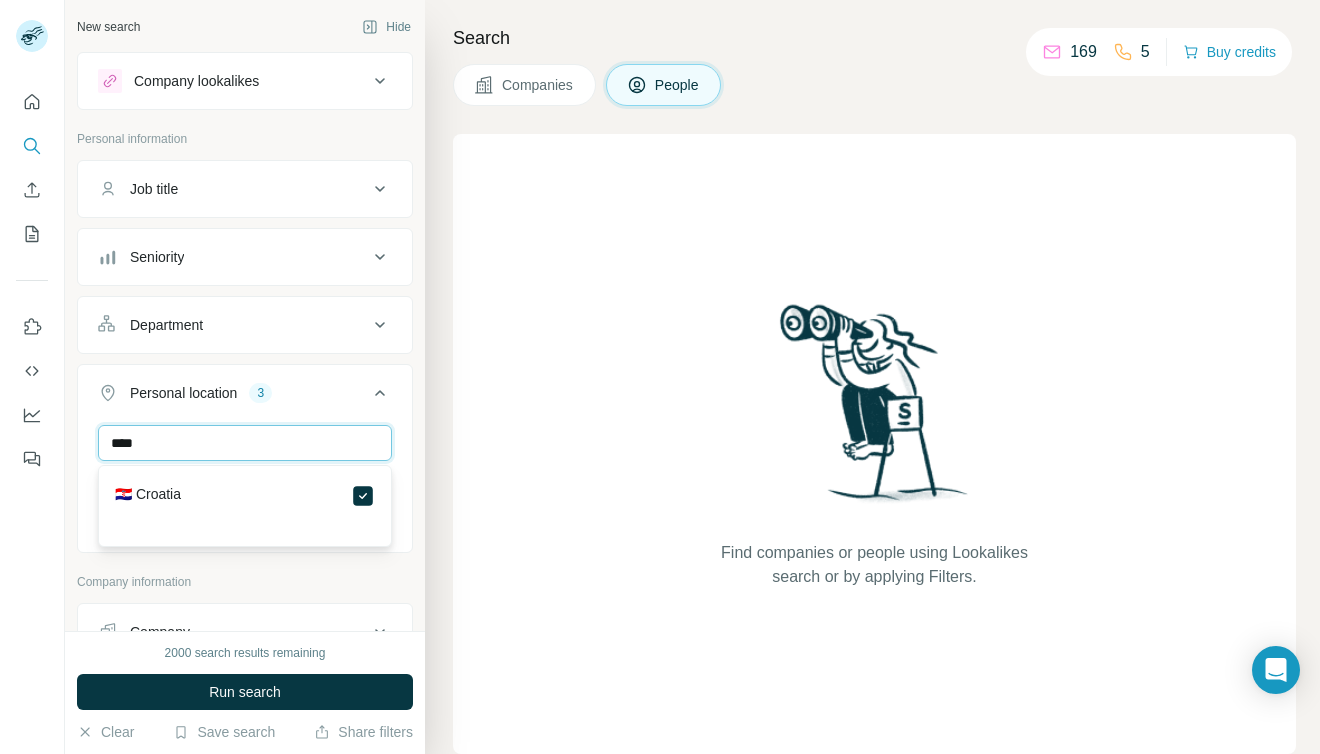 click on "****" at bounding box center [245, 443] 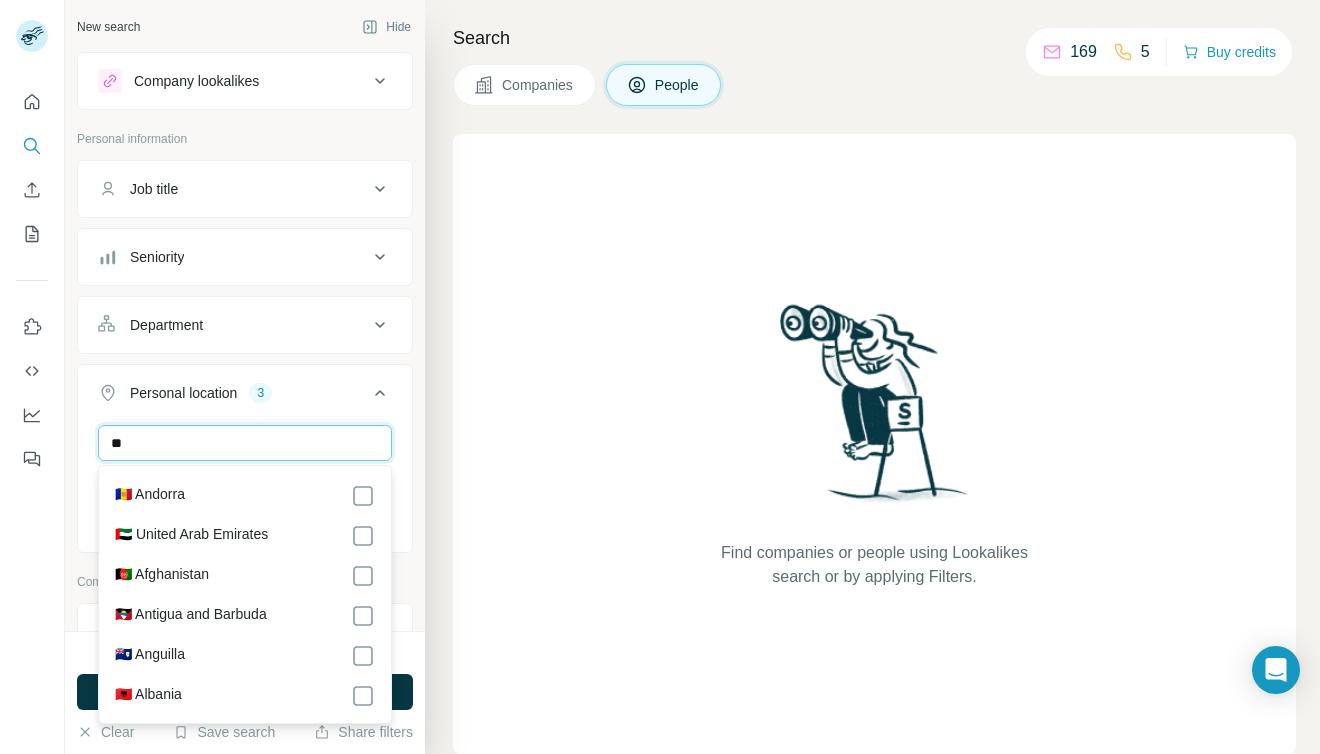 type on "*" 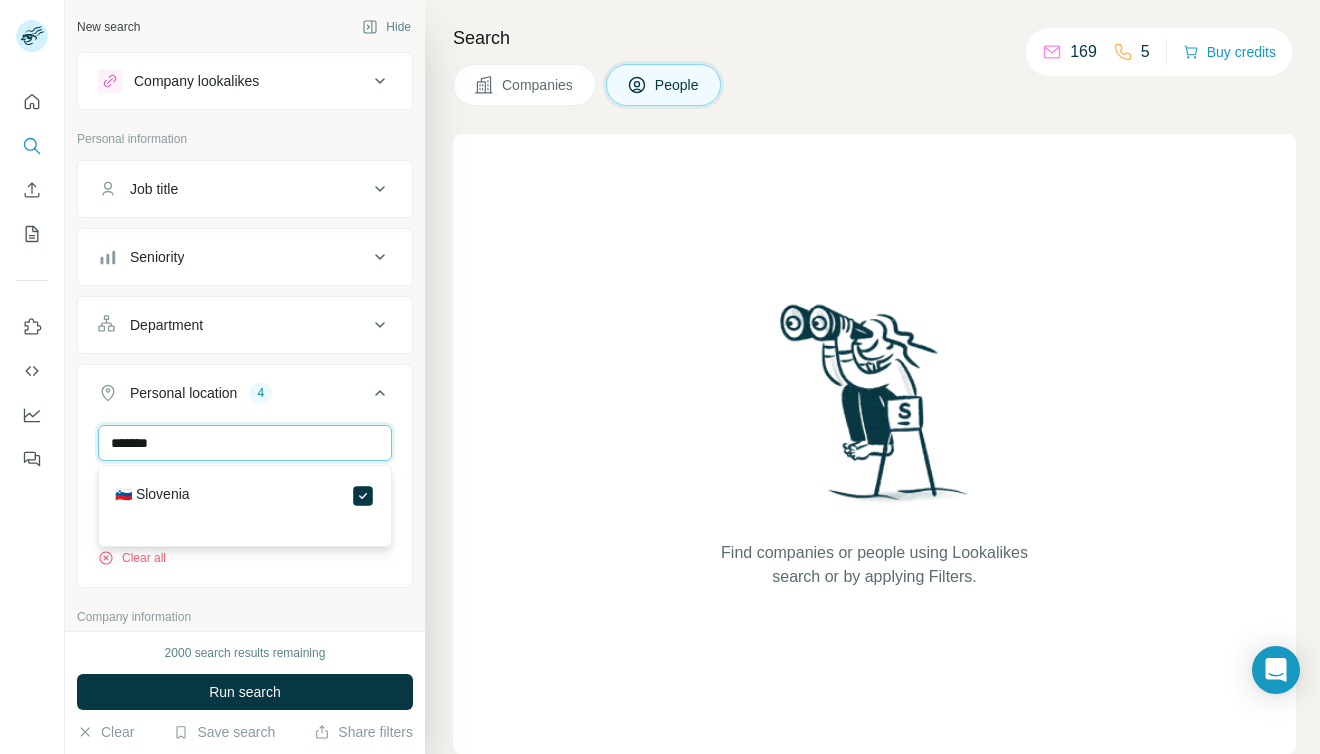 click on "*******" at bounding box center [245, 443] 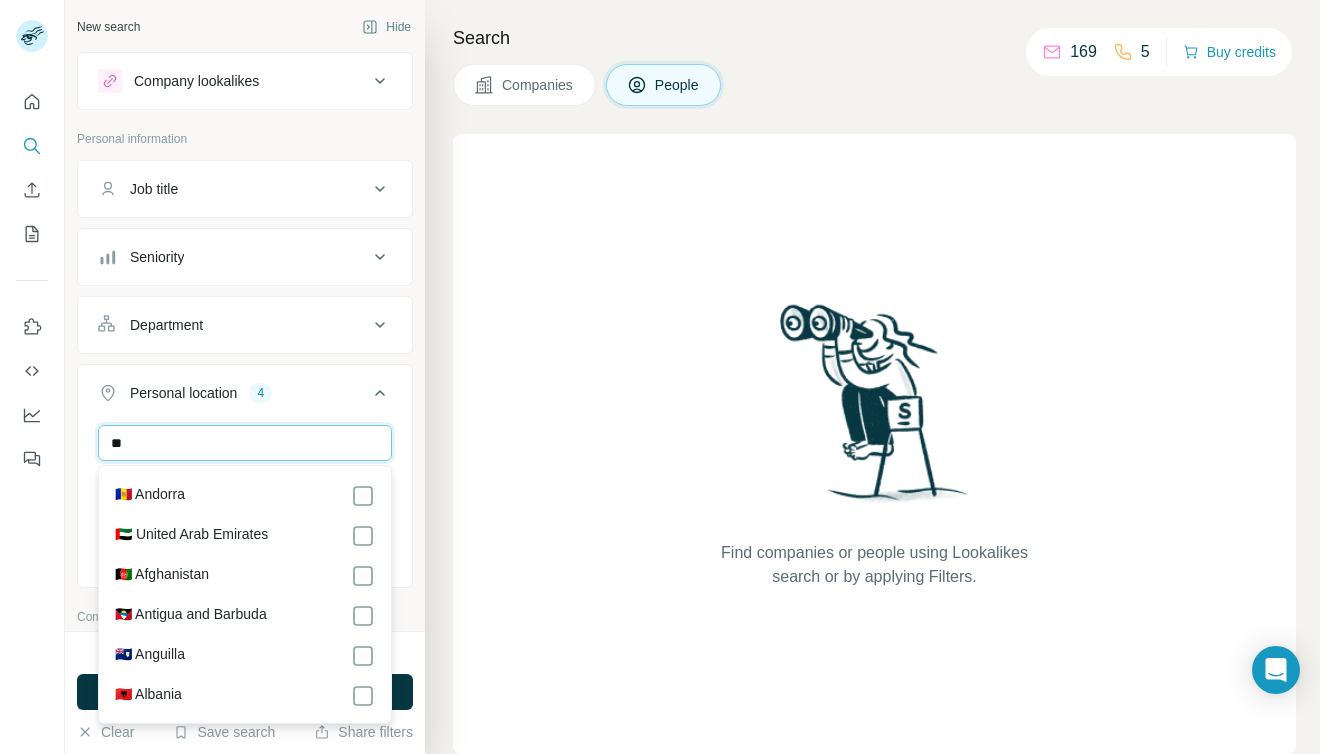 type on "*" 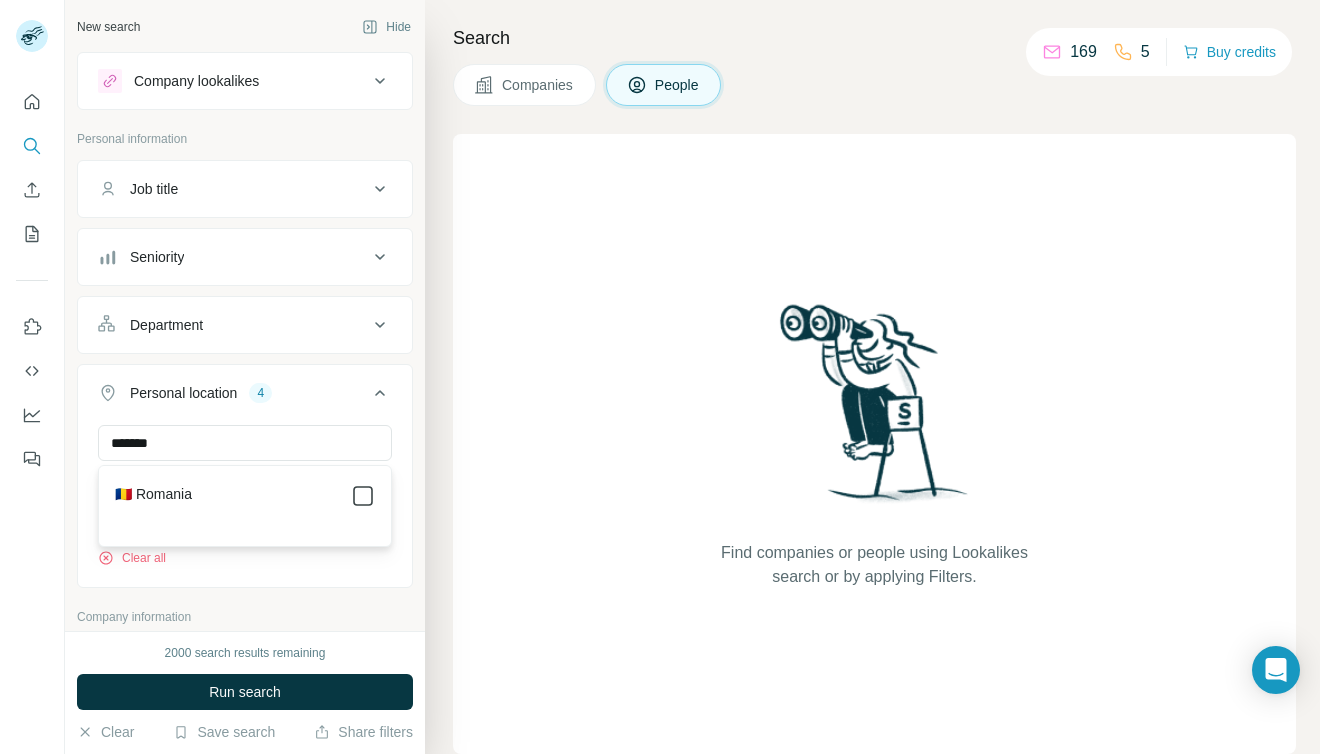 click 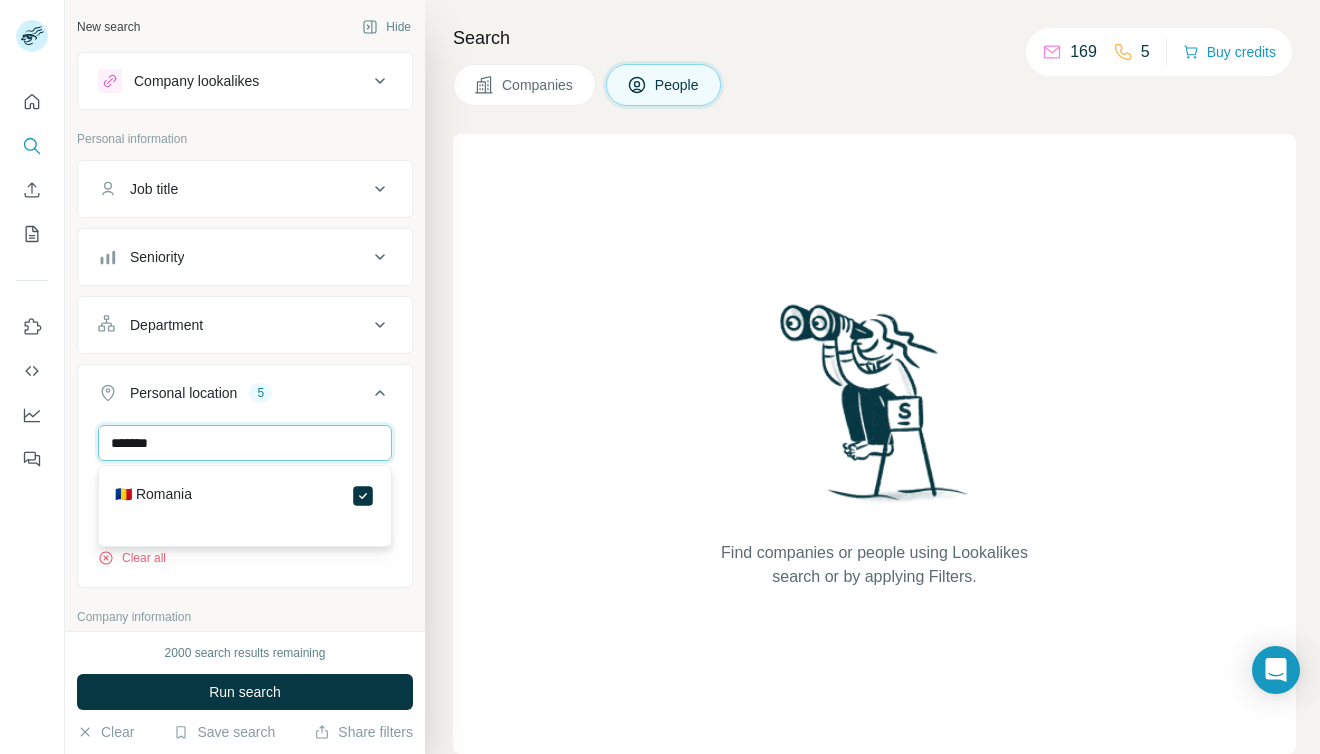 click on "*******" at bounding box center [245, 443] 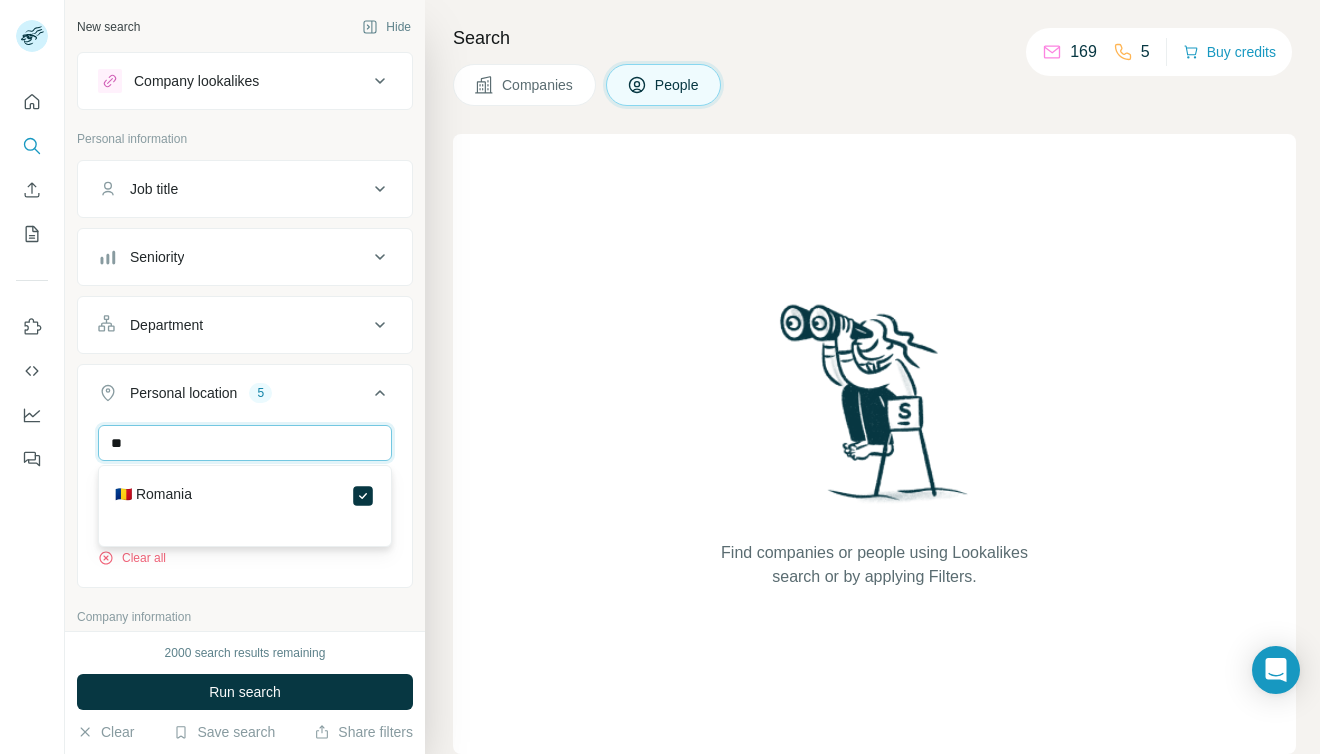 type on "*" 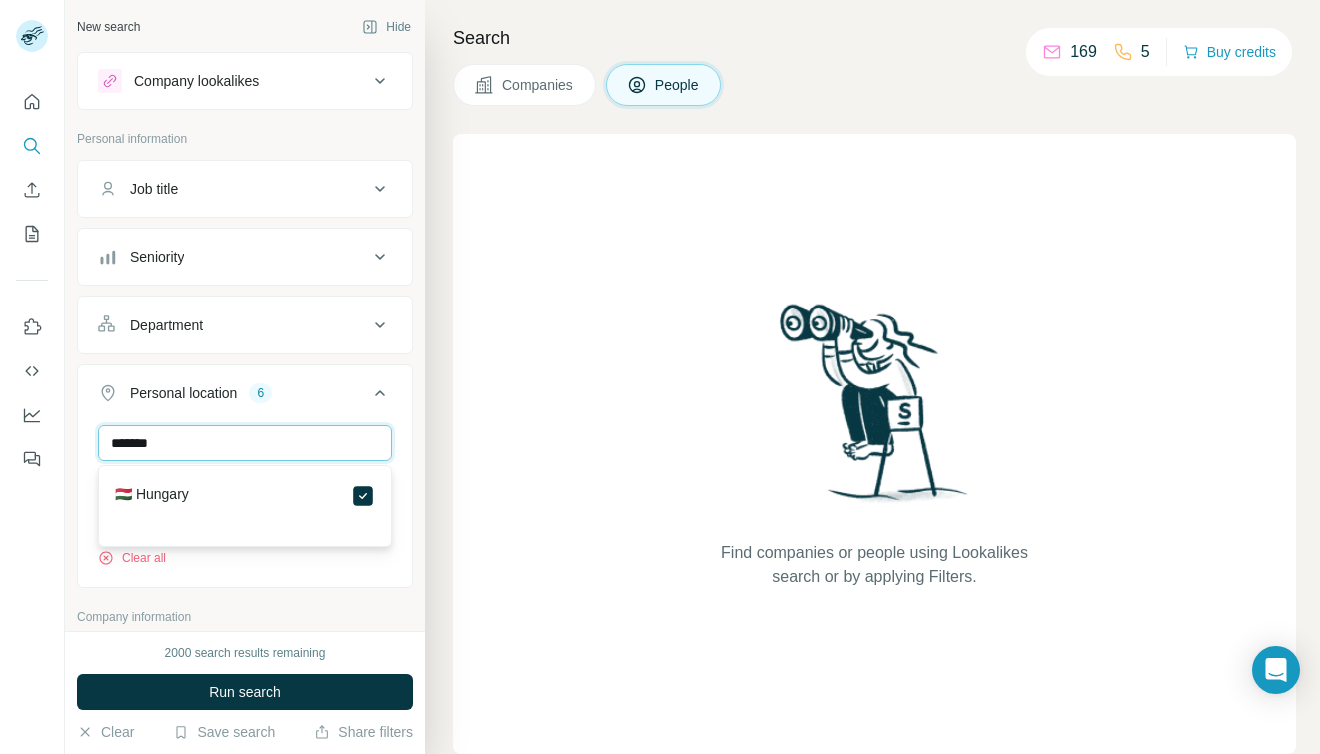 click on "*******" at bounding box center [245, 443] 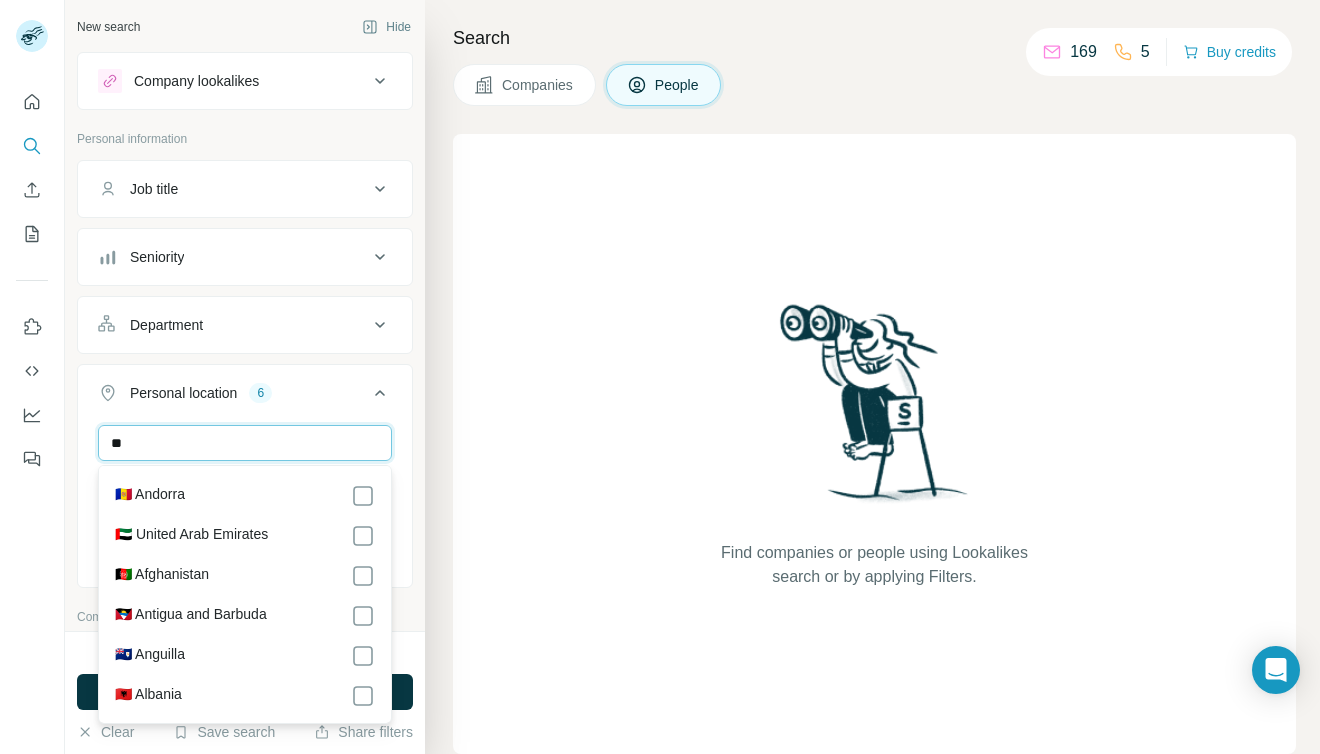 type on "*" 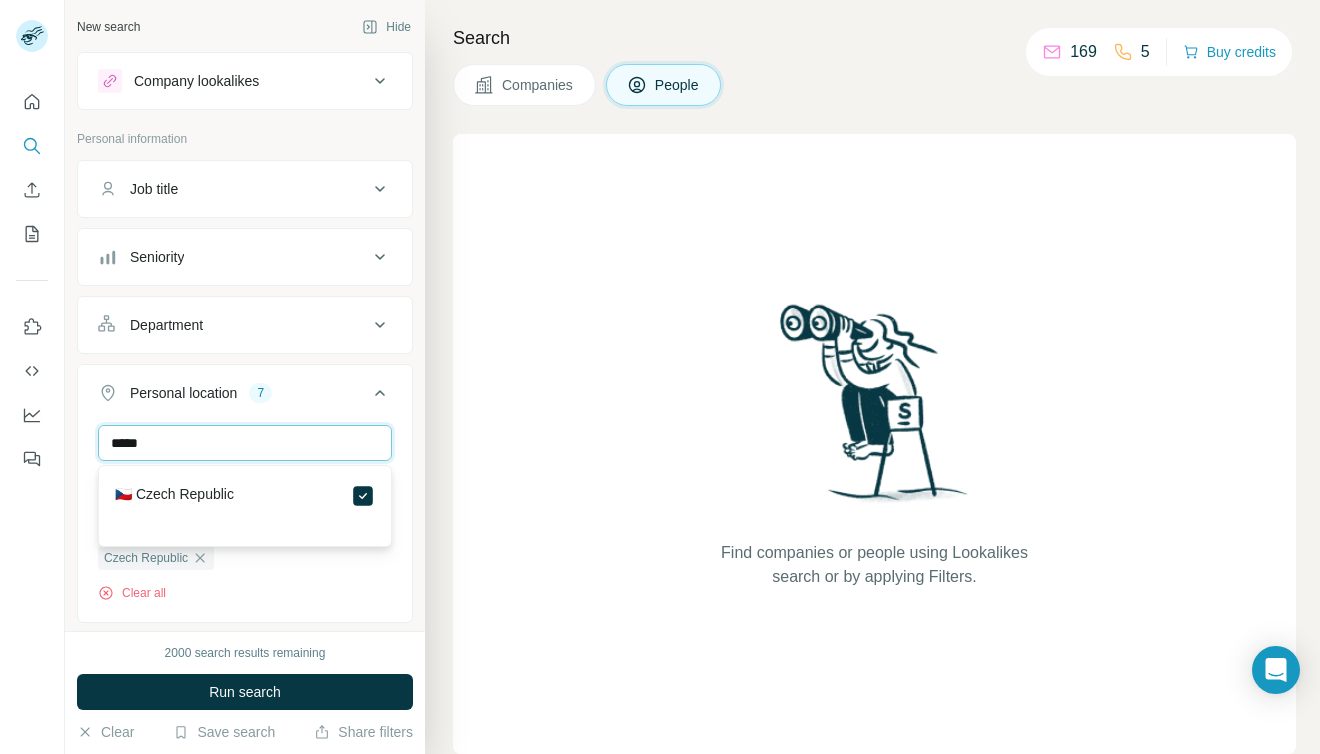 click on "*****" at bounding box center [245, 443] 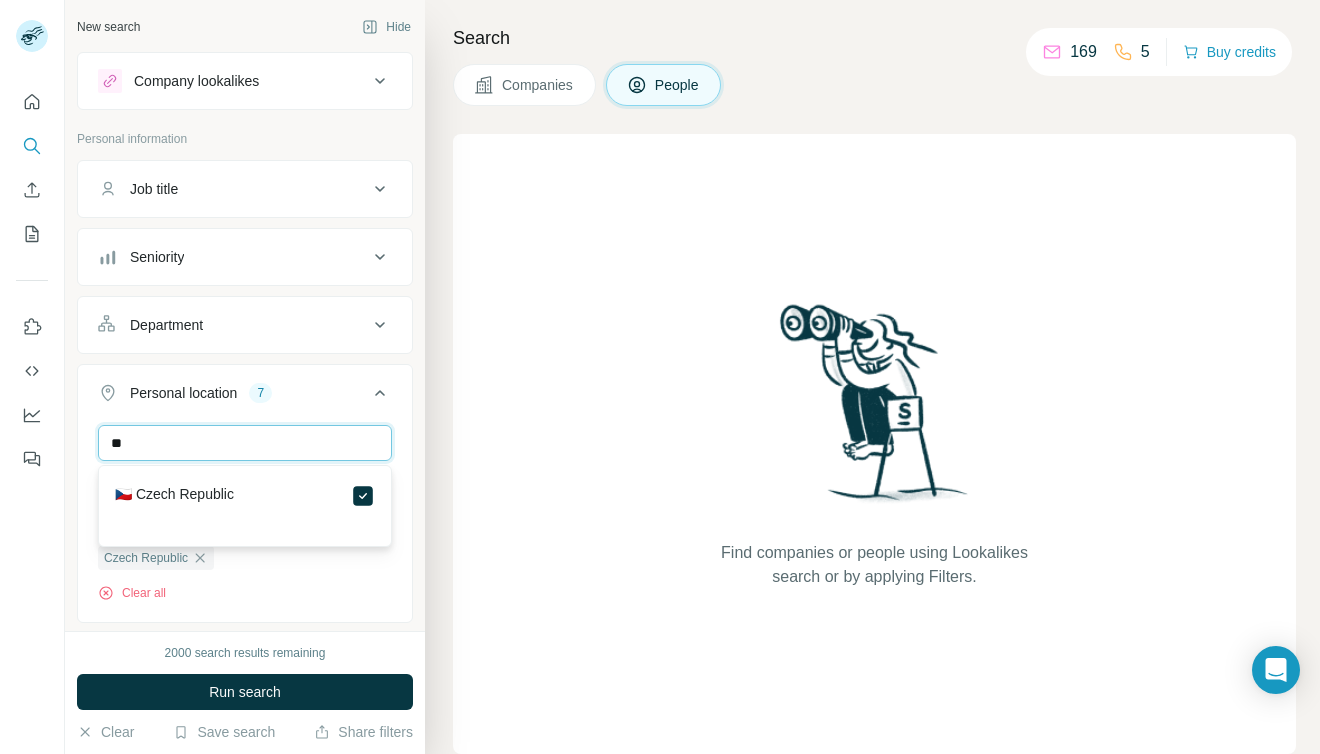 type on "*" 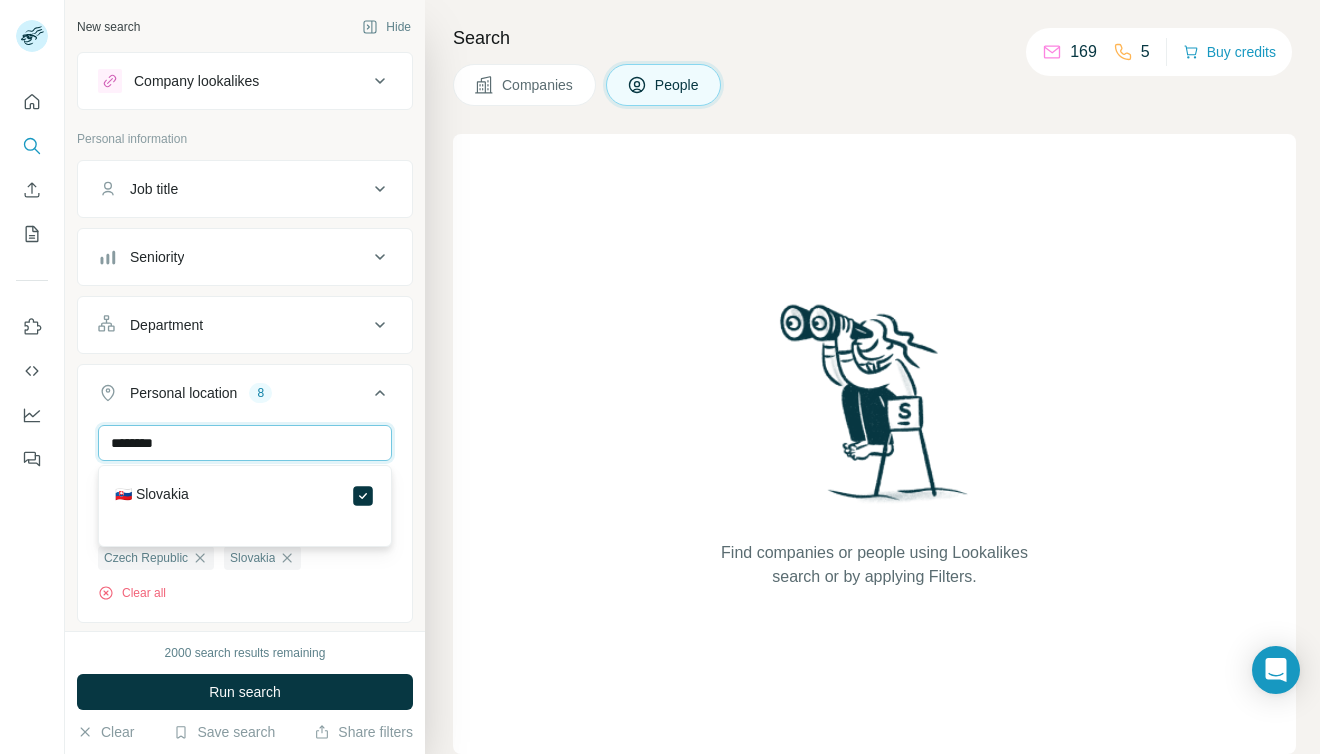 click on "********" at bounding box center (245, 443) 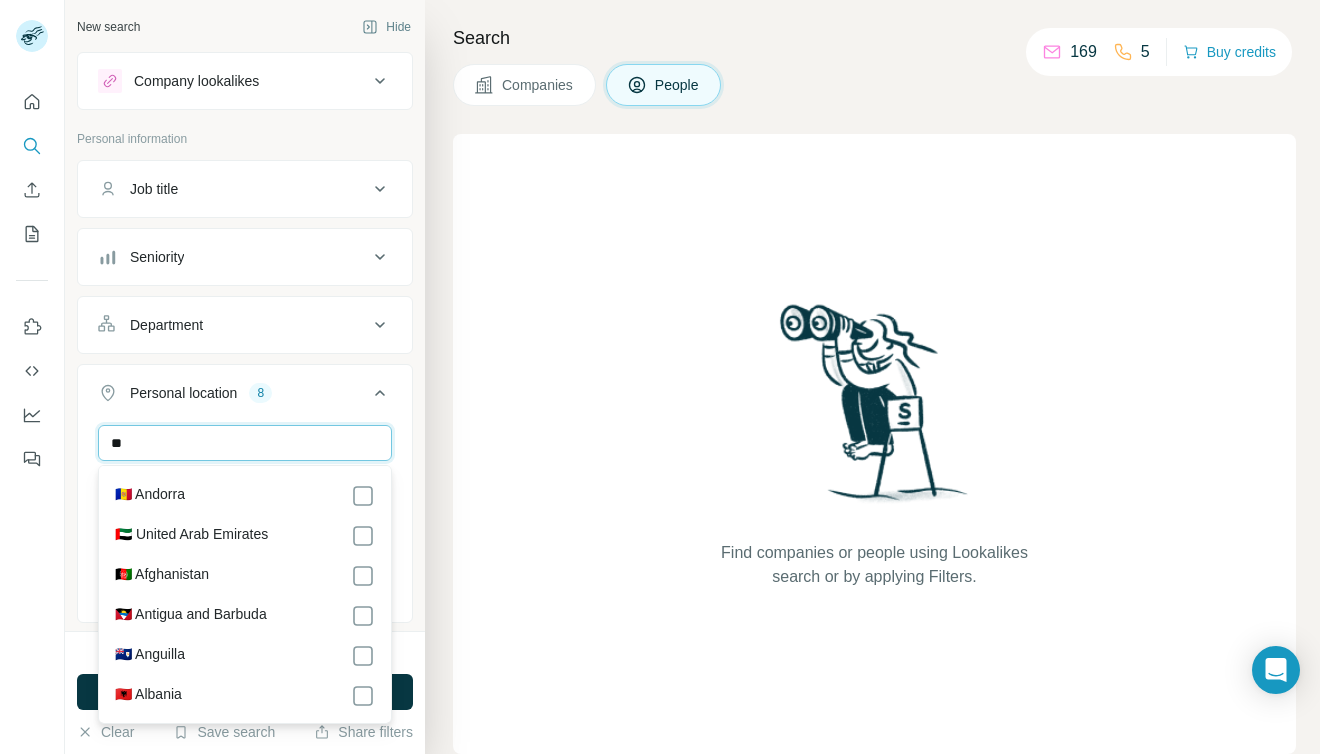 type on "*" 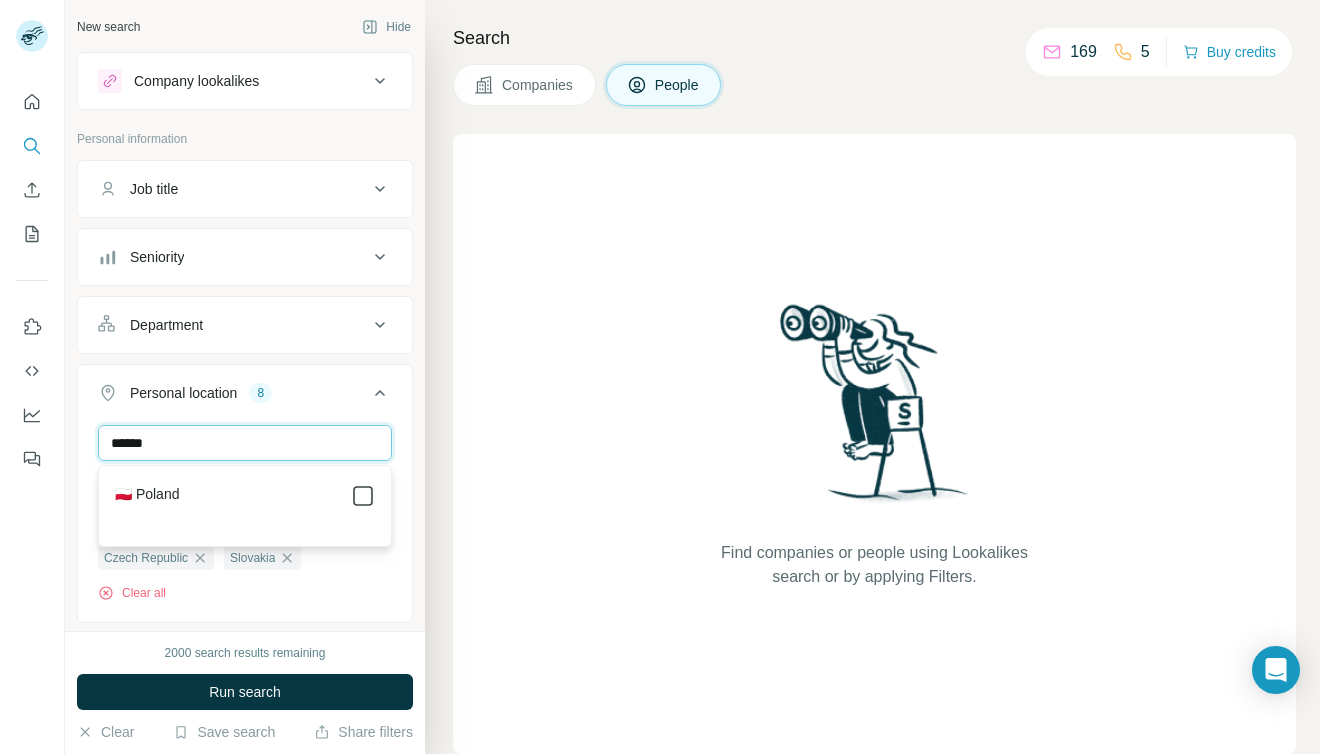 type on "******" 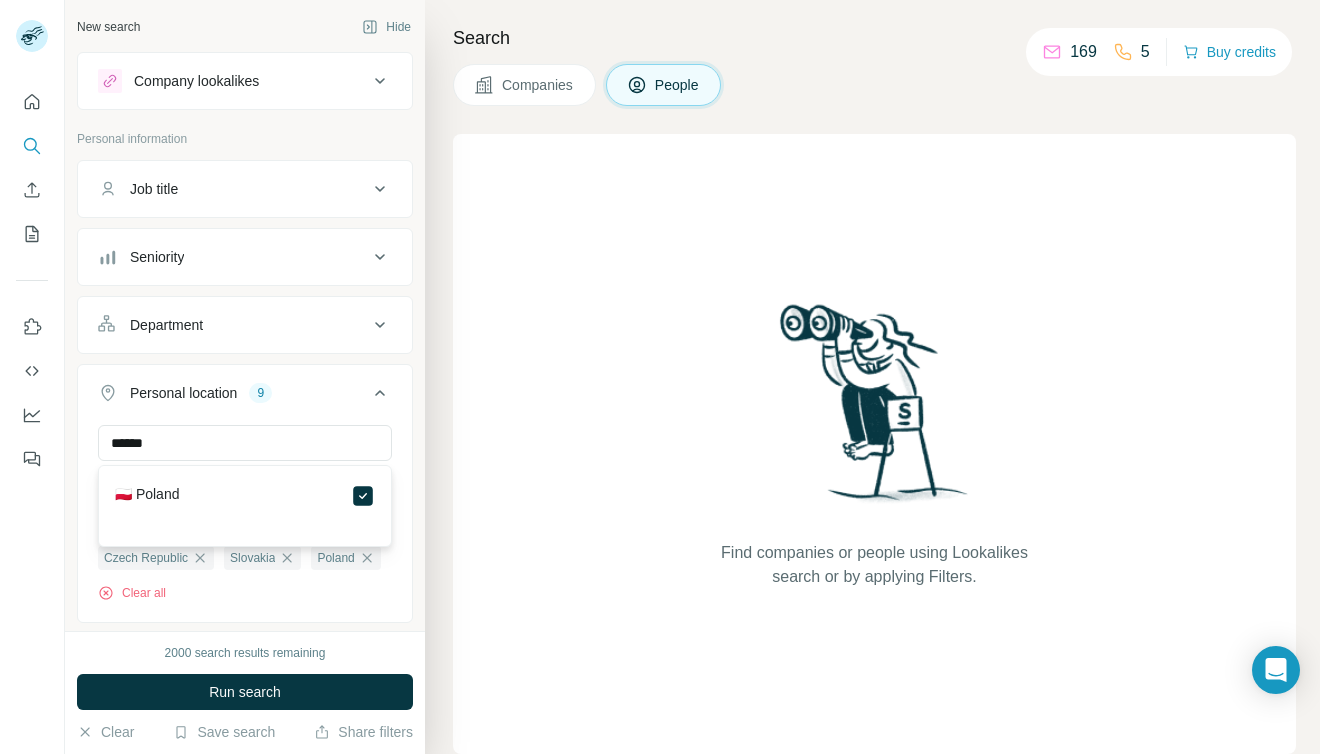 type 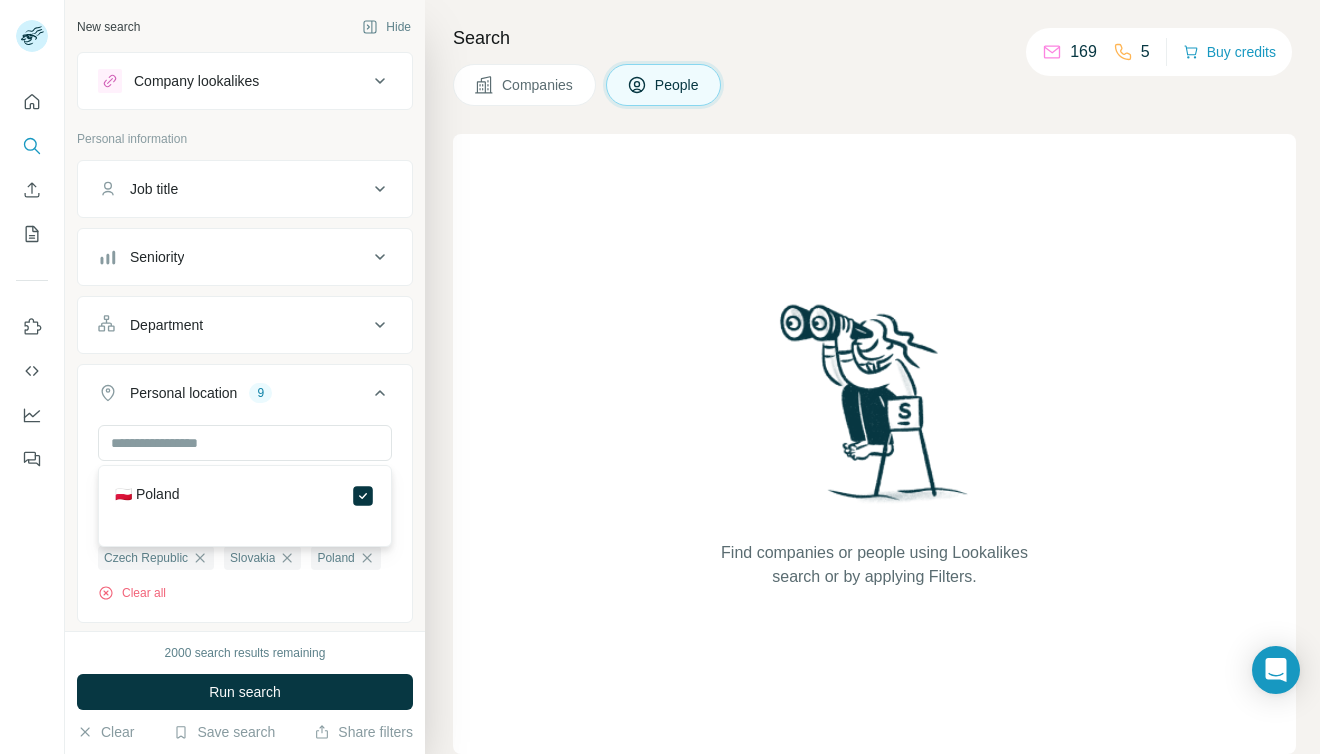 click on "Regional Media Manager" at bounding box center (245, 315) 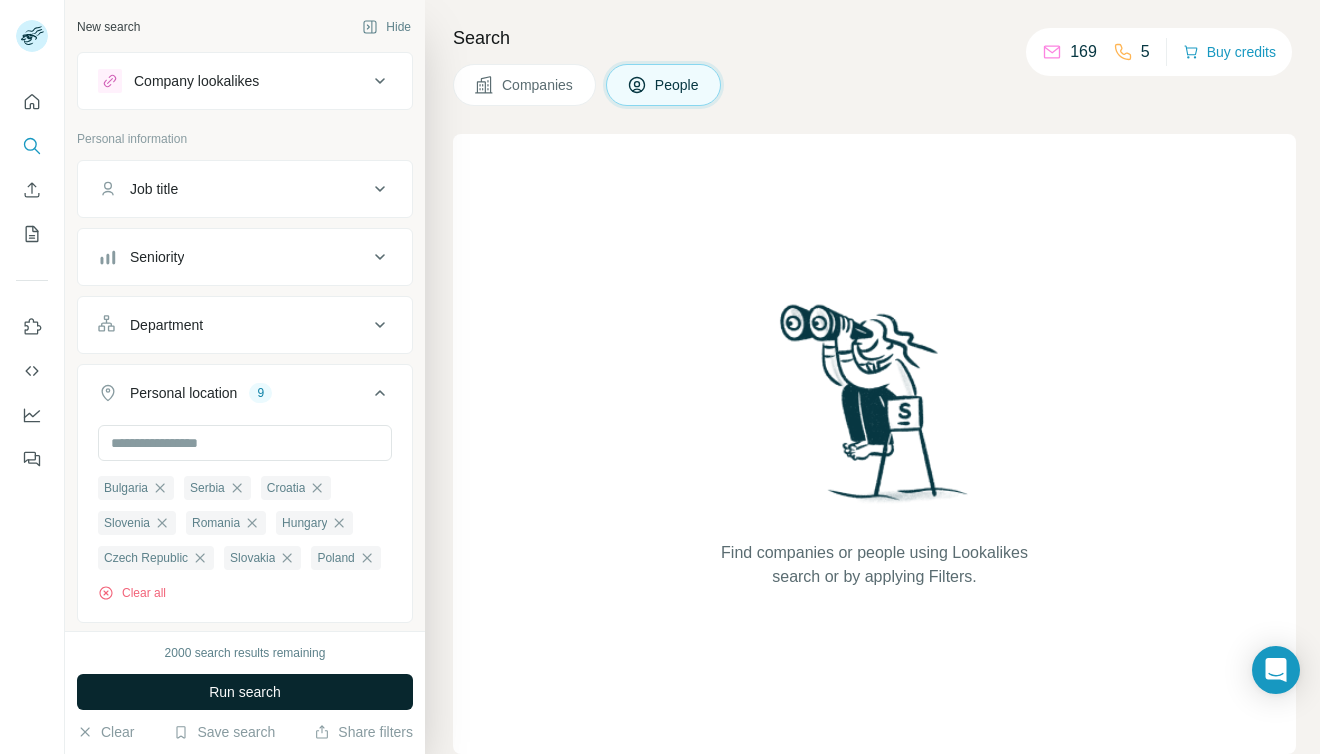 click on "Run search" at bounding box center (245, 692) 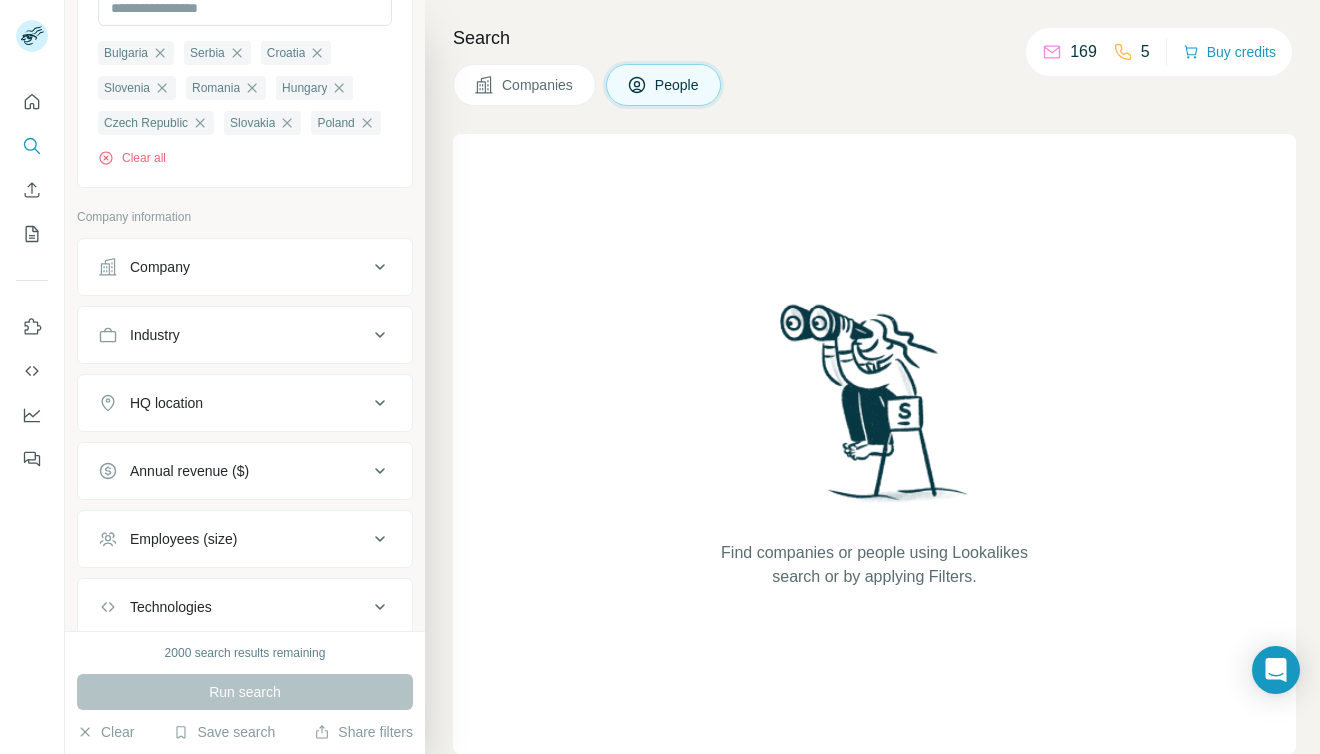 scroll, scrollTop: 451, scrollLeft: 0, axis: vertical 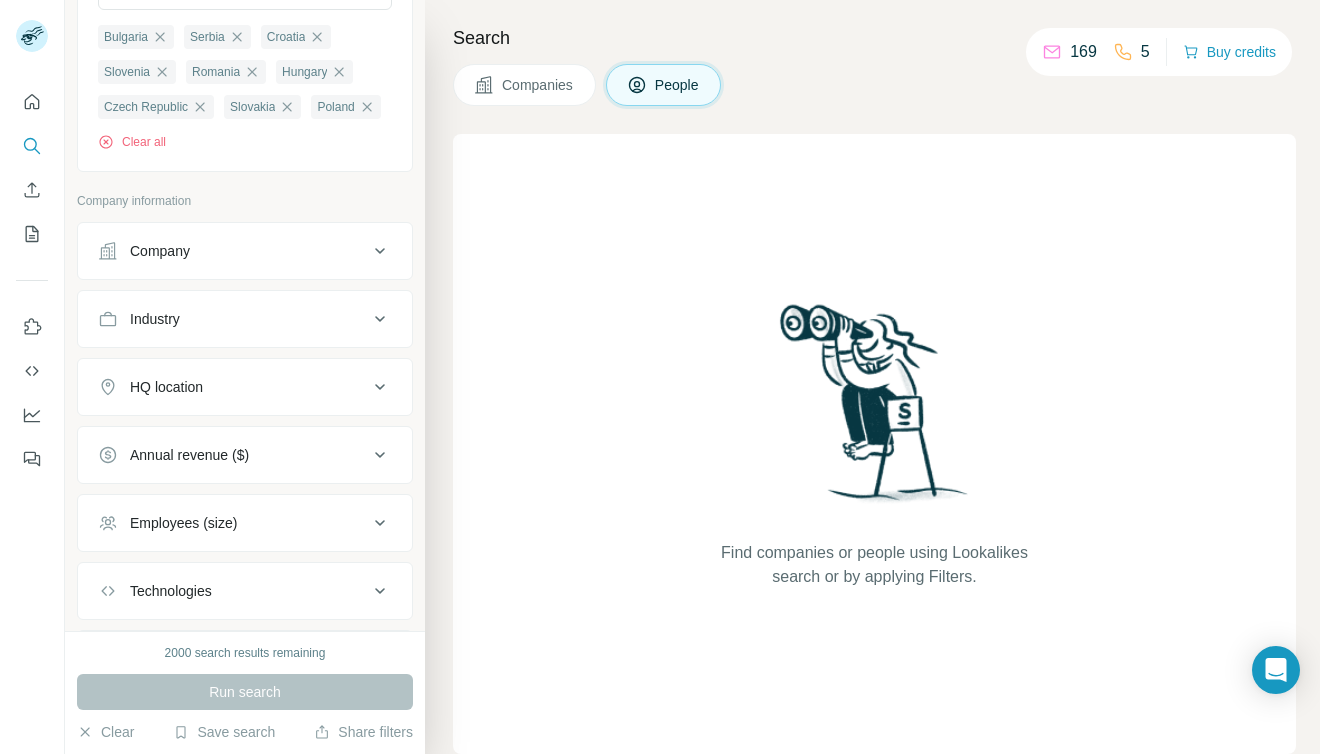 click on "Industry" at bounding box center [233, 319] 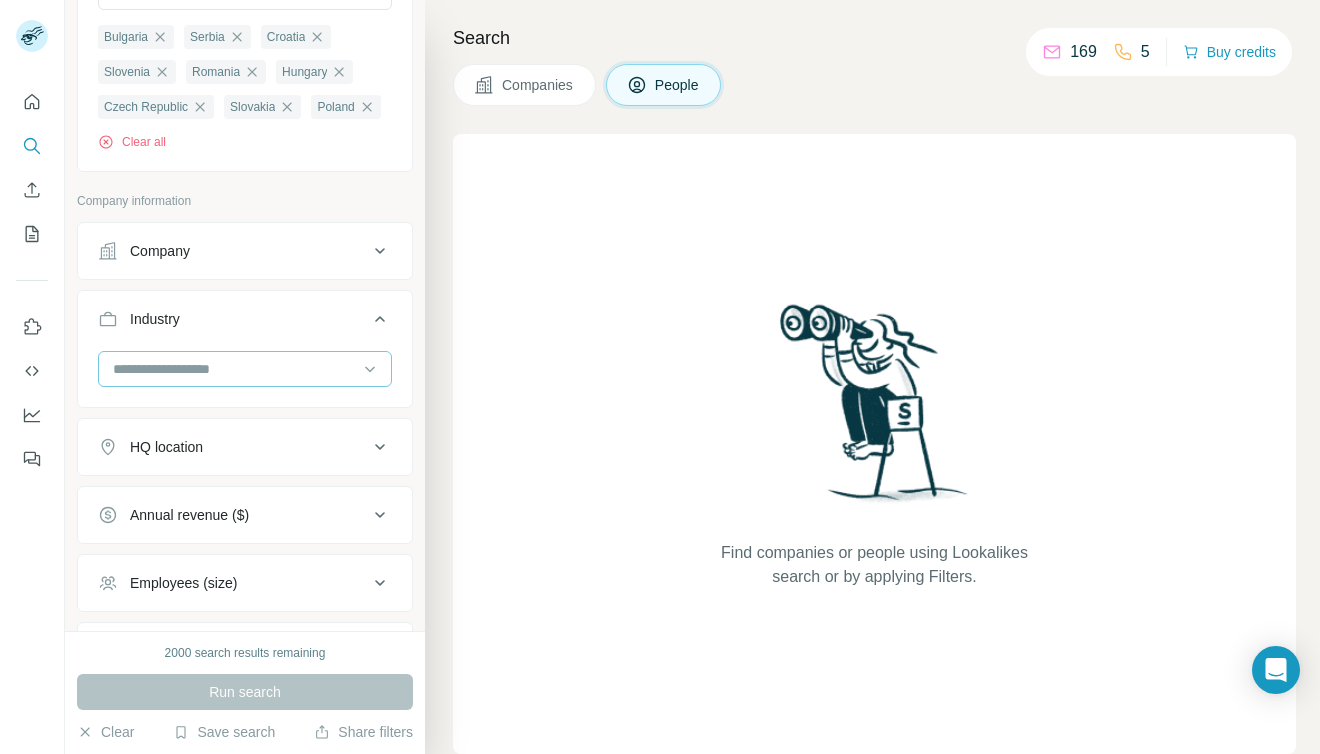 click at bounding box center (234, 369) 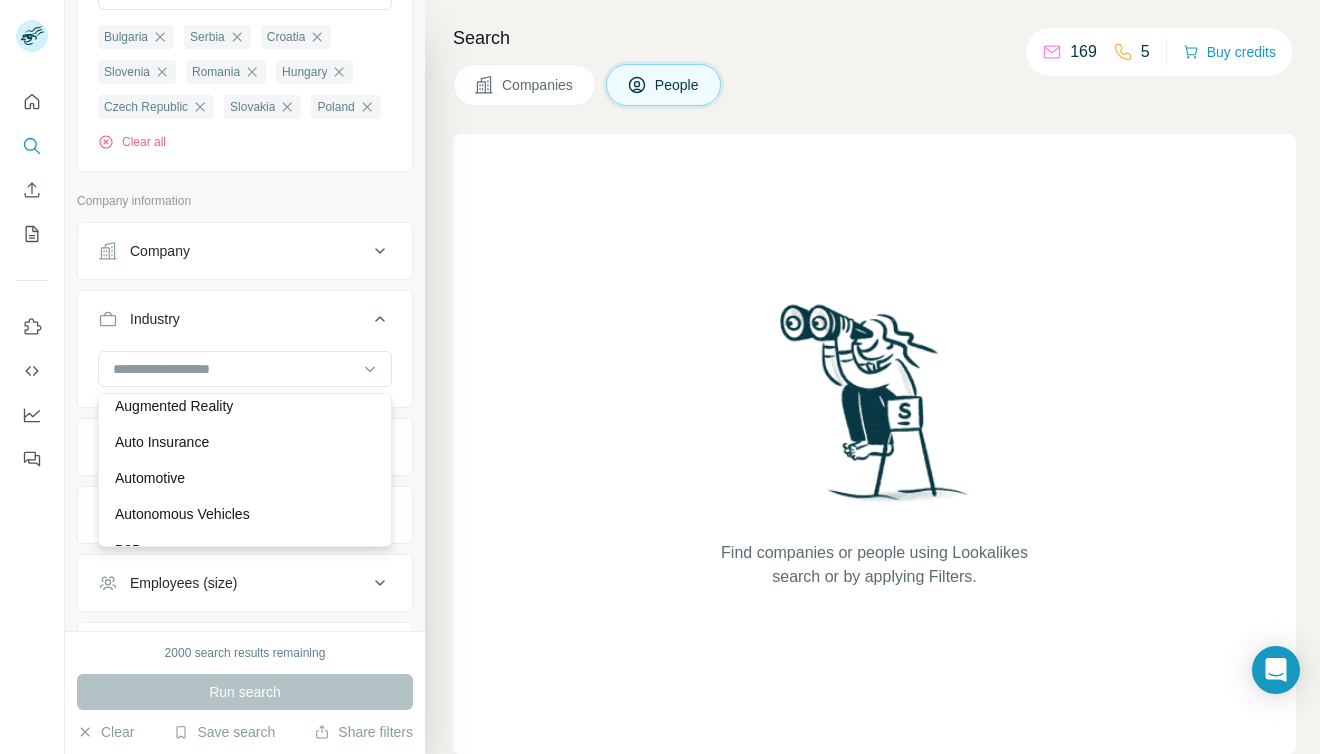 scroll, scrollTop: 1320, scrollLeft: 0, axis: vertical 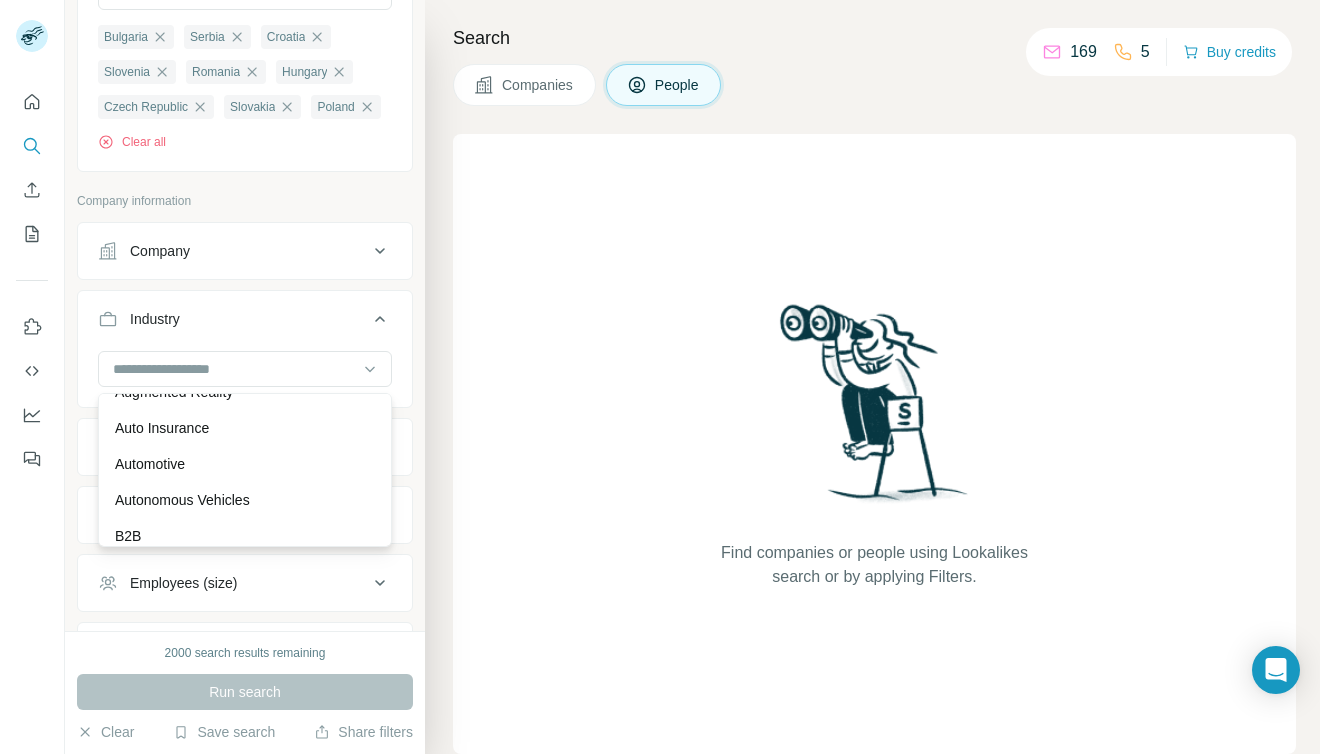 click on "Automotive" at bounding box center [245, 464] 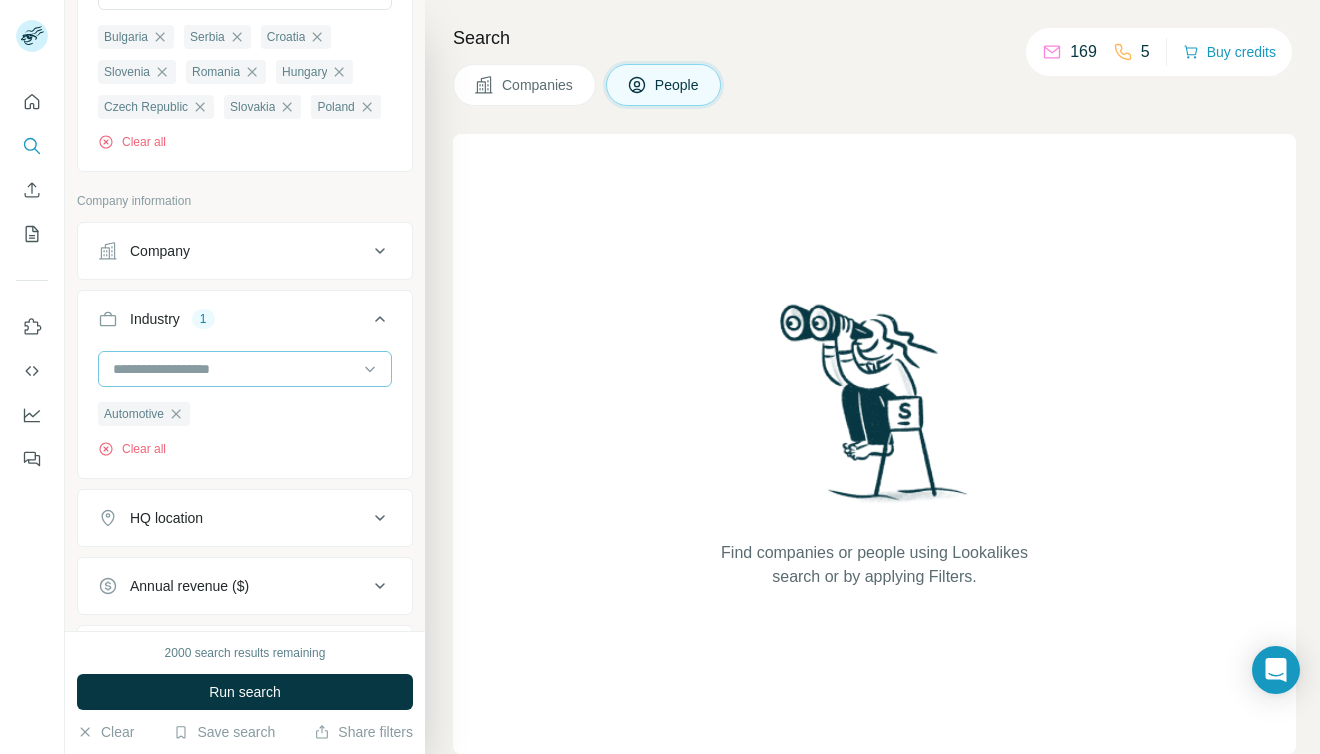 click at bounding box center [234, 369] 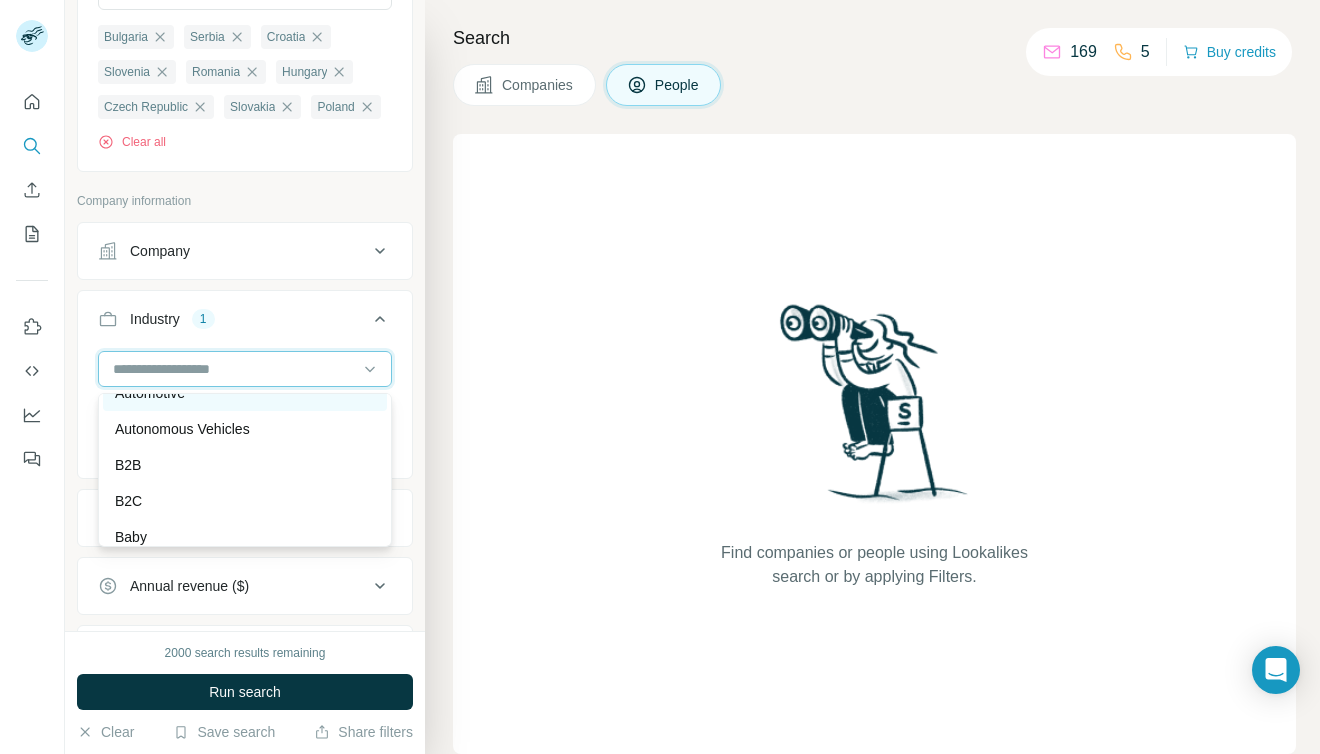 scroll, scrollTop: 1410, scrollLeft: 0, axis: vertical 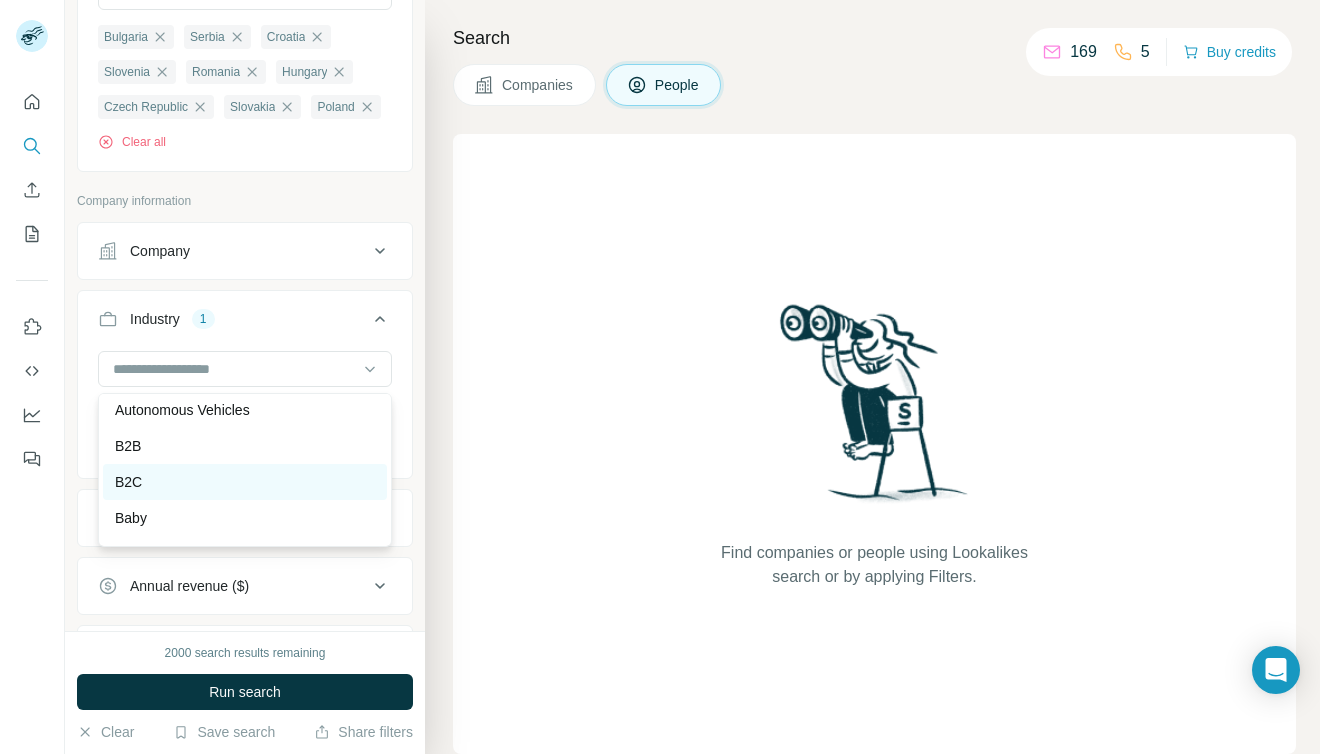 click on "B2C" at bounding box center (245, 482) 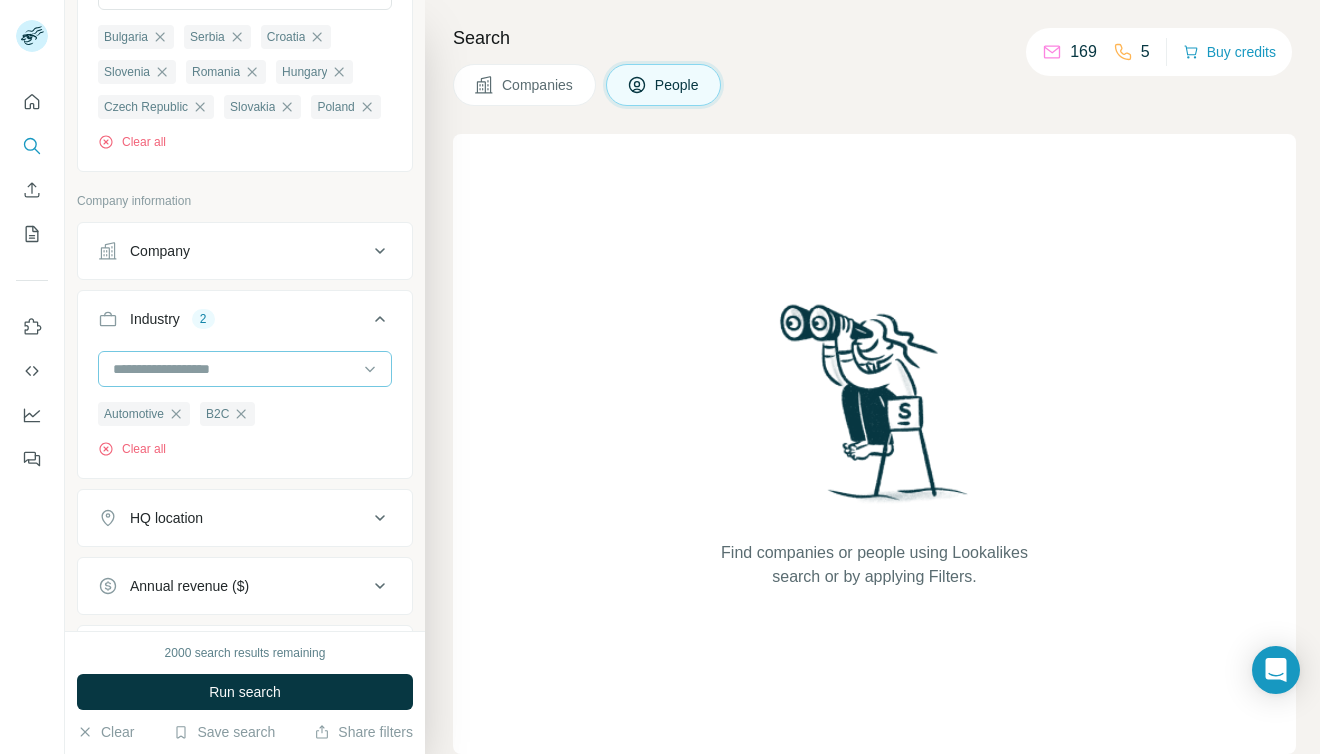 click at bounding box center (234, 369) 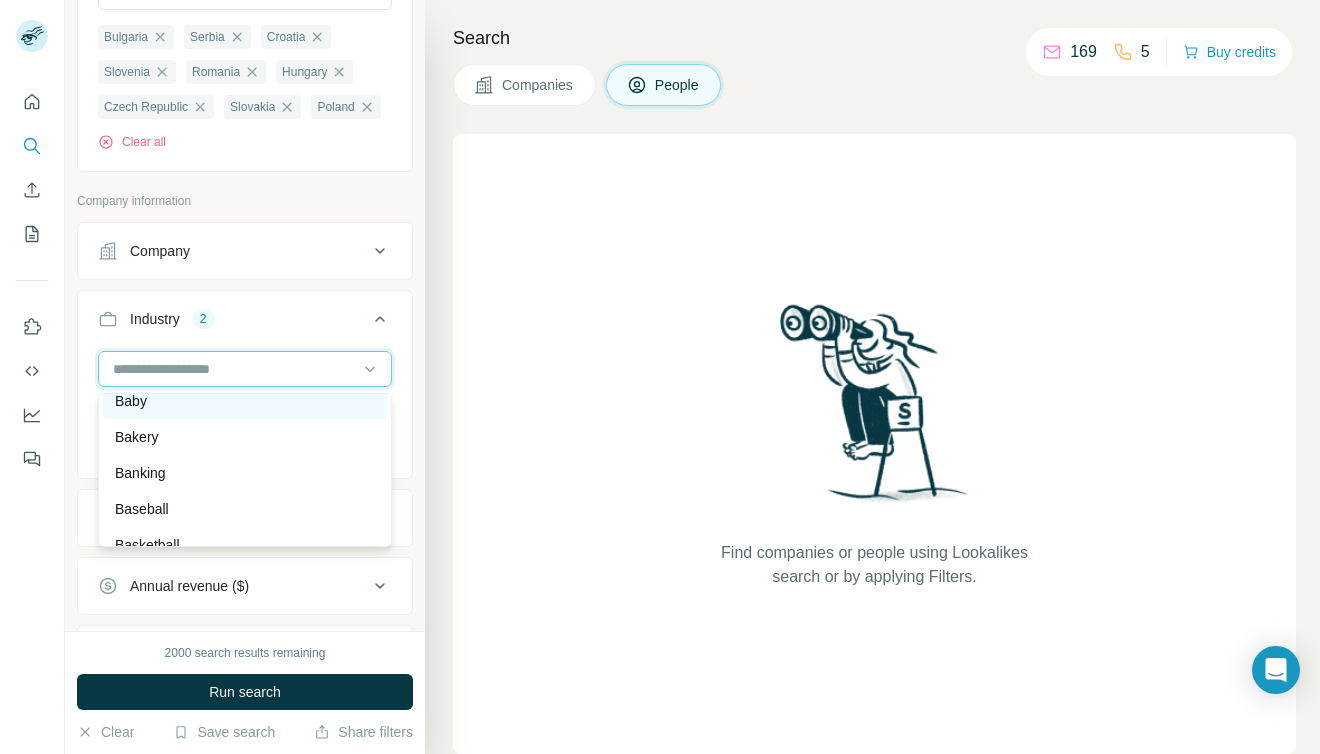 scroll, scrollTop: 1530, scrollLeft: 0, axis: vertical 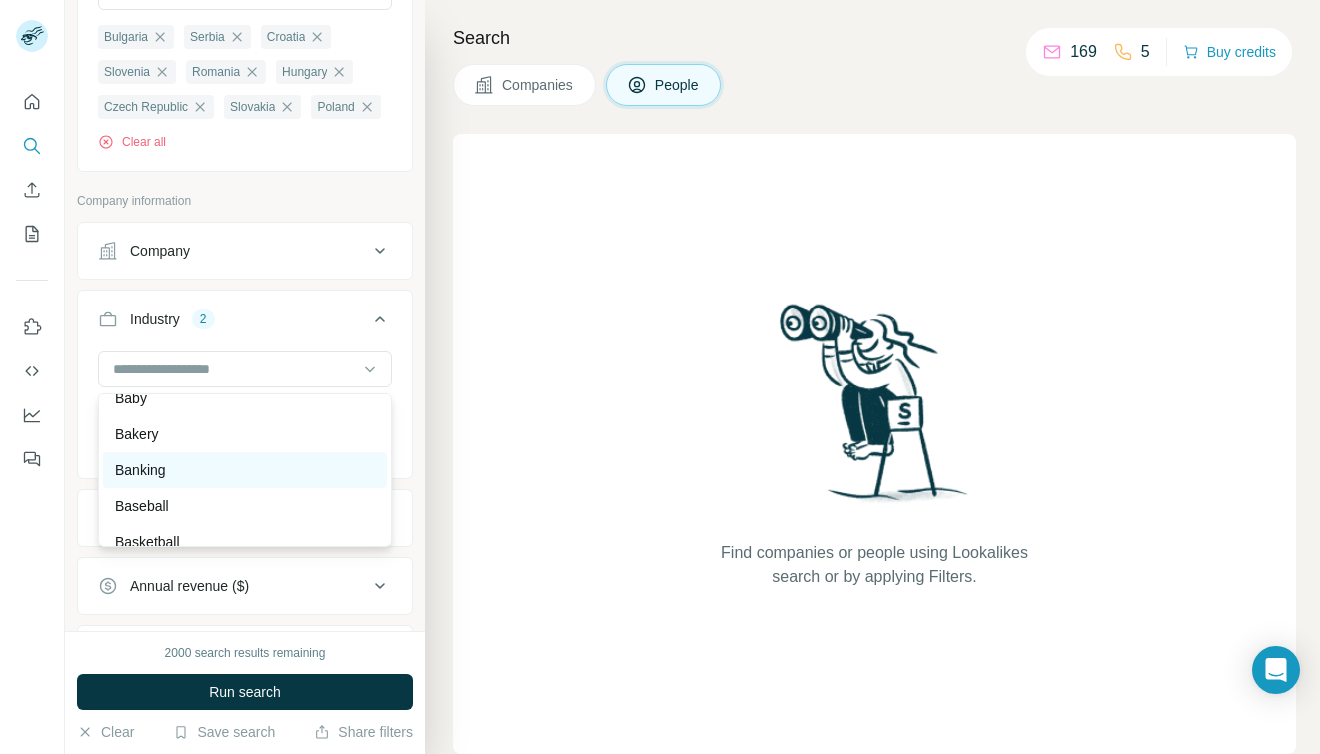 click on "Banking" at bounding box center (245, 470) 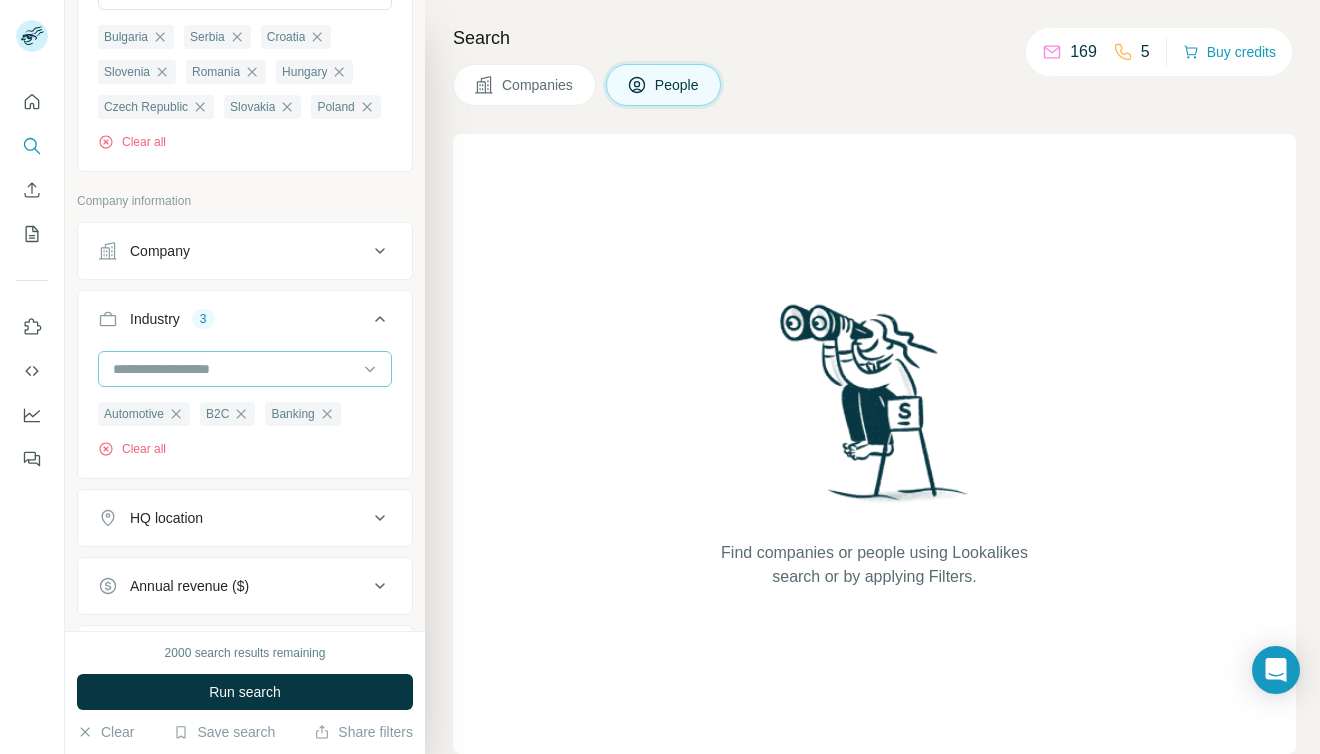 click at bounding box center (234, 369) 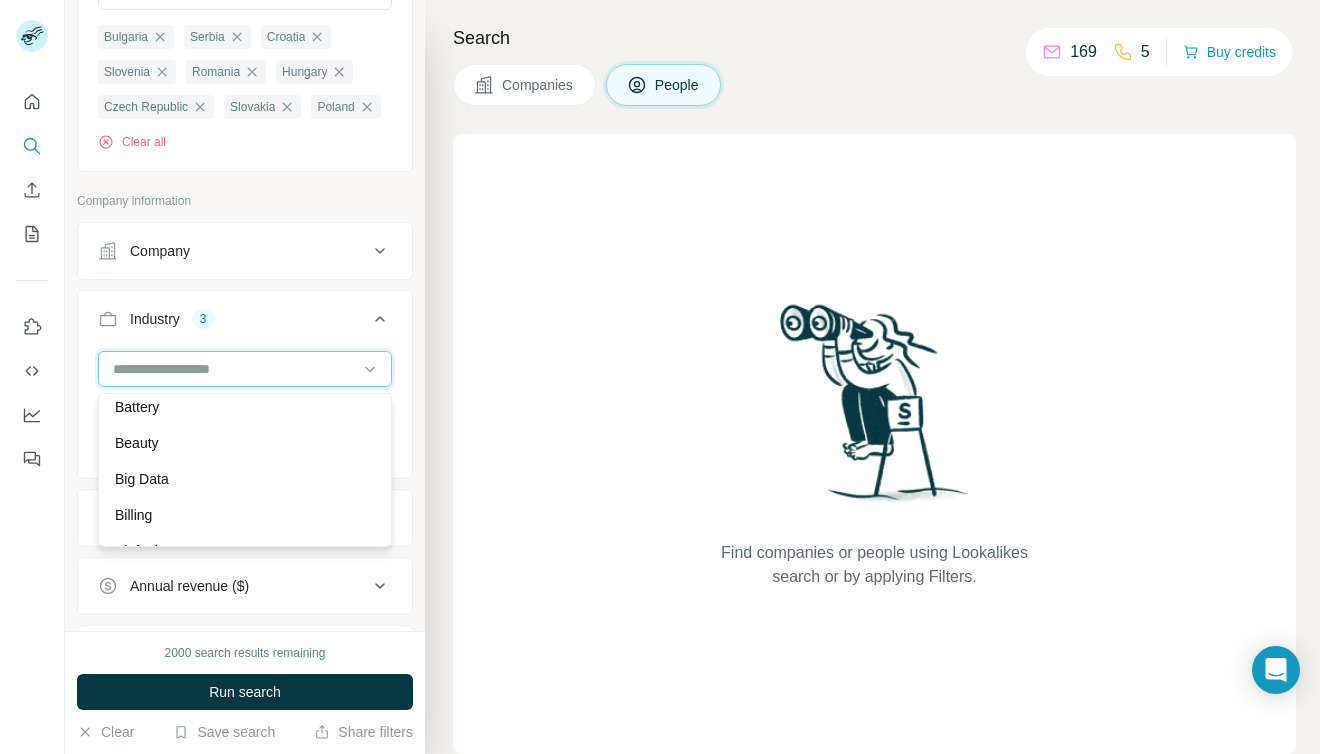 scroll, scrollTop: 1707, scrollLeft: 0, axis: vertical 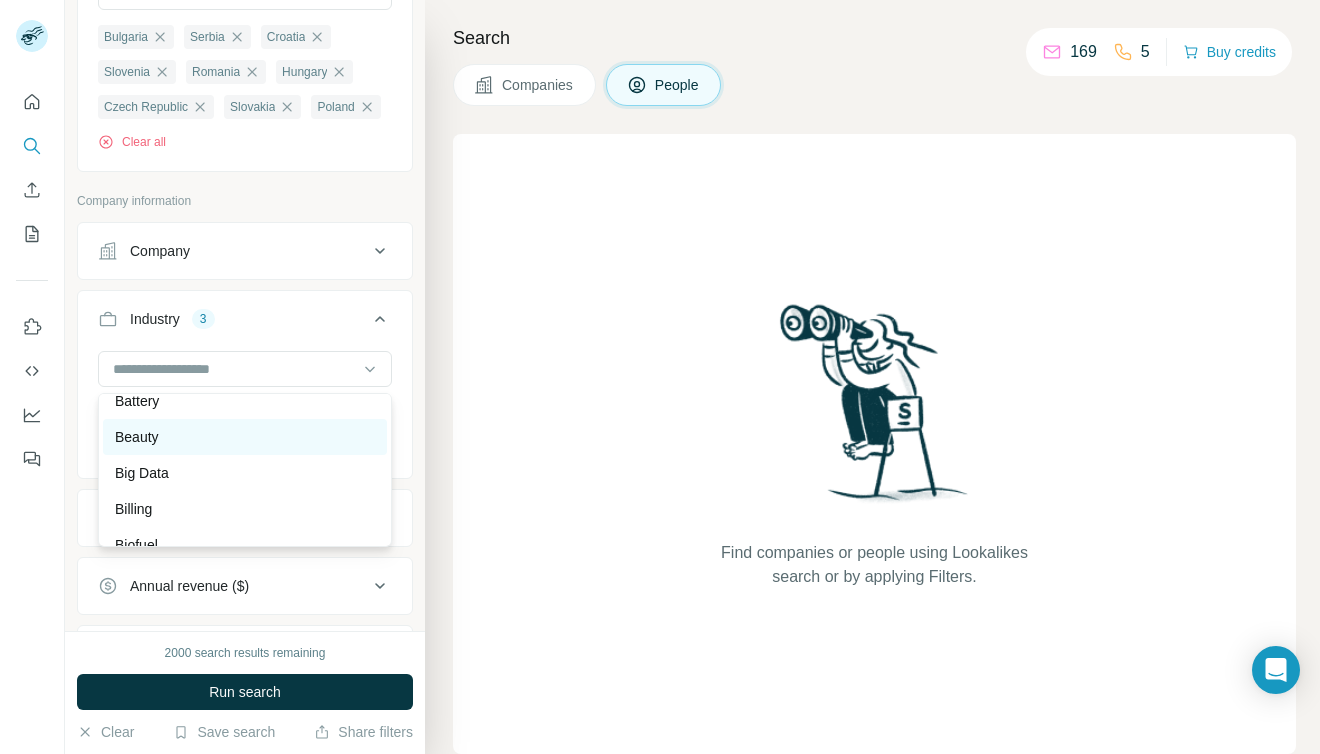 click on "Beauty" at bounding box center [245, 437] 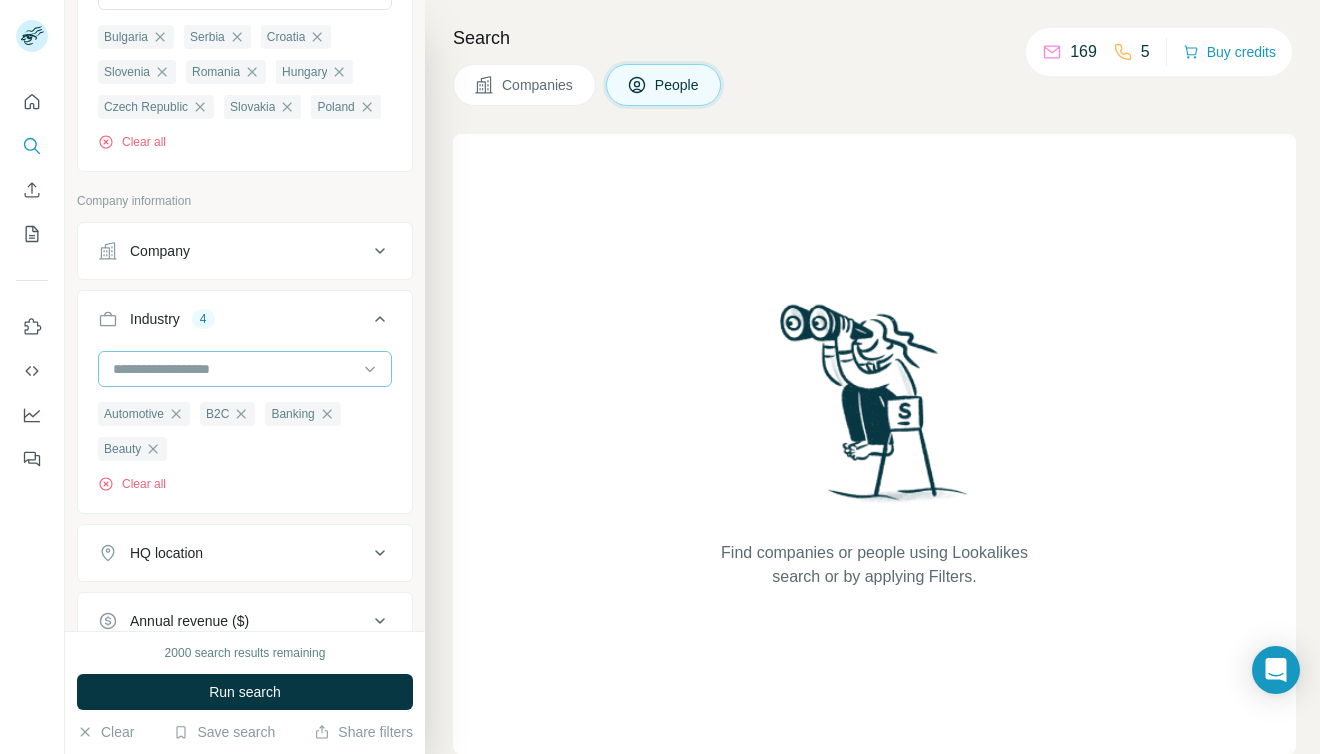 click at bounding box center [234, 369] 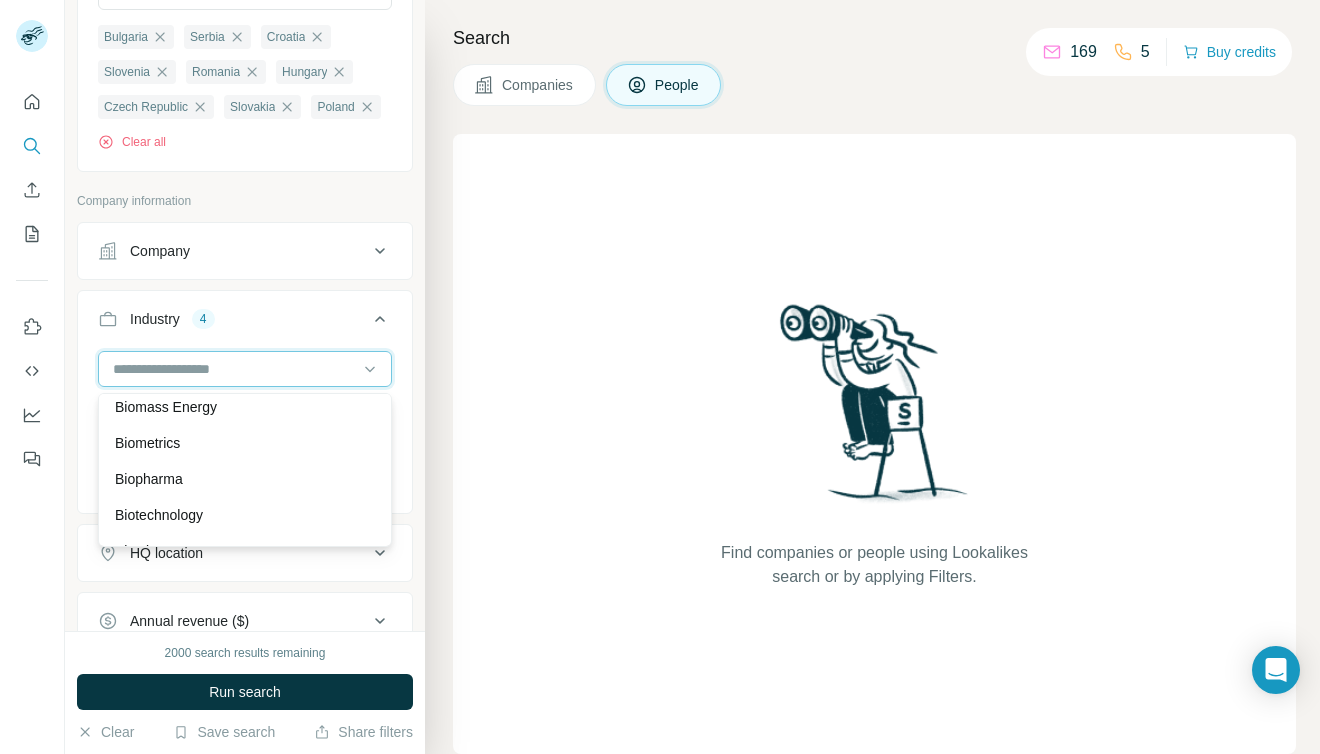 scroll, scrollTop: 1930, scrollLeft: 0, axis: vertical 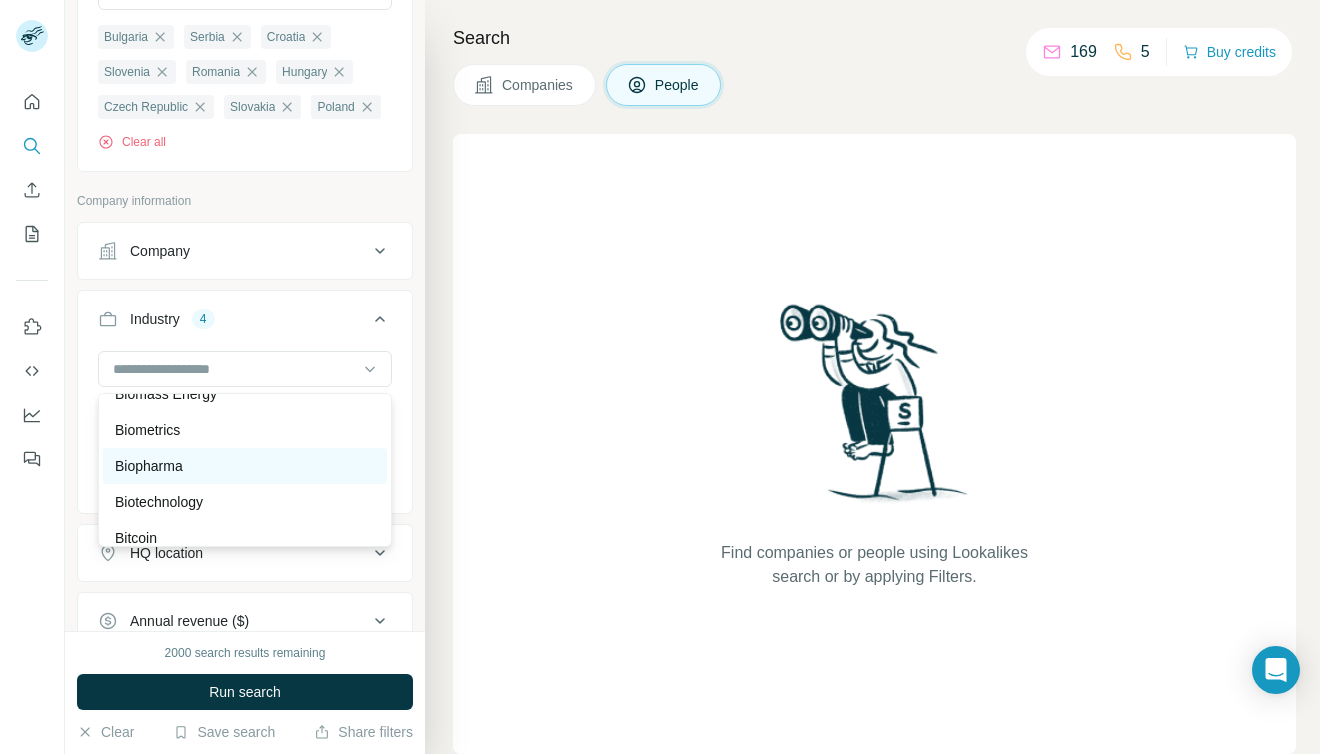 click on "Biopharma" at bounding box center (245, 466) 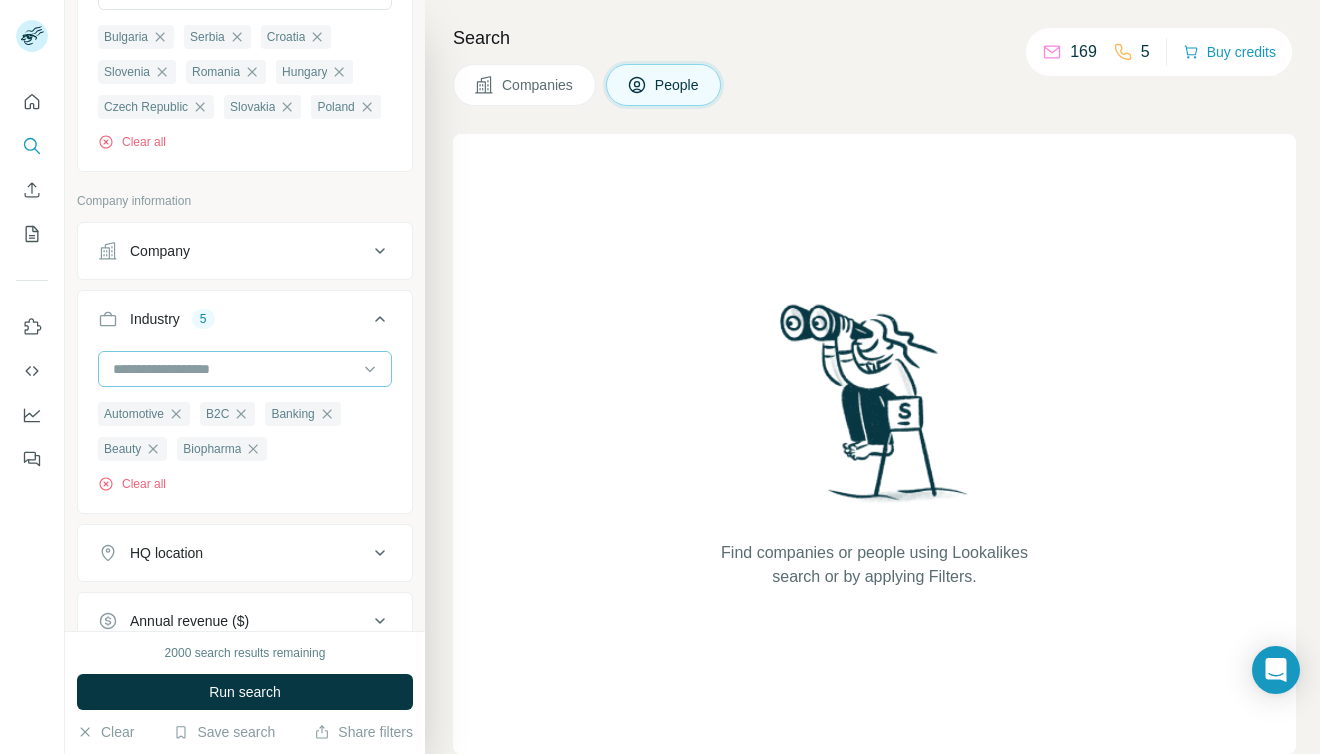 click at bounding box center [234, 369] 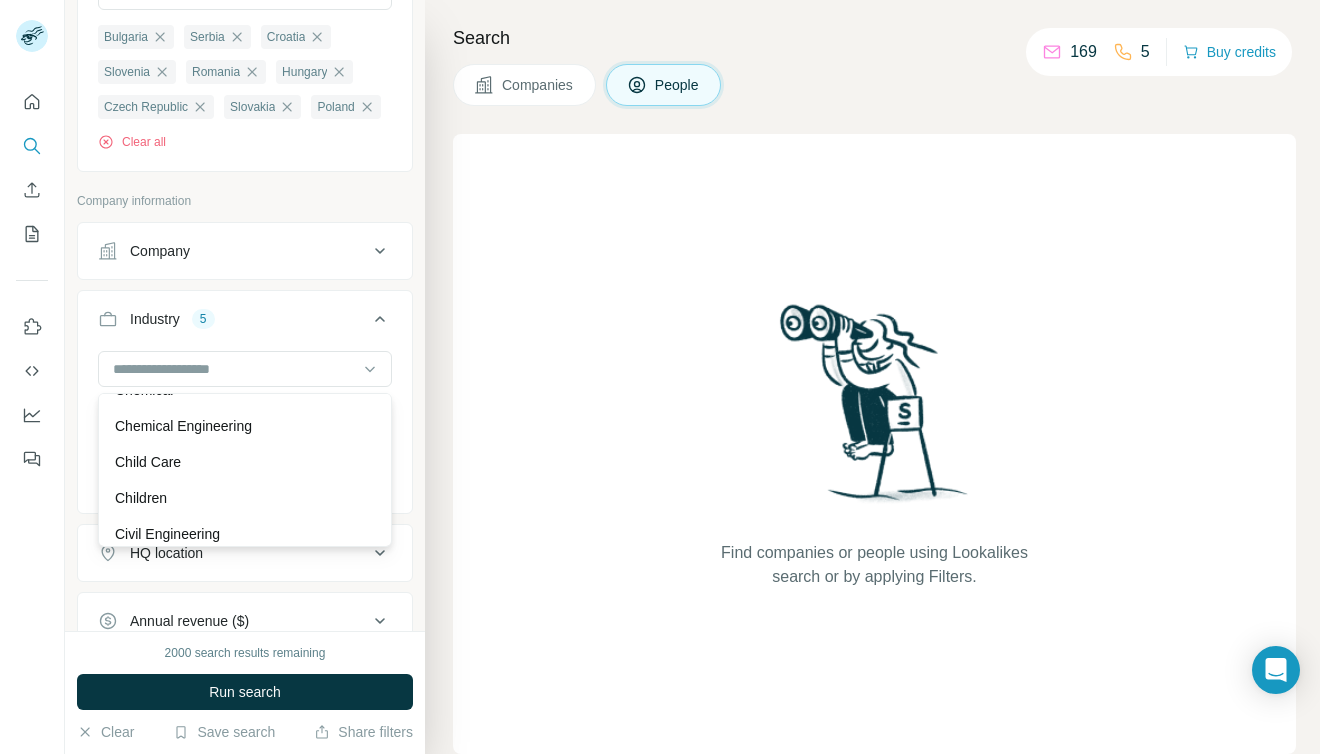 scroll, scrollTop: 2909, scrollLeft: 0, axis: vertical 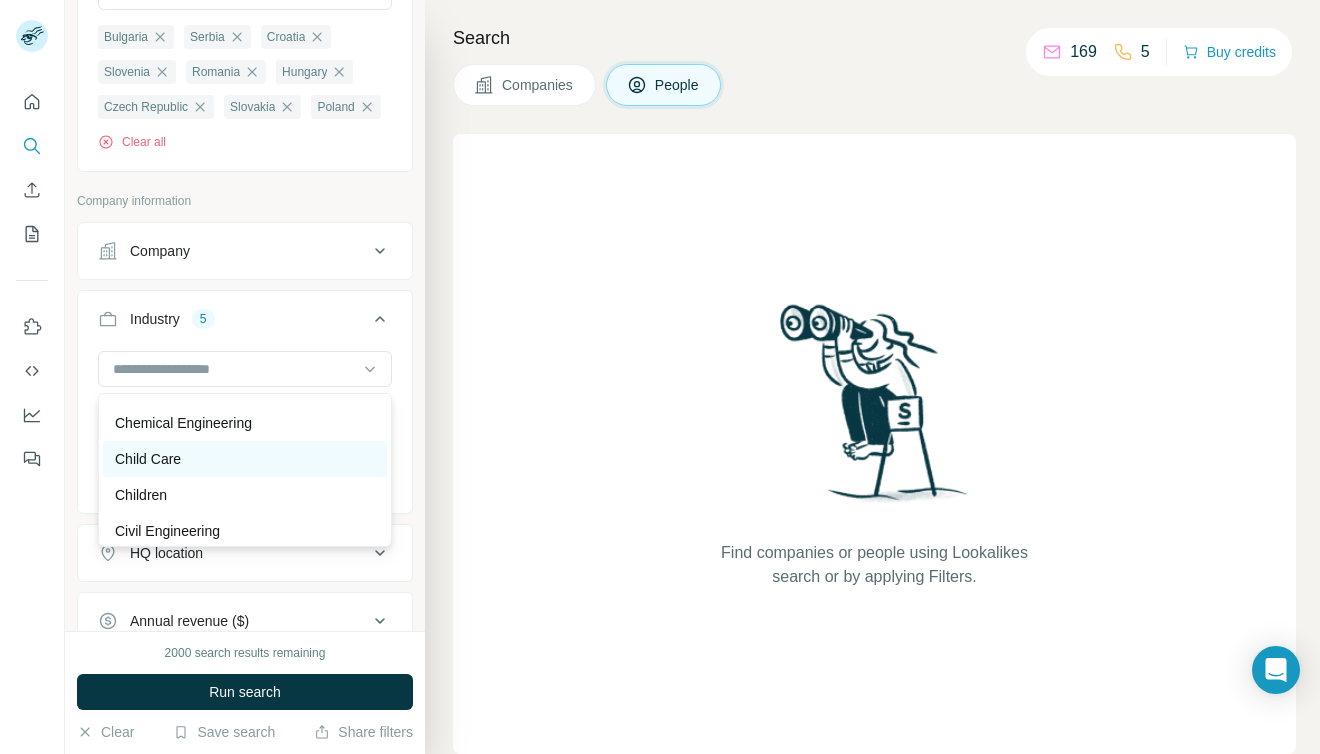 click on "Child Care" at bounding box center [245, 459] 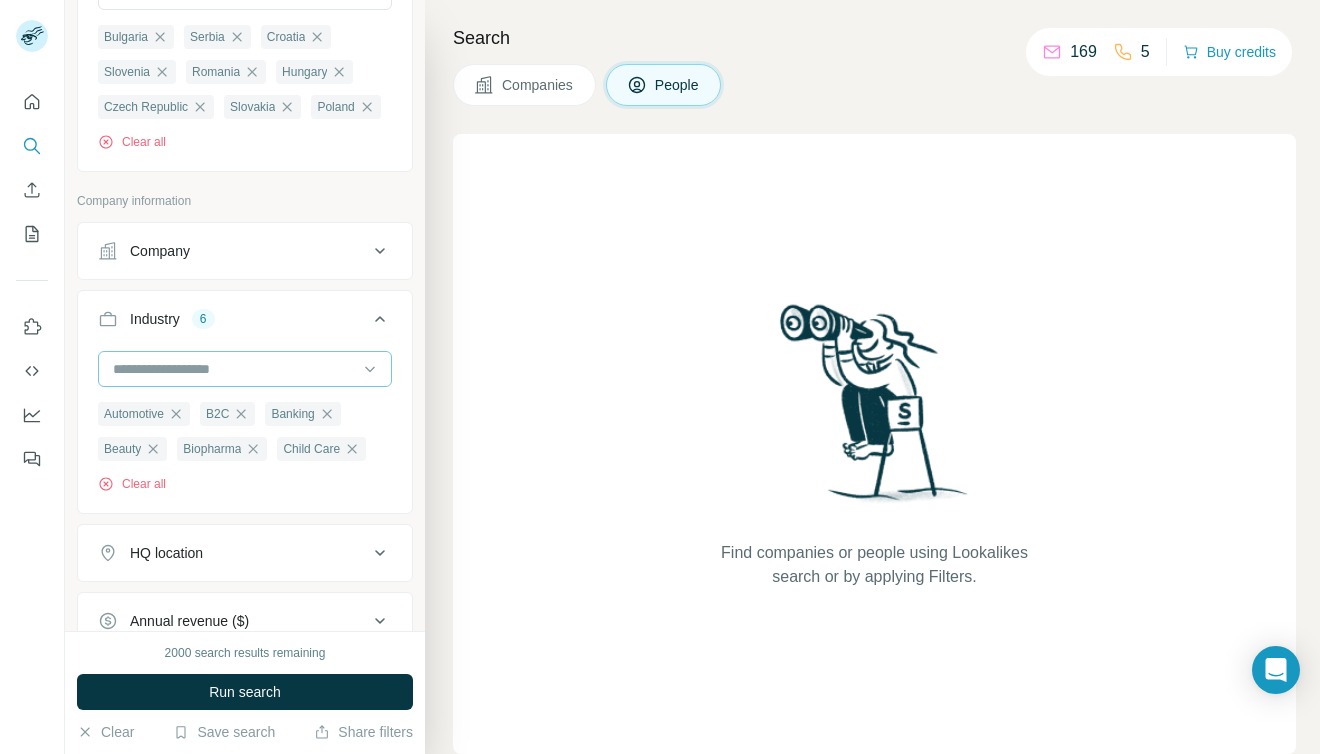 click at bounding box center (234, 369) 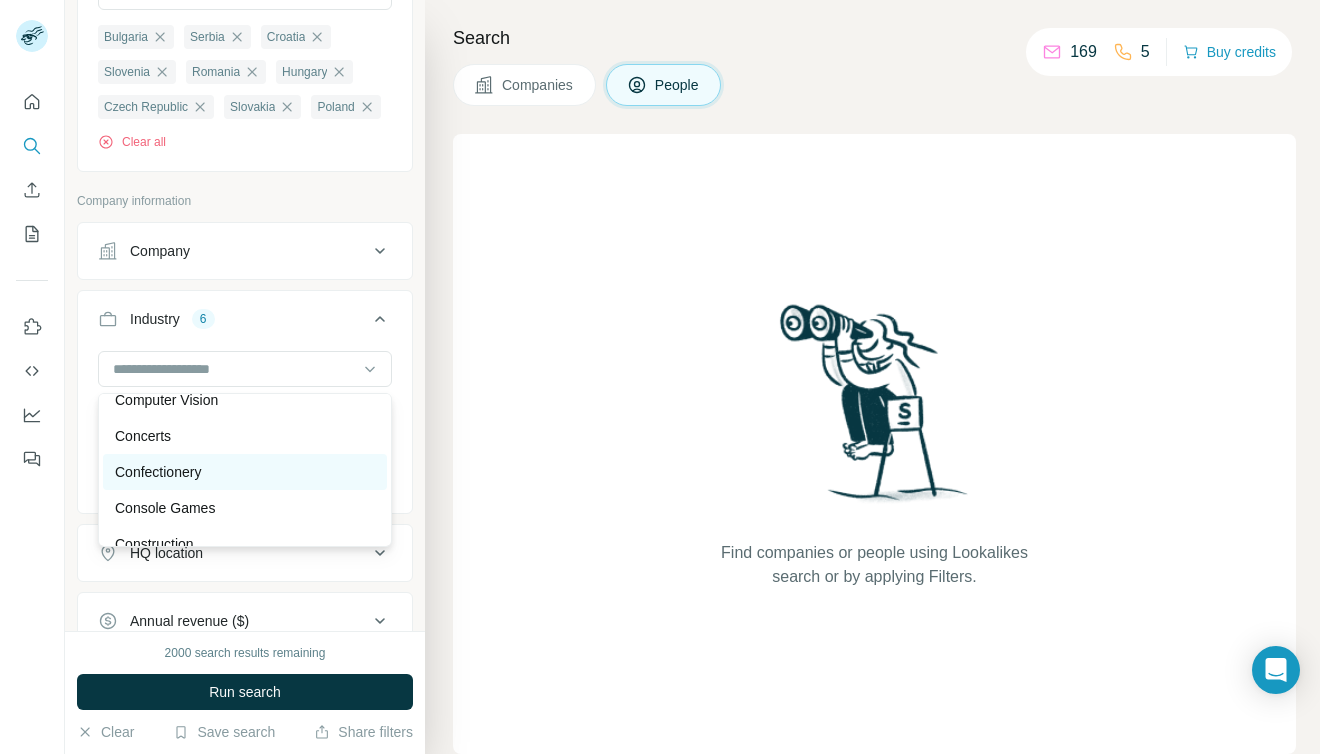 scroll, scrollTop: 3905, scrollLeft: 0, axis: vertical 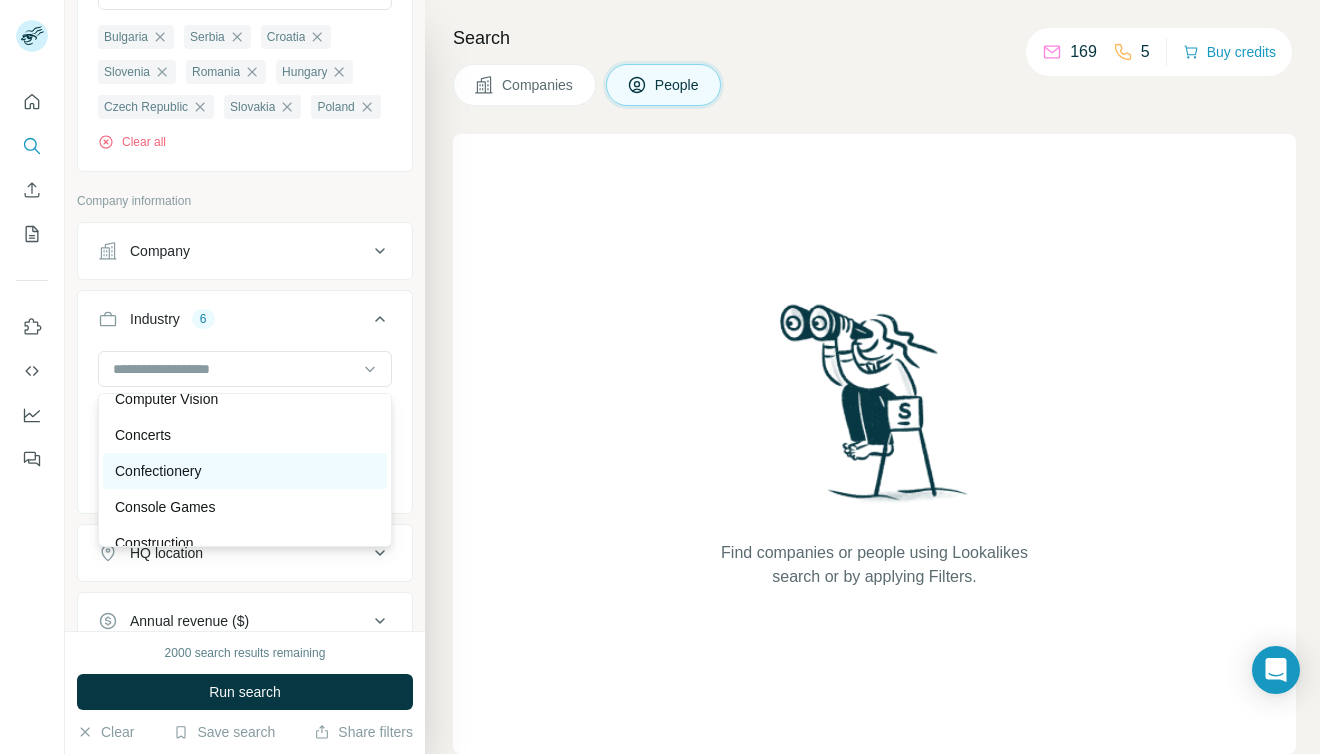 click on "Confectionery" at bounding box center (245, 471) 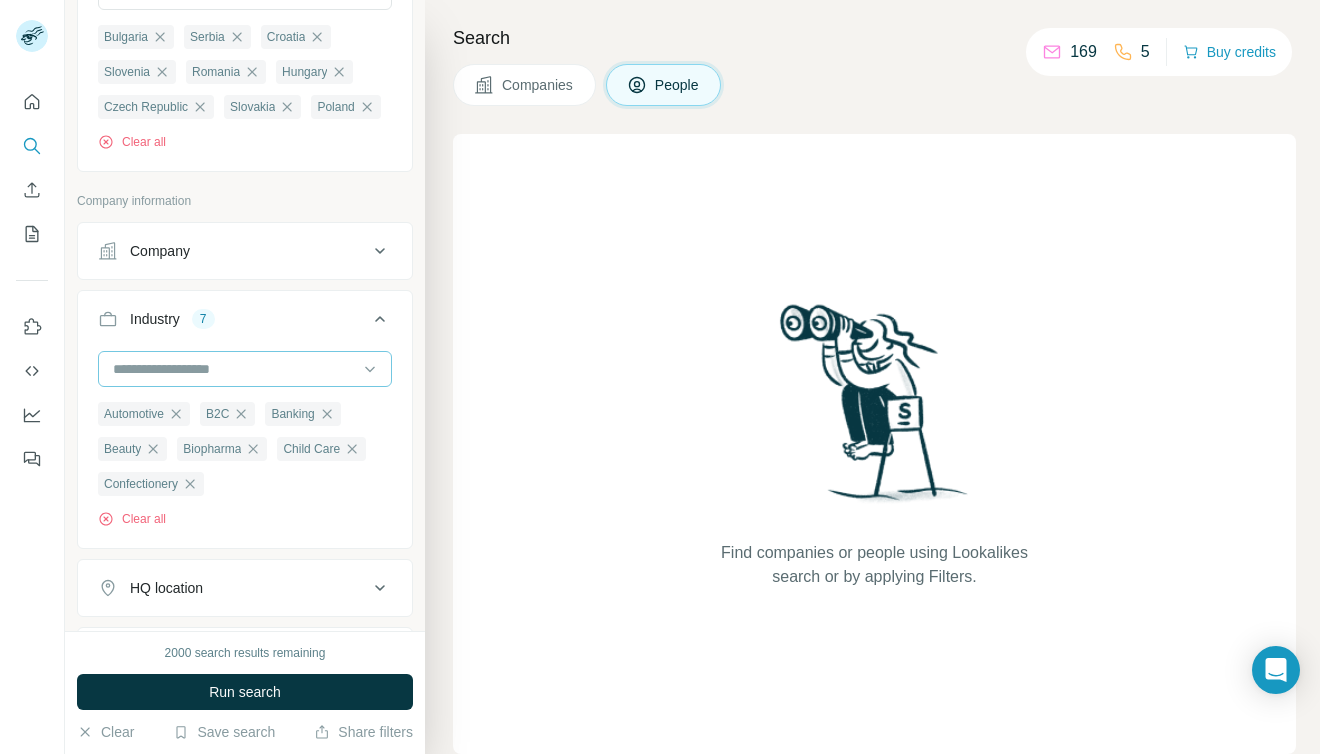click at bounding box center [234, 369] 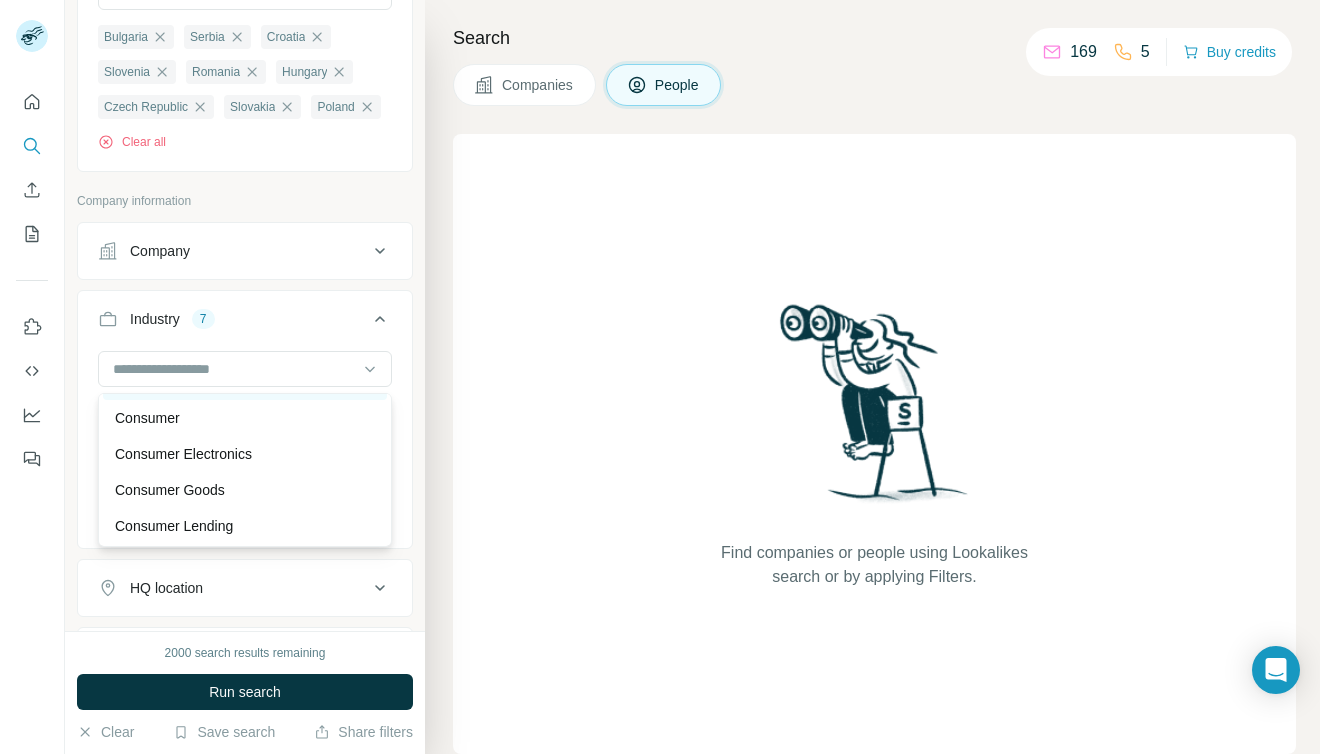 scroll, scrollTop: 4106, scrollLeft: 0, axis: vertical 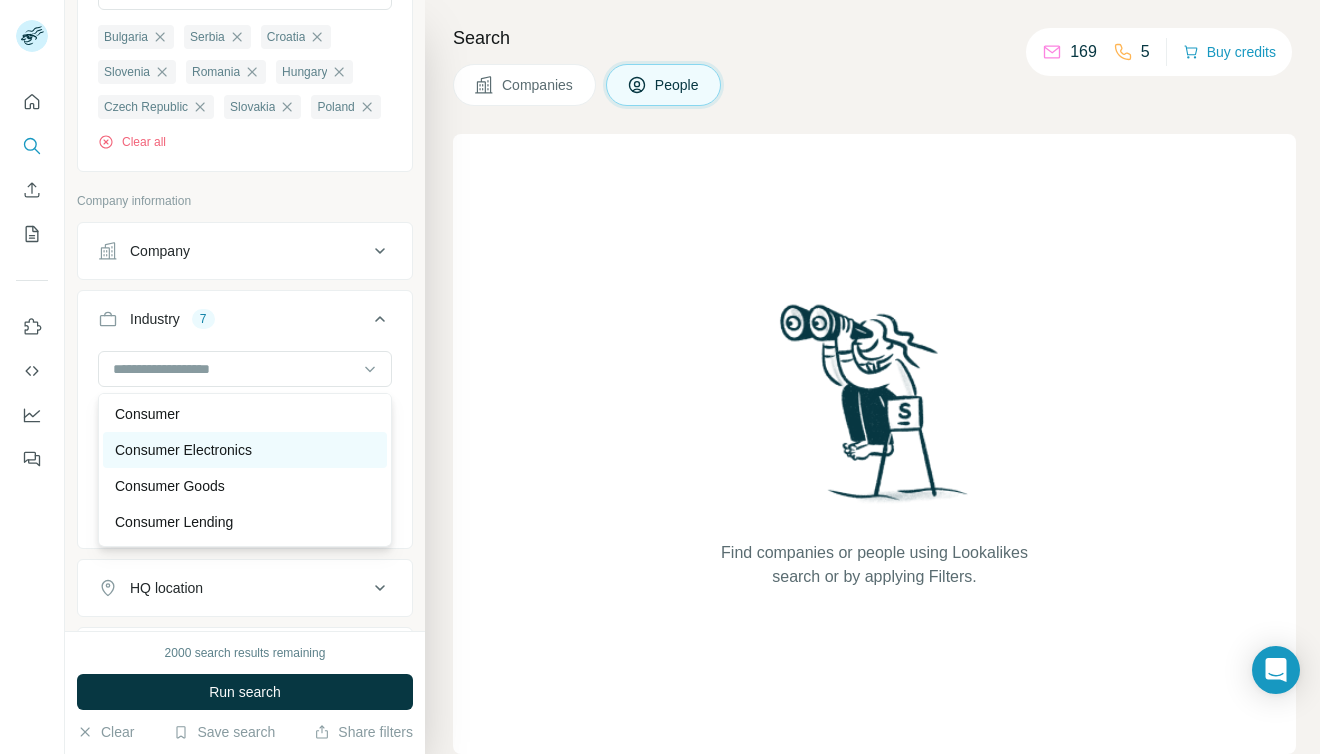 click on "Consumer Electronics" at bounding box center [183, 450] 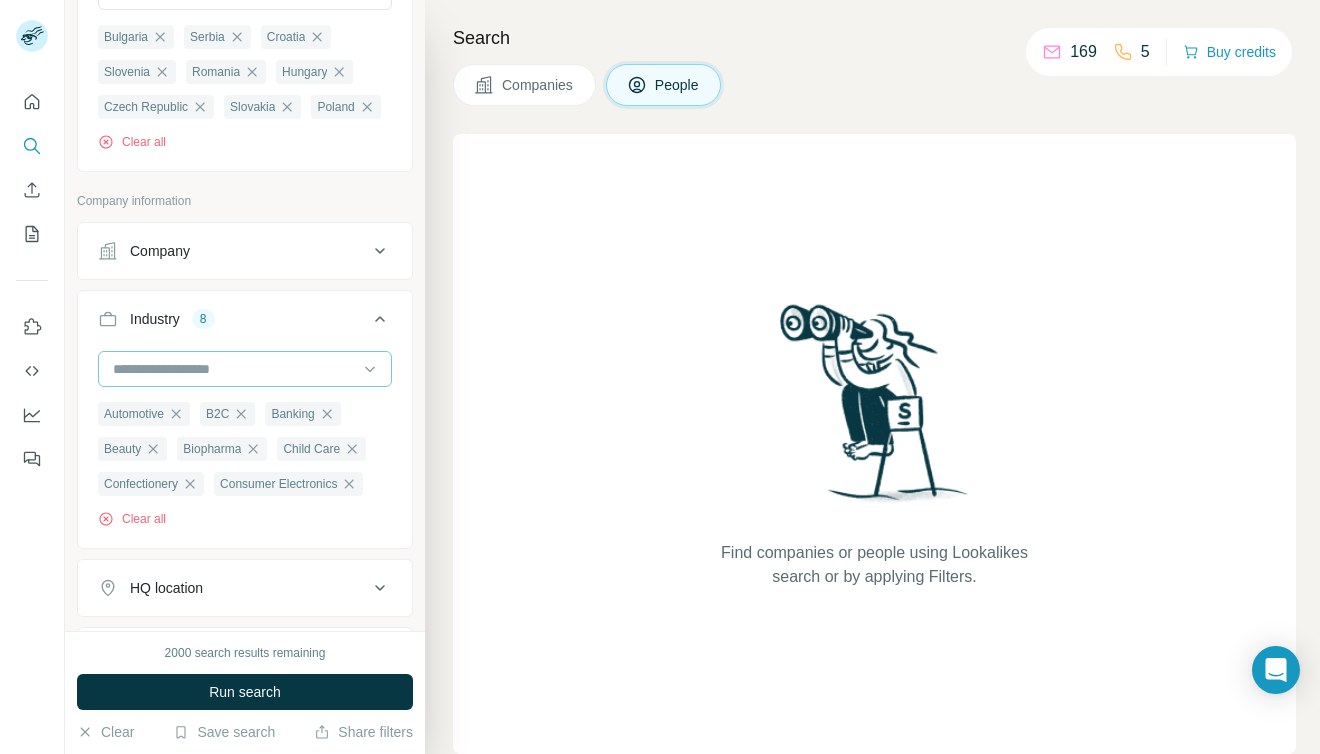 click at bounding box center [234, 369] 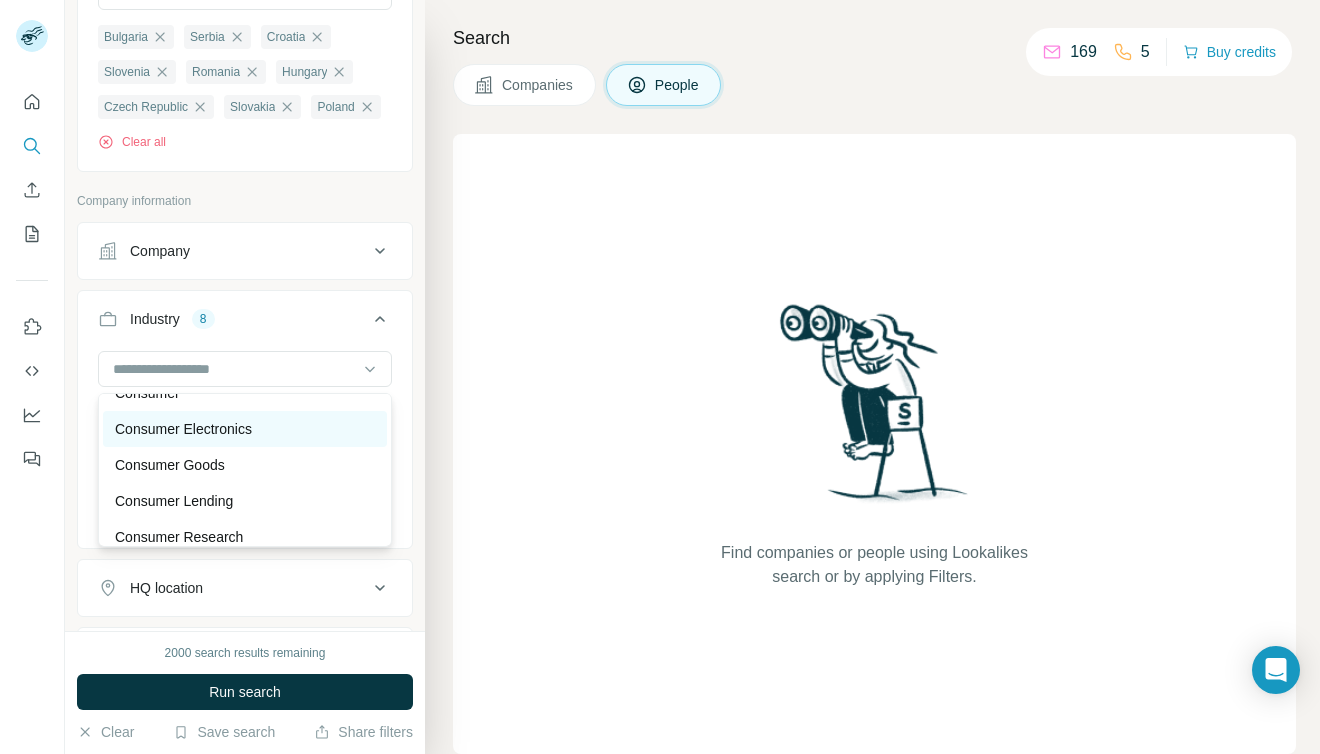 scroll, scrollTop: 4134, scrollLeft: 0, axis: vertical 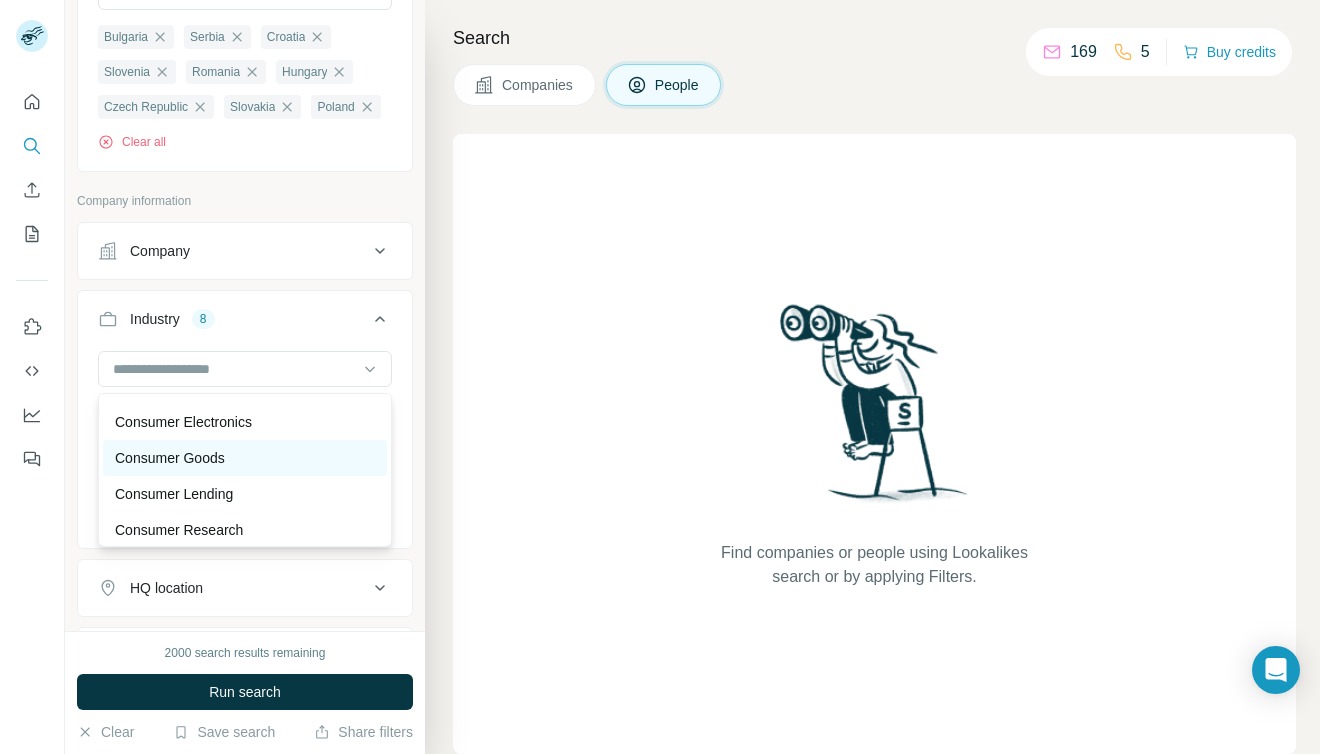 click on "Consumer Goods" at bounding box center (245, 458) 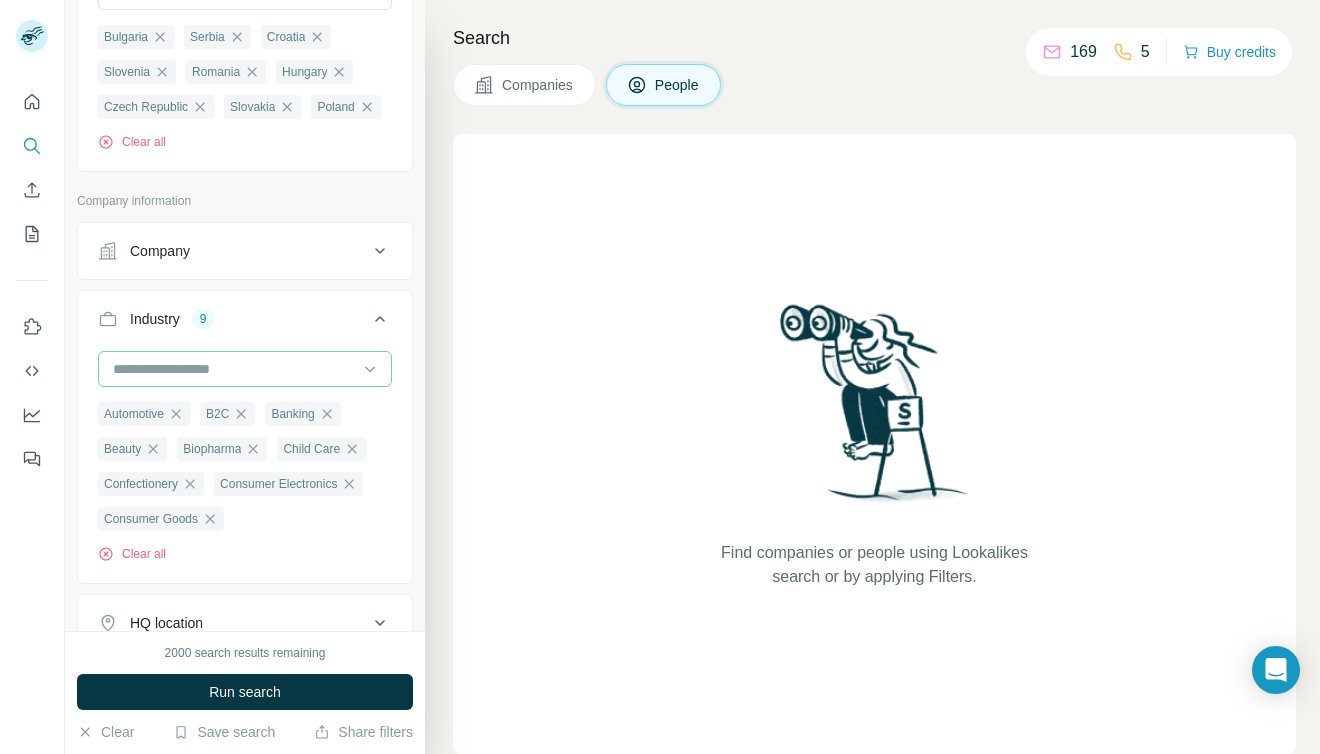 click at bounding box center (234, 369) 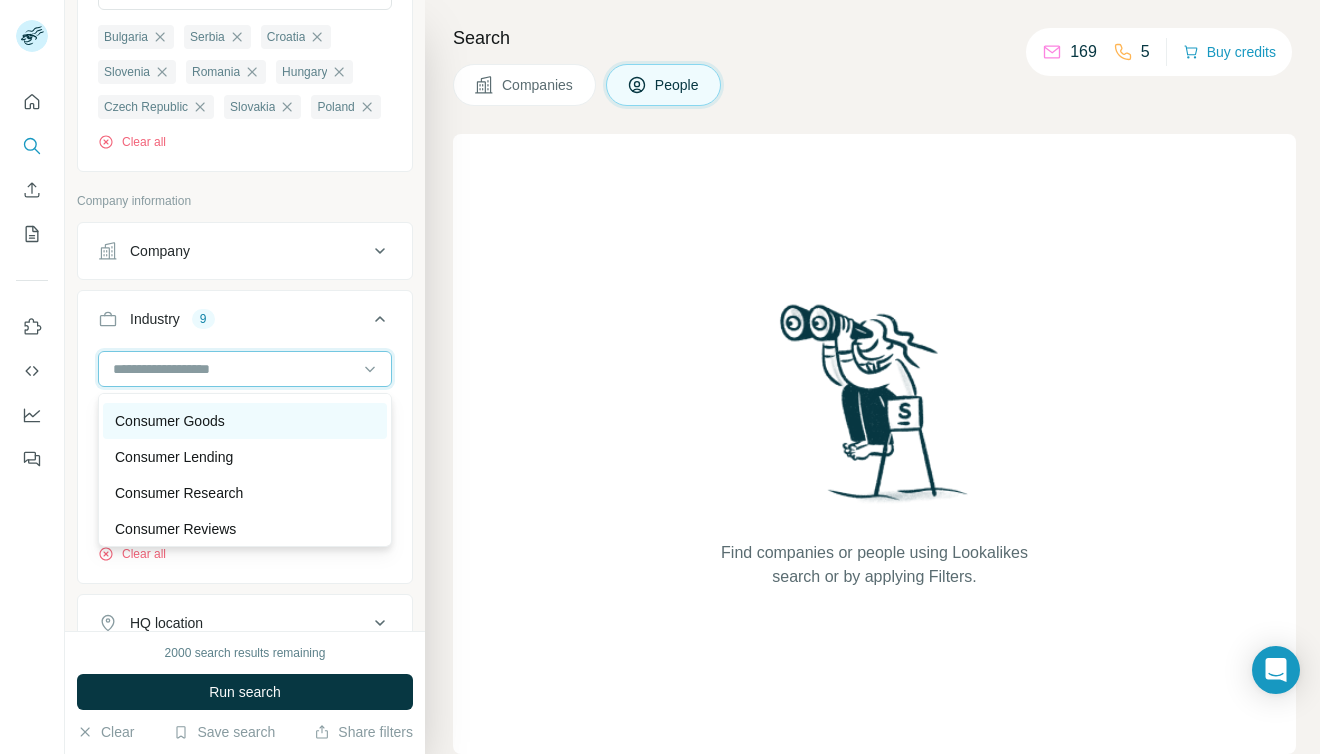 scroll, scrollTop: 4174, scrollLeft: 0, axis: vertical 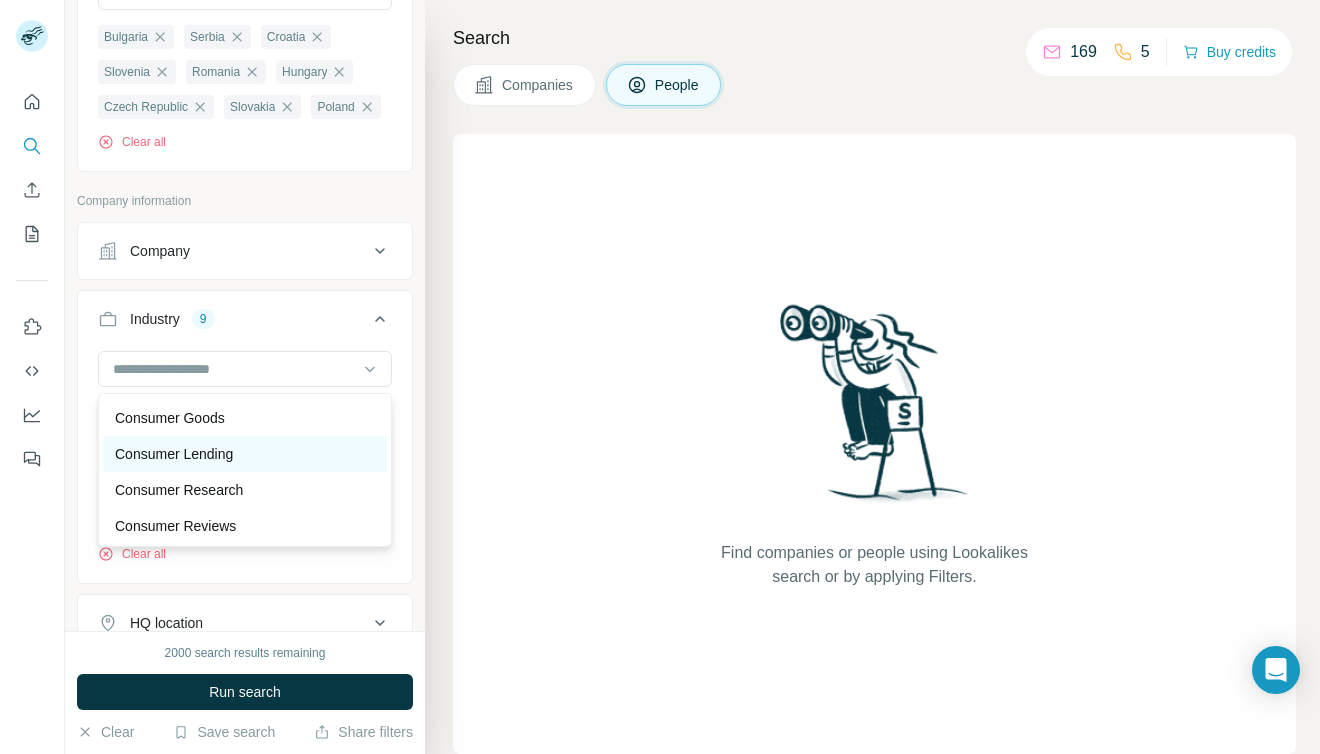 click on "Consumer Lending" at bounding box center [174, 454] 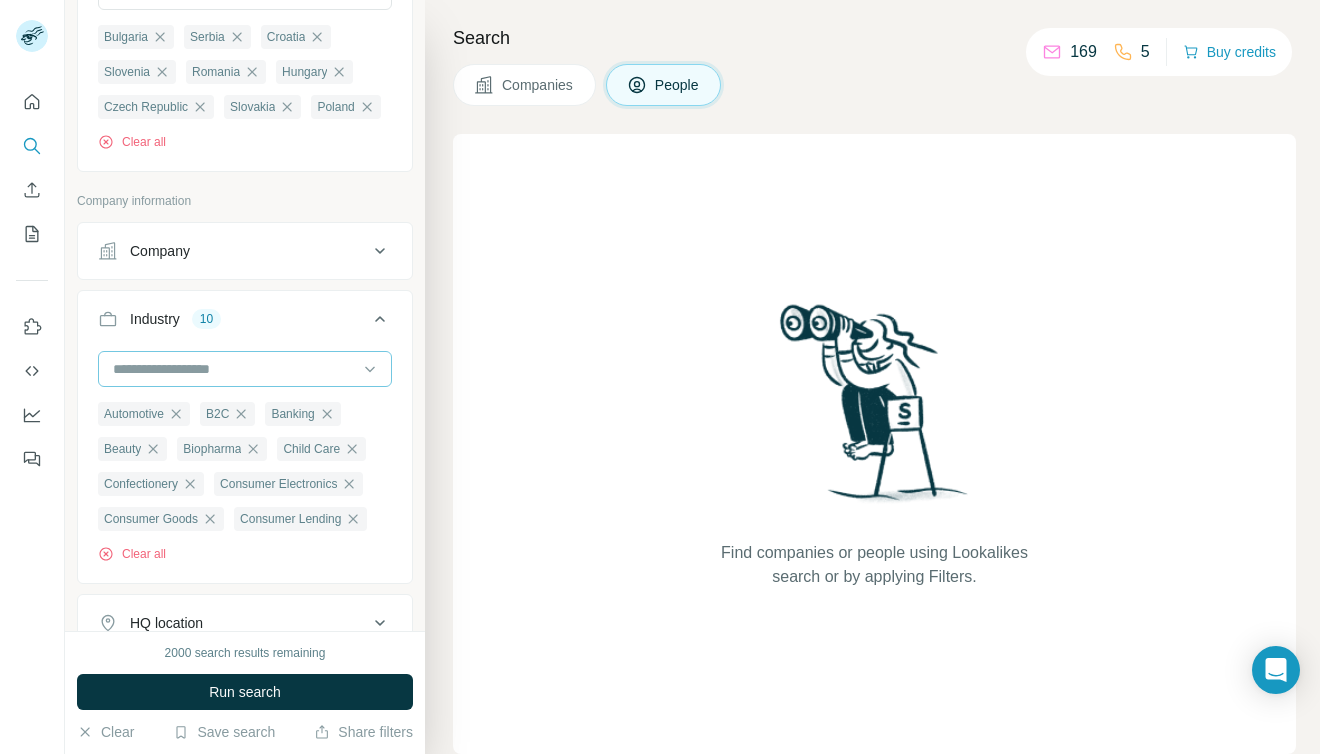 click at bounding box center [234, 369] 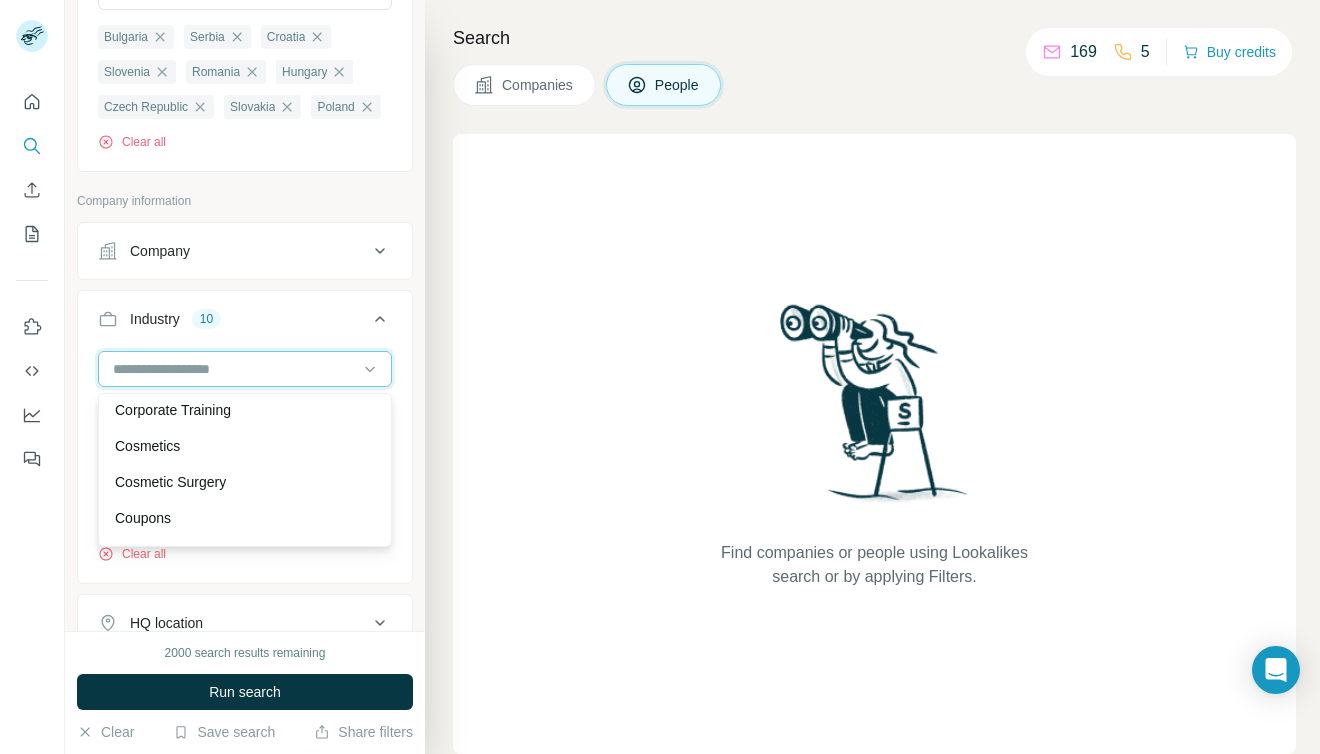 scroll, scrollTop: 4615, scrollLeft: 0, axis: vertical 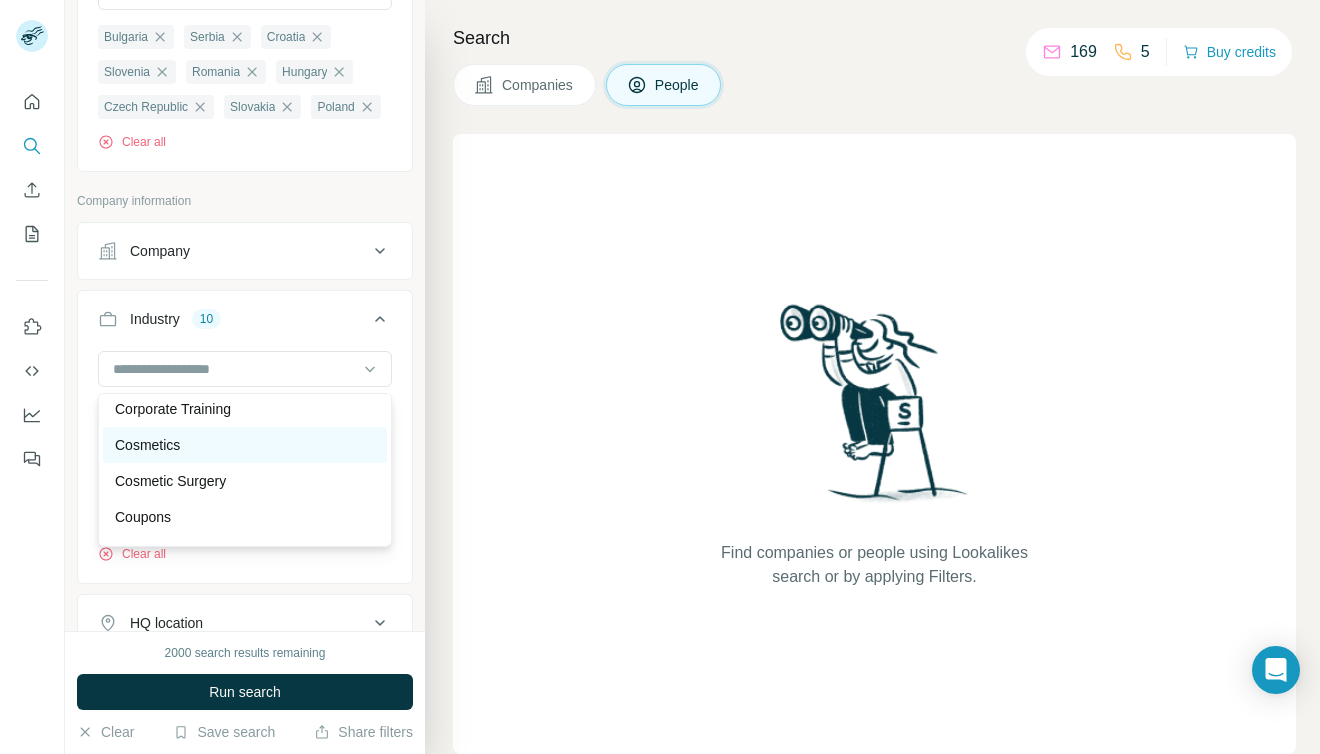 click on "Cosmetics" at bounding box center (245, 445) 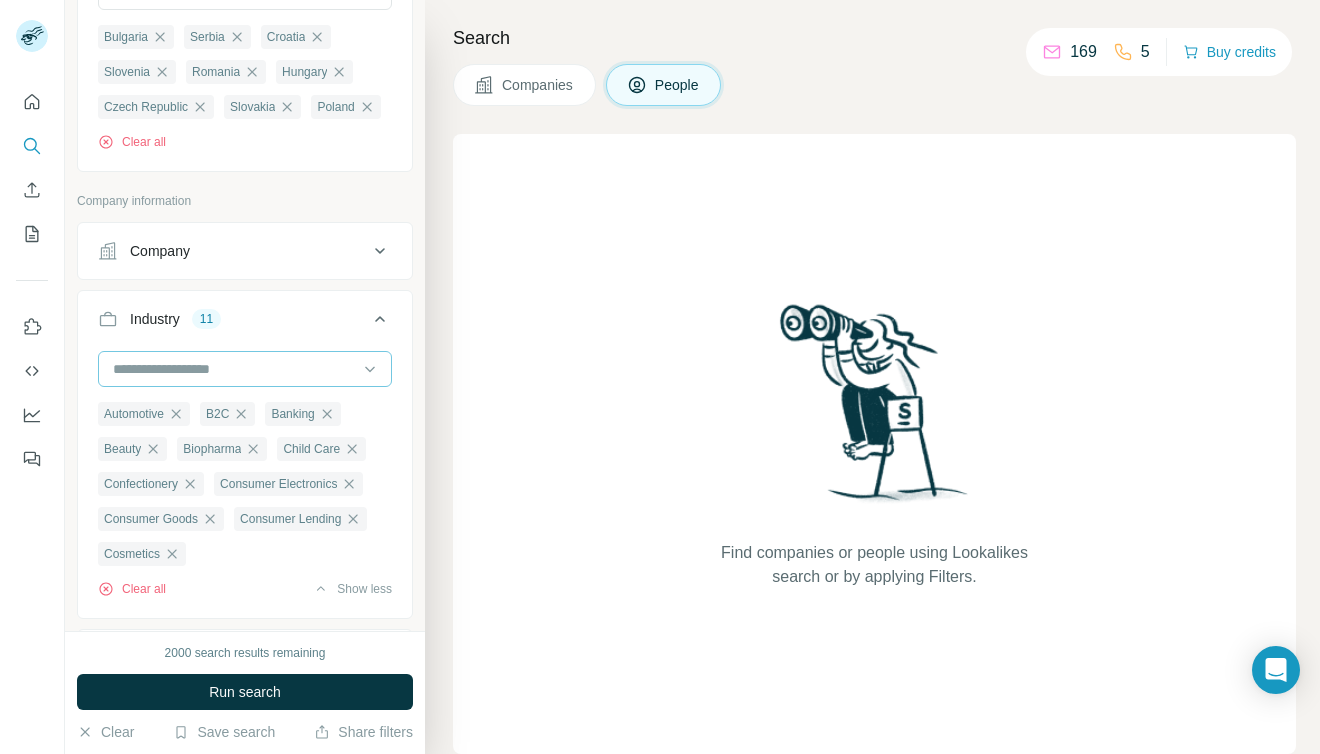 click at bounding box center [234, 369] 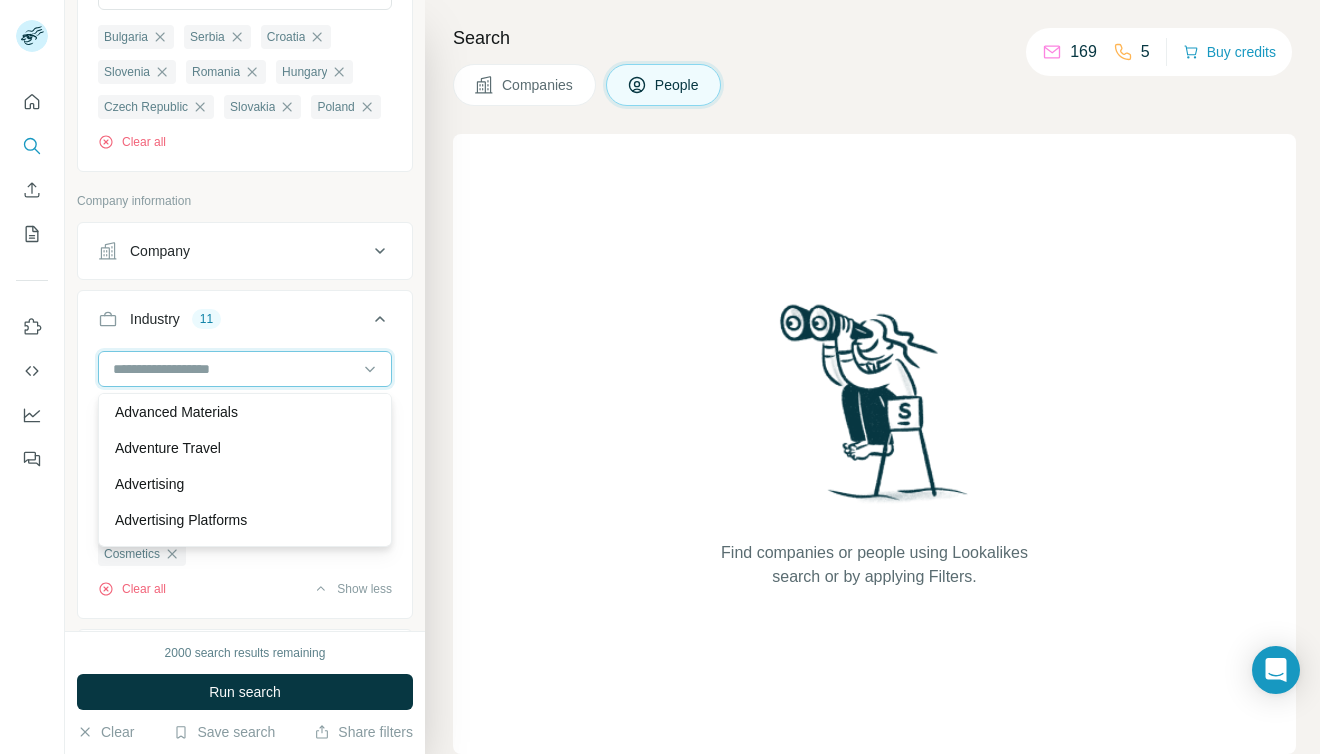 scroll, scrollTop: 186, scrollLeft: 0, axis: vertical 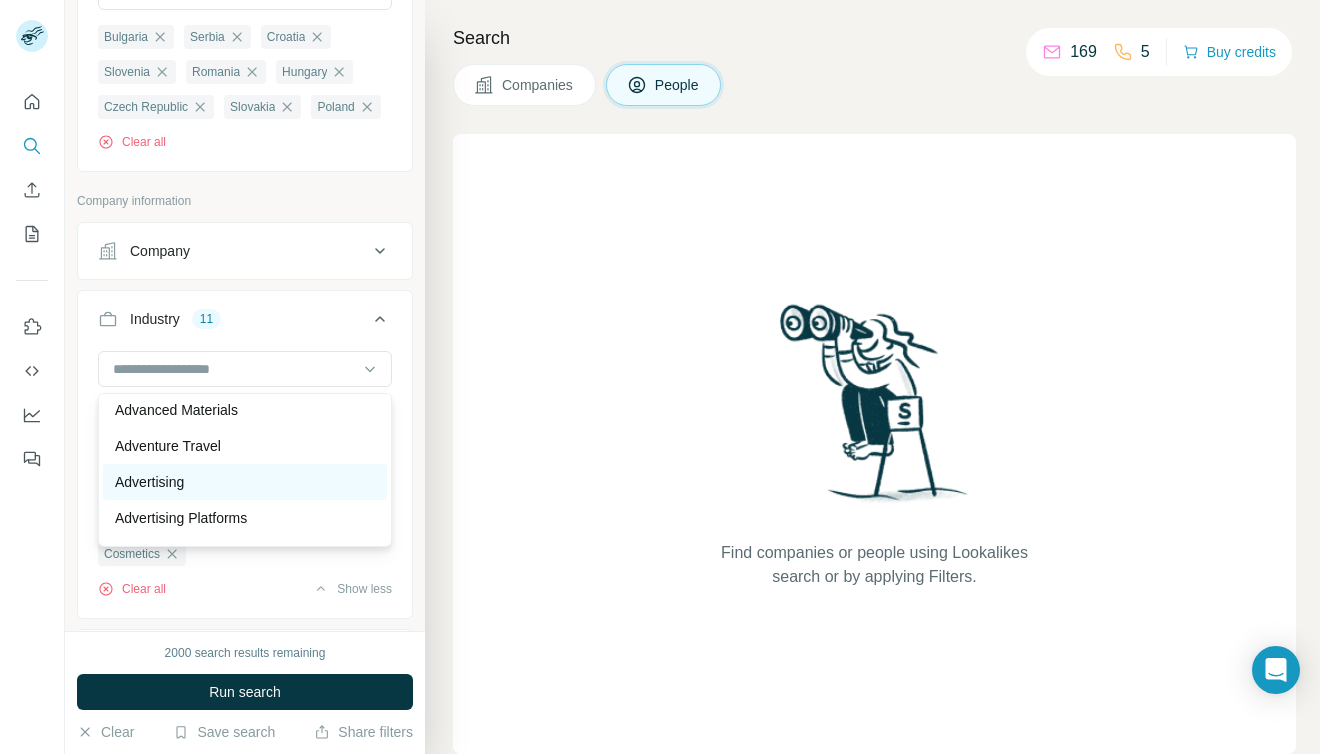 click on "Advertising" at bounding box center (245, 482) 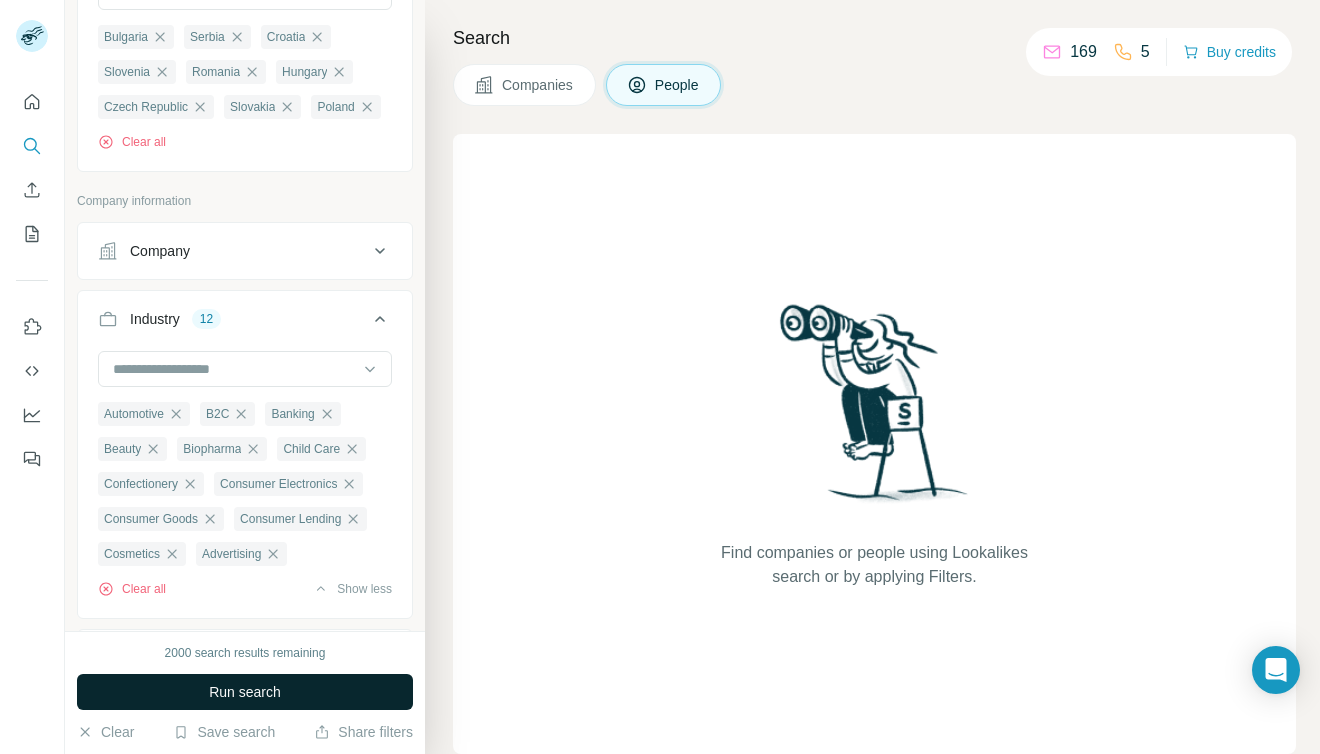 click on "Run search" at bounding box center (245, 692) 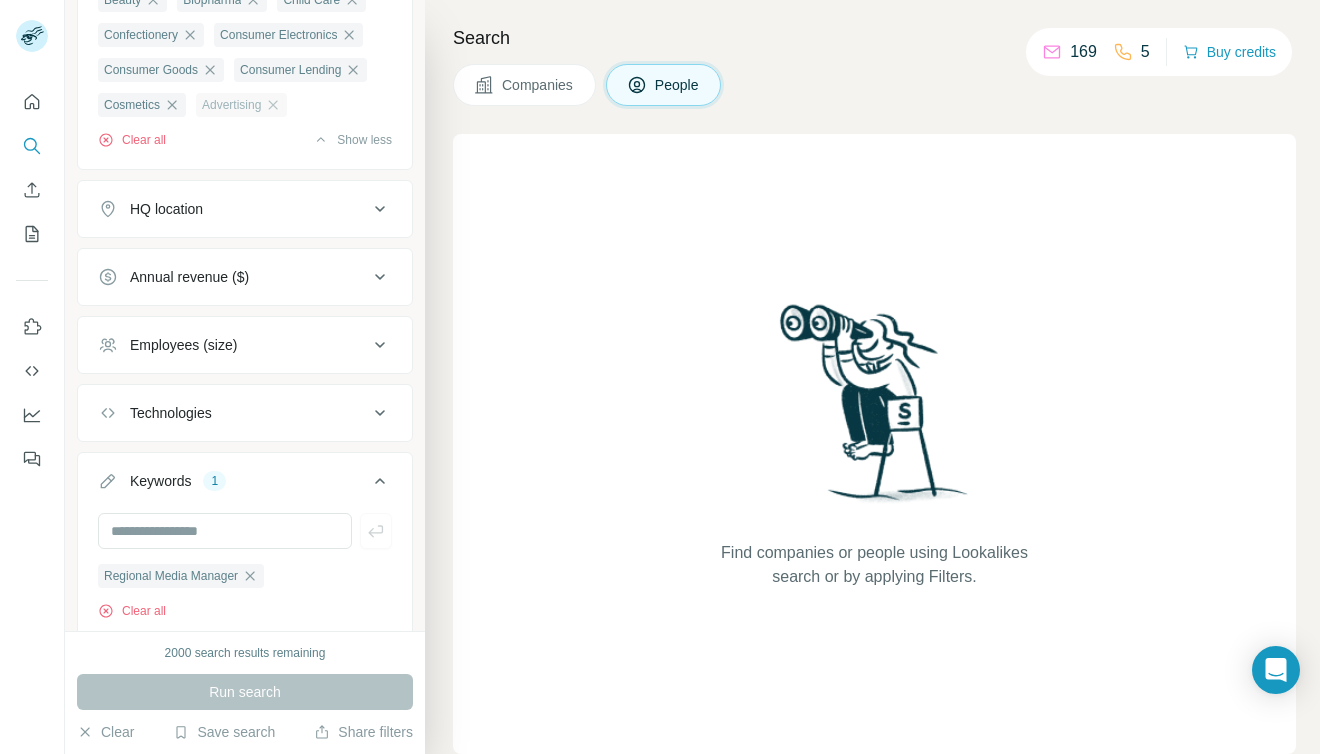 scroll, scrollTop: 970, scrollLeft: 0, axis: vertical 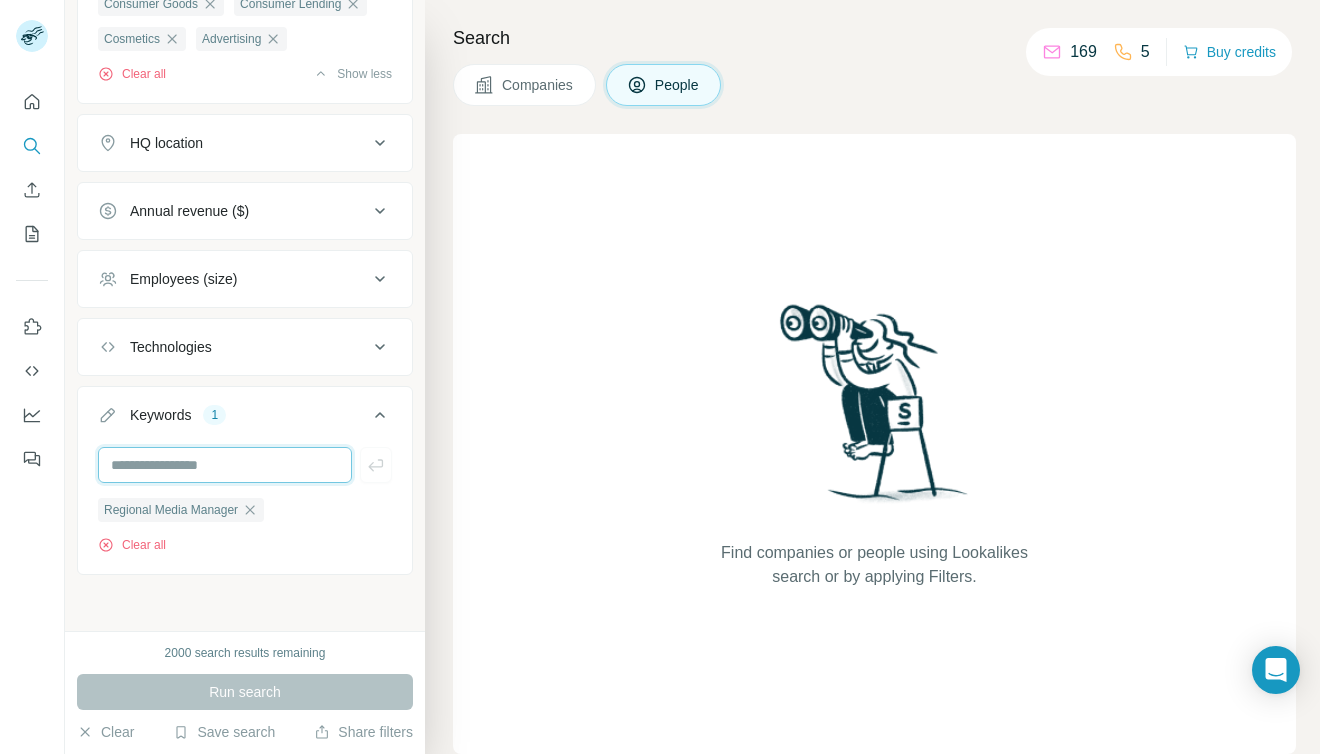 click at bounding box center [225, 465] 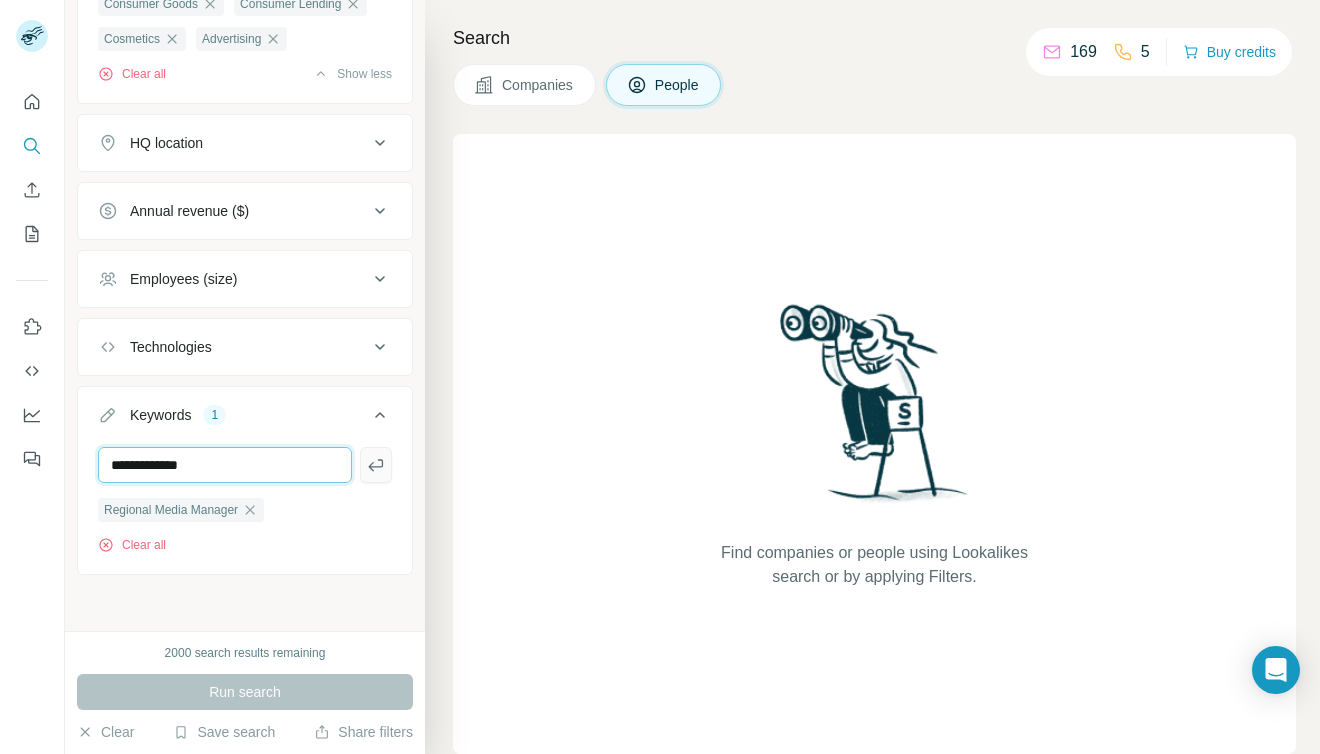 type on "**********" 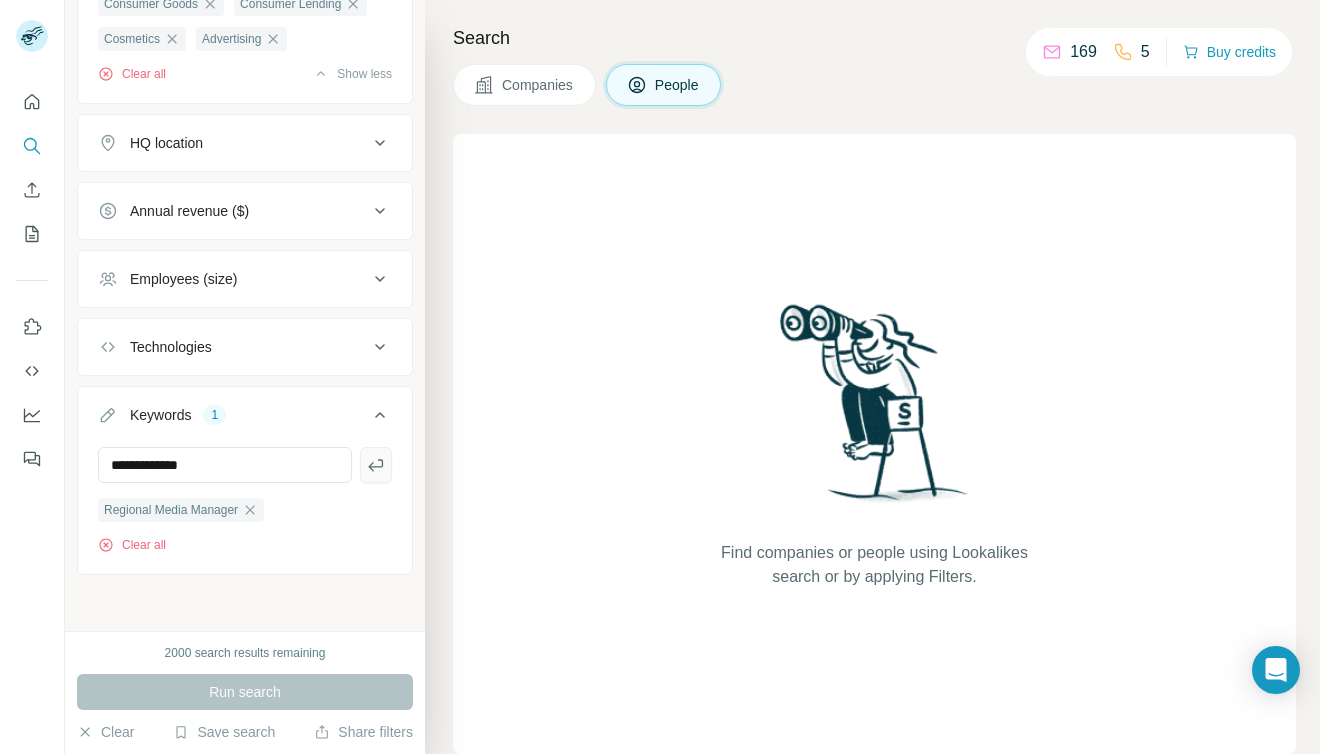 click 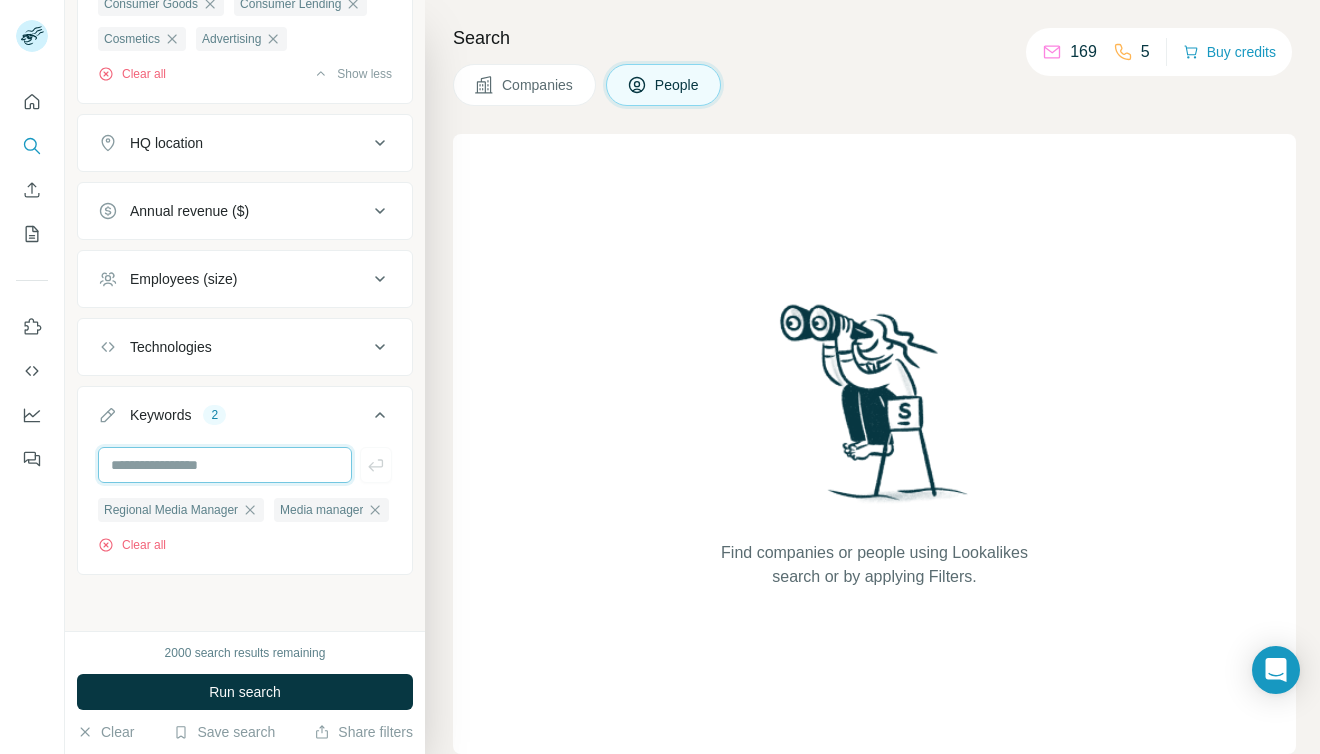 click at bounding box center [225, 465] 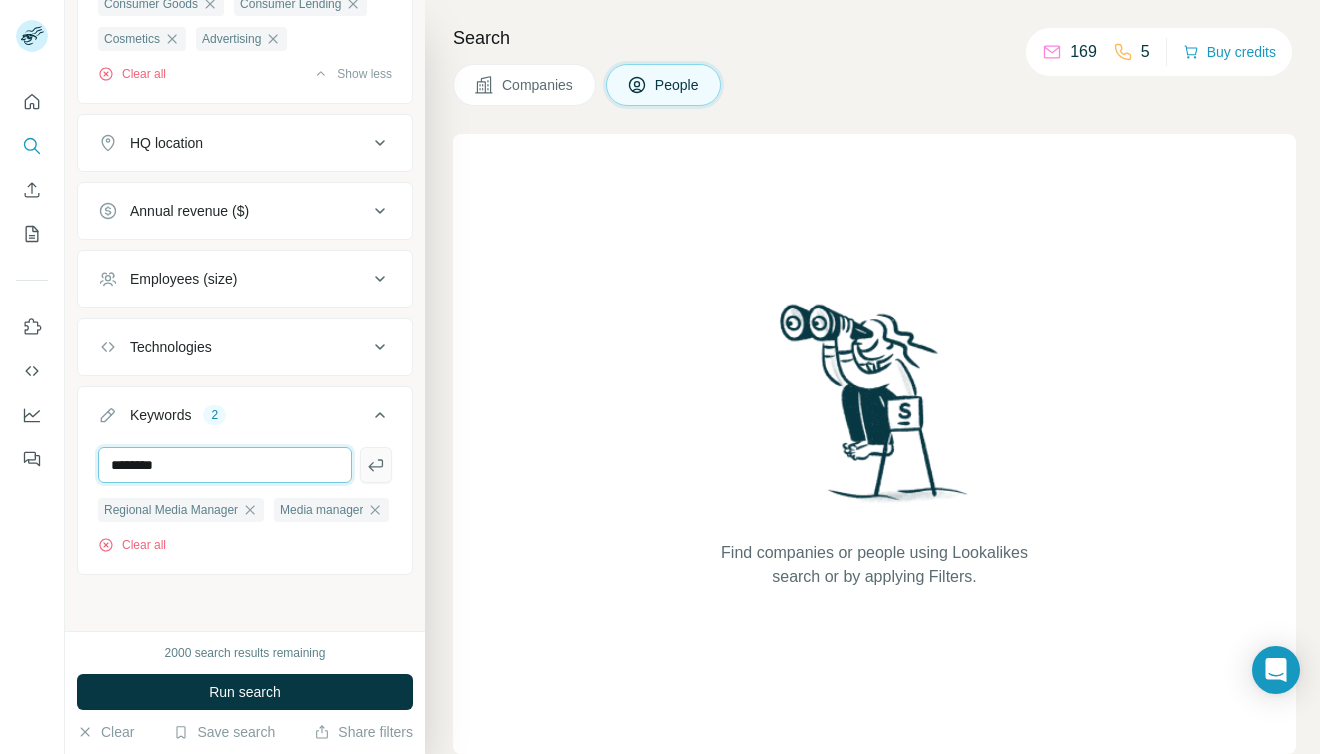 type on "********" 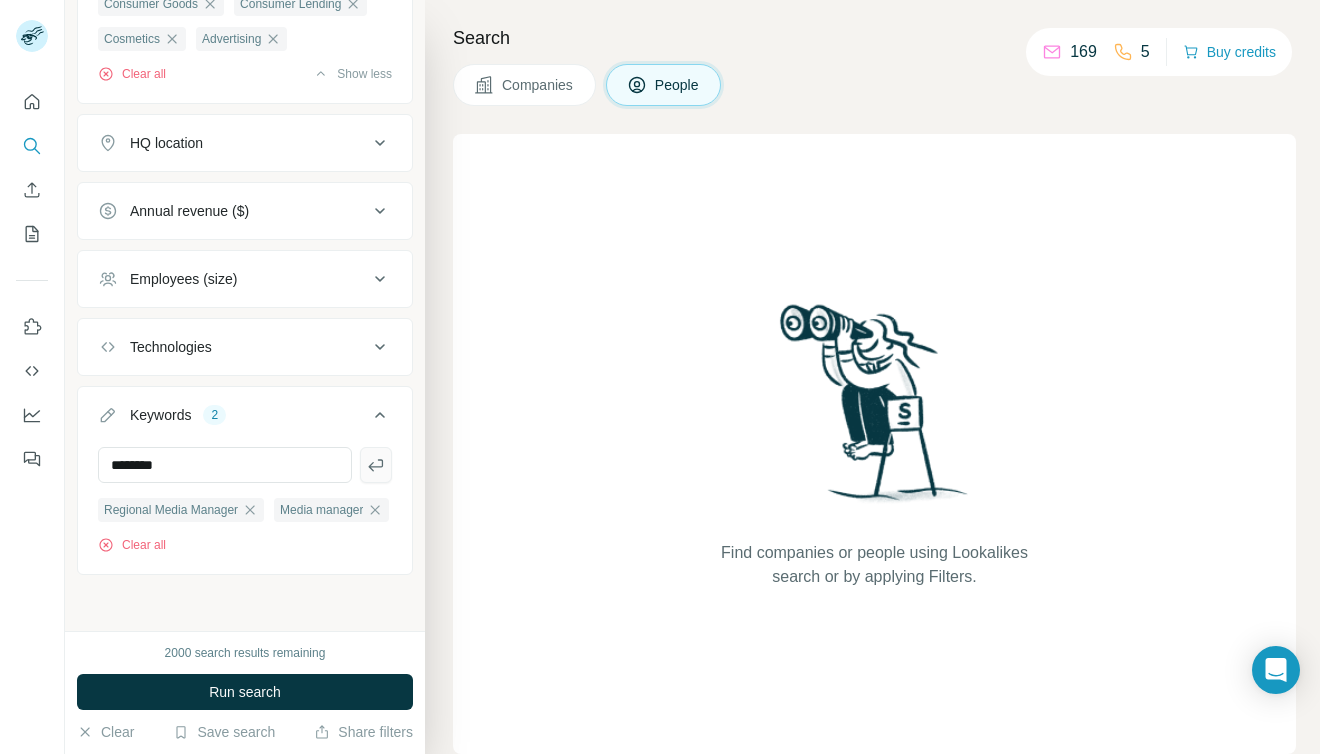 click 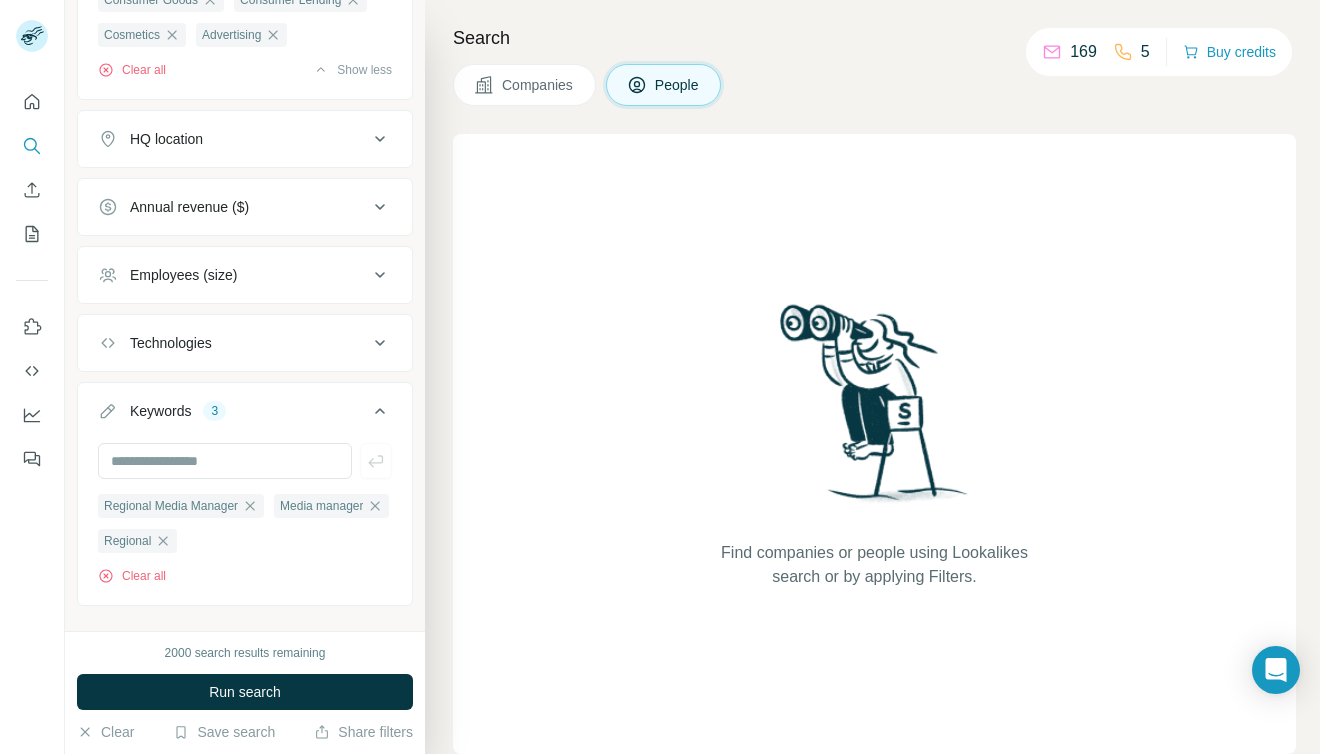 drag, startPoint x: 293, startPoint y: 544, endPoint x: 251, endPoint y: 545, distance: 42.0119 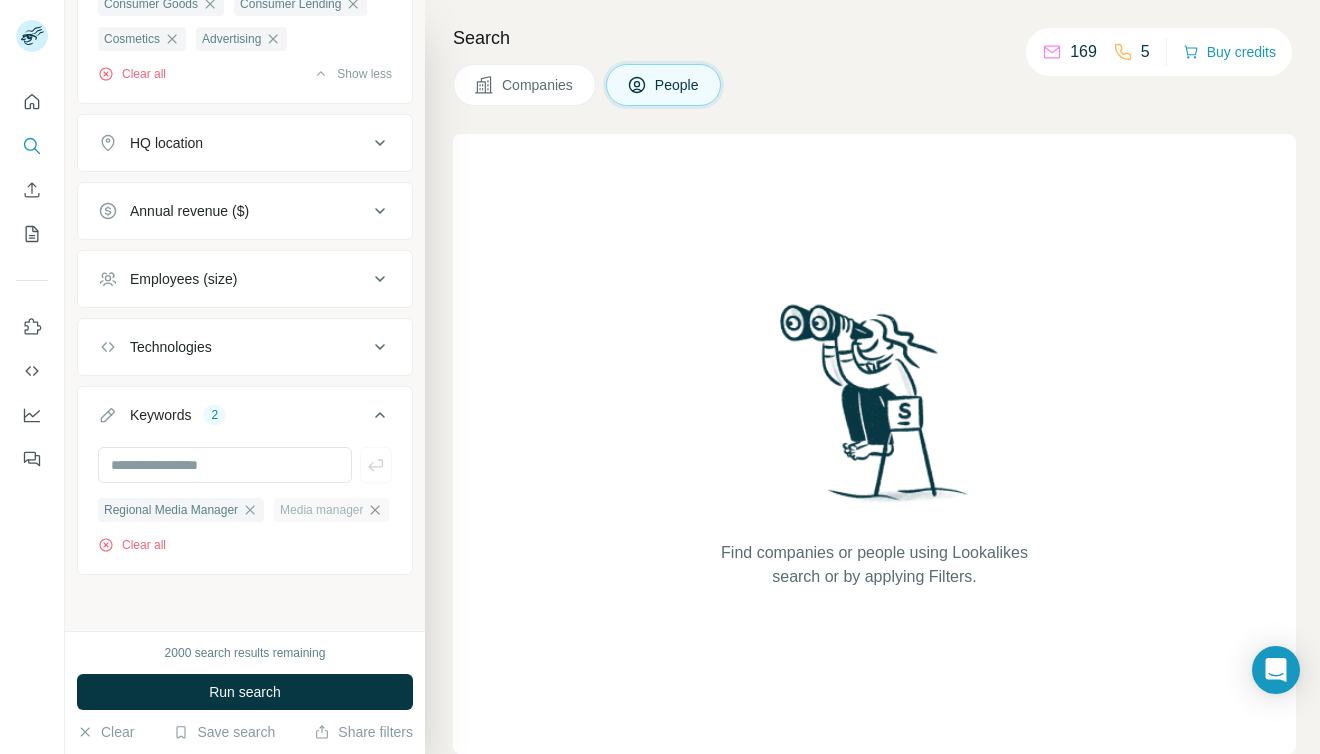 click 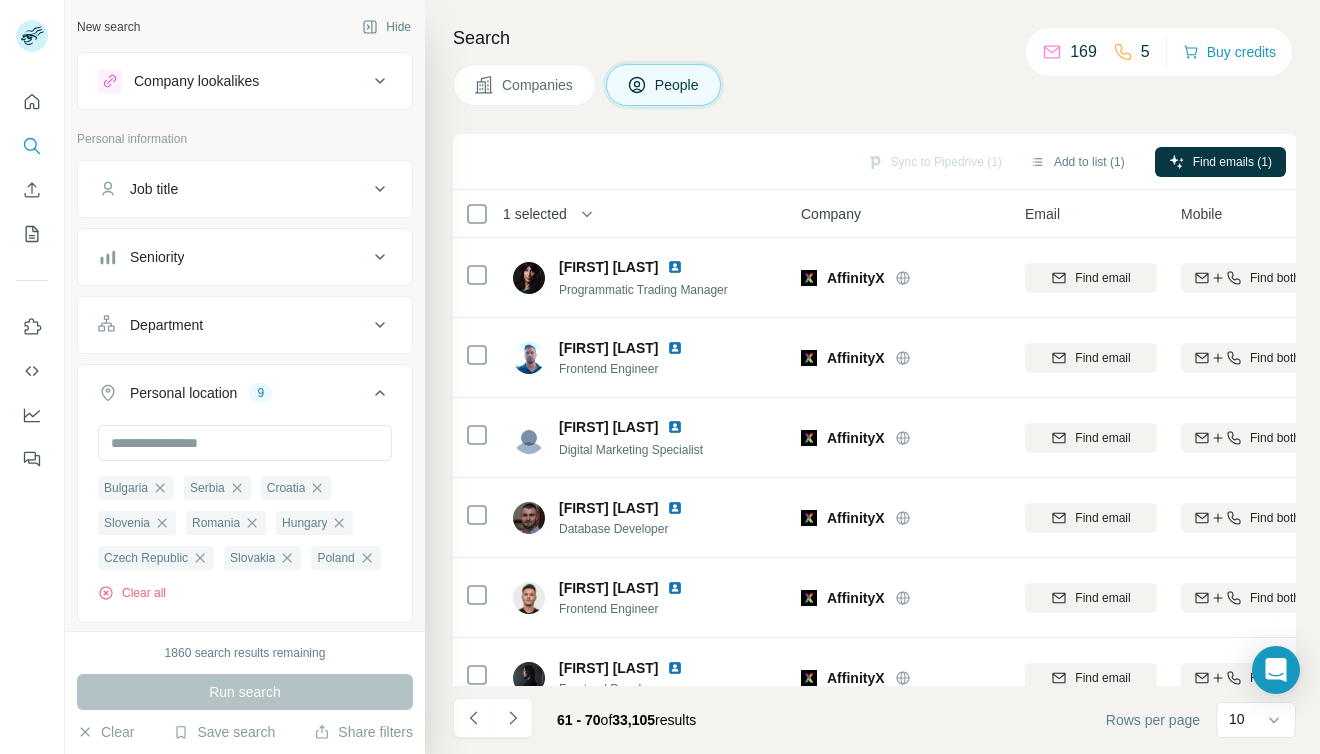 scroll, scrollTop: 0, scrollLeft: 0, axis: both 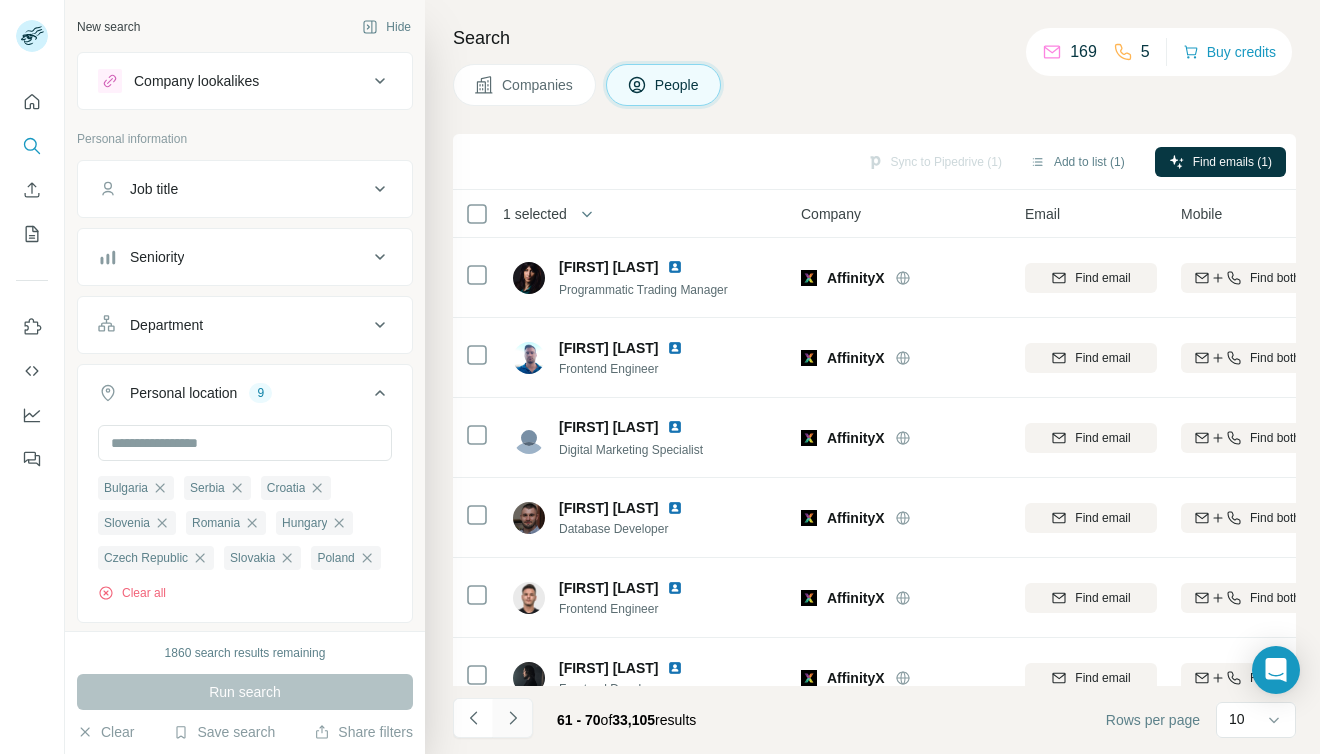 click 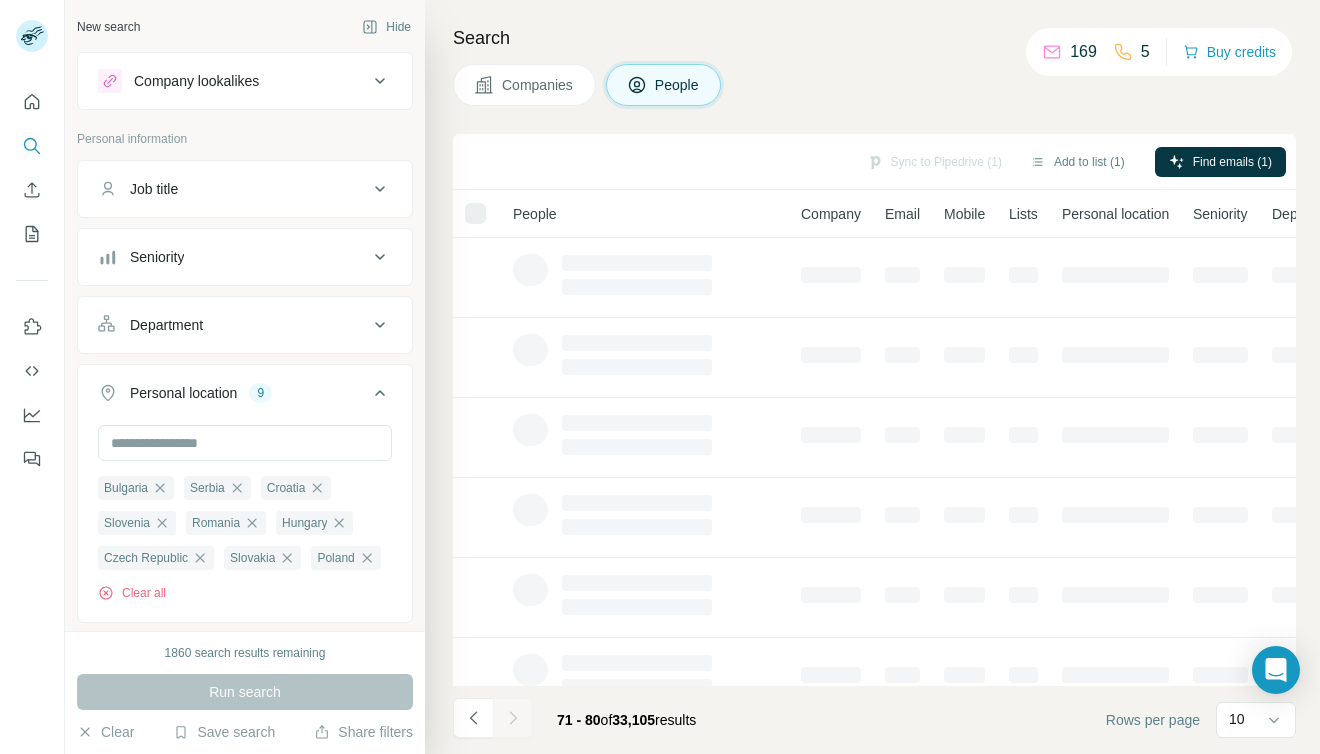 scroll, scrollTop: 899, scrollLeft: 0, axis: vertical 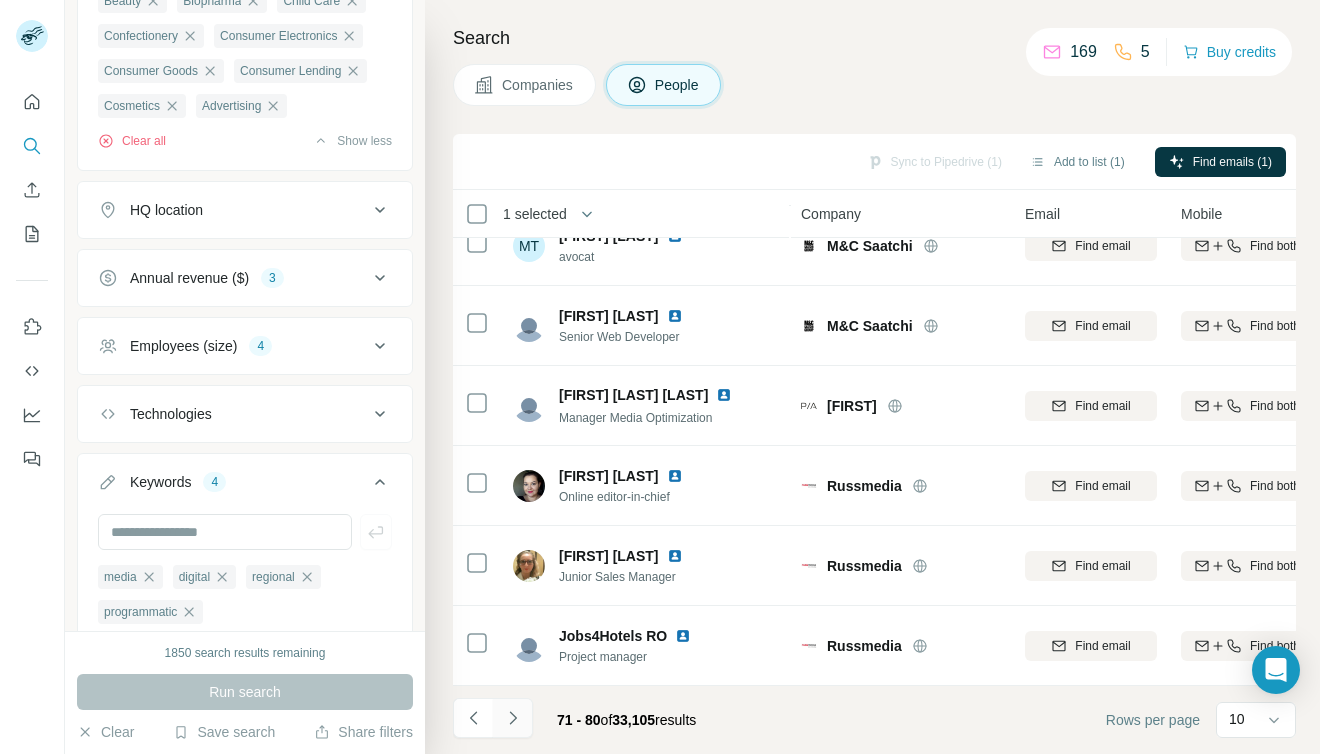 click 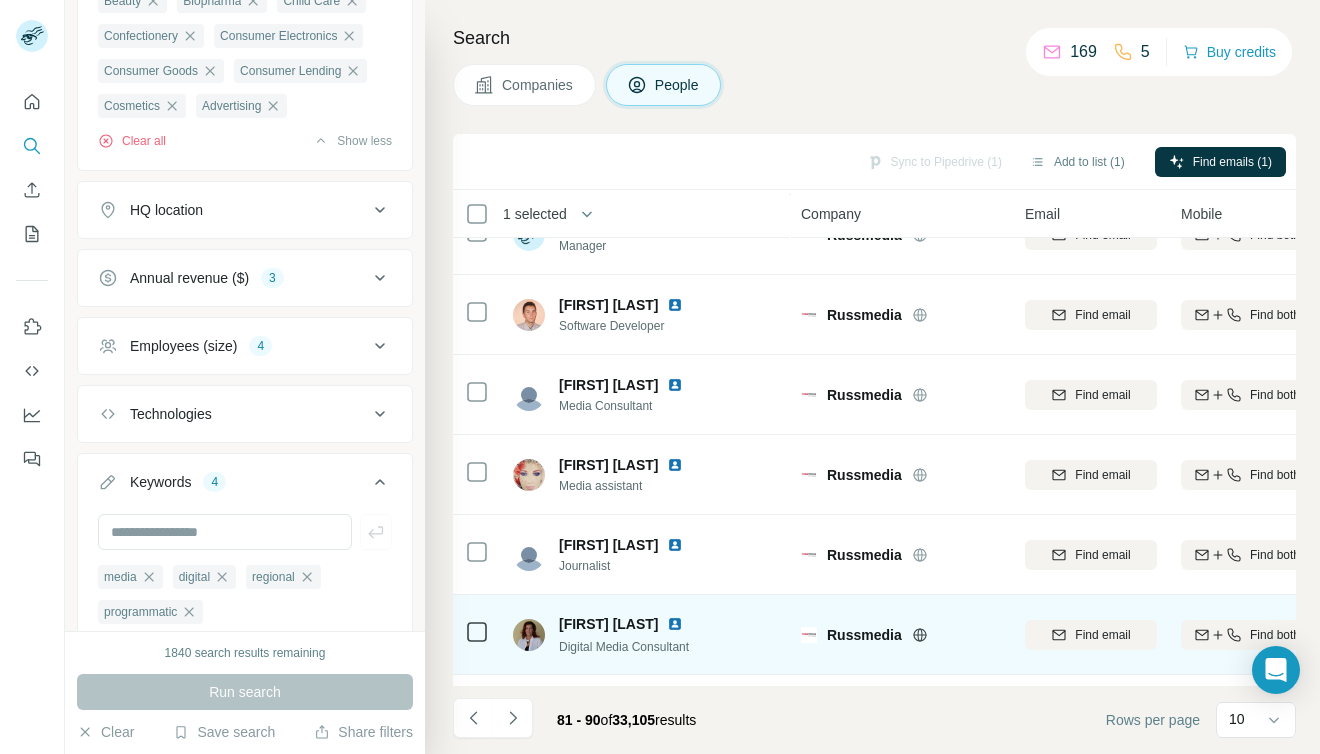 scroll, scrollTop: 352, scrollLeft: 0, axis: vertical 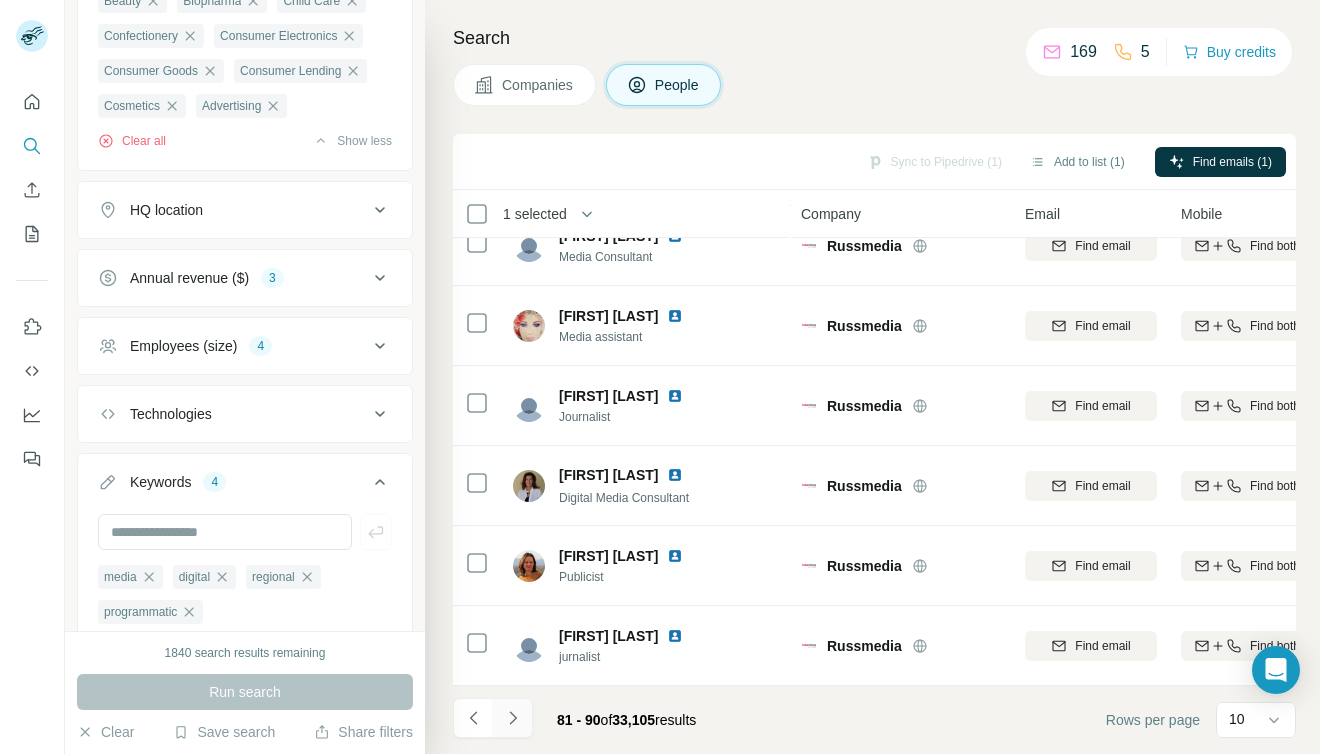 click 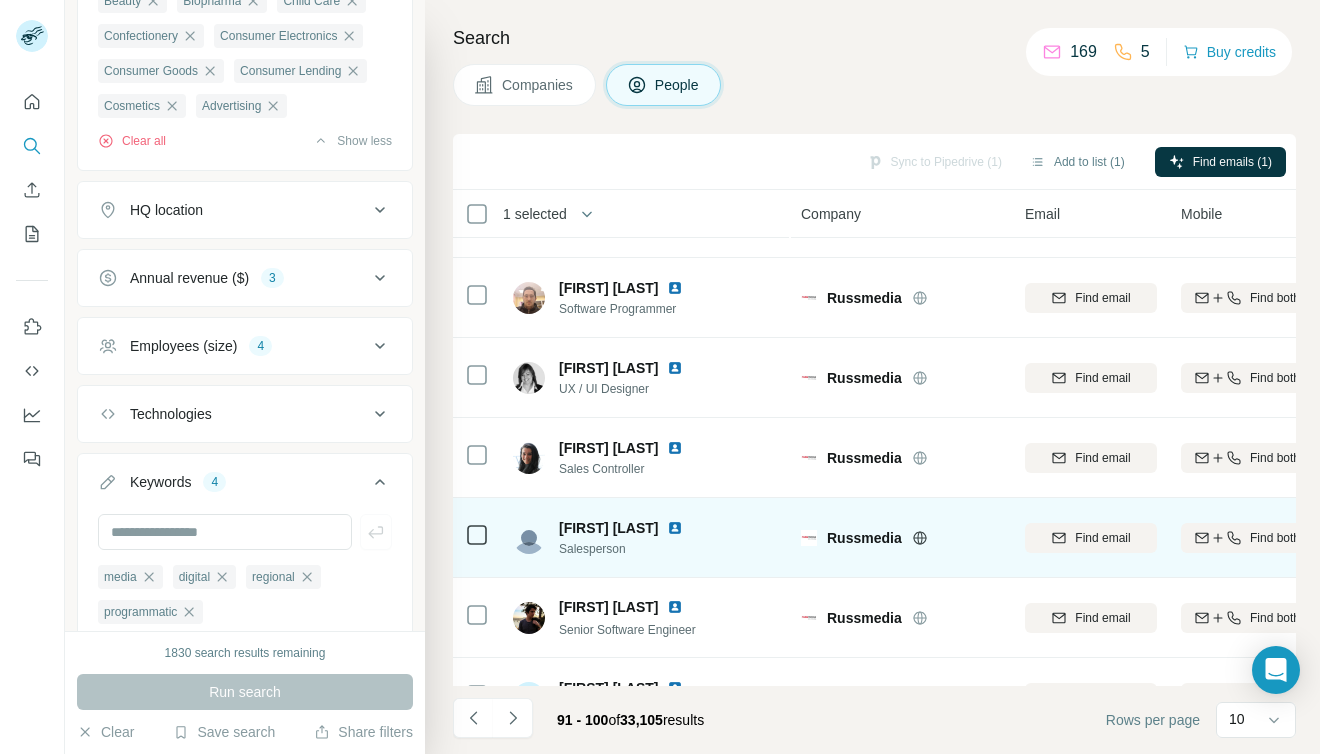 scroll, scrollTop: 352, scrollLeft: 0, axis: vertical 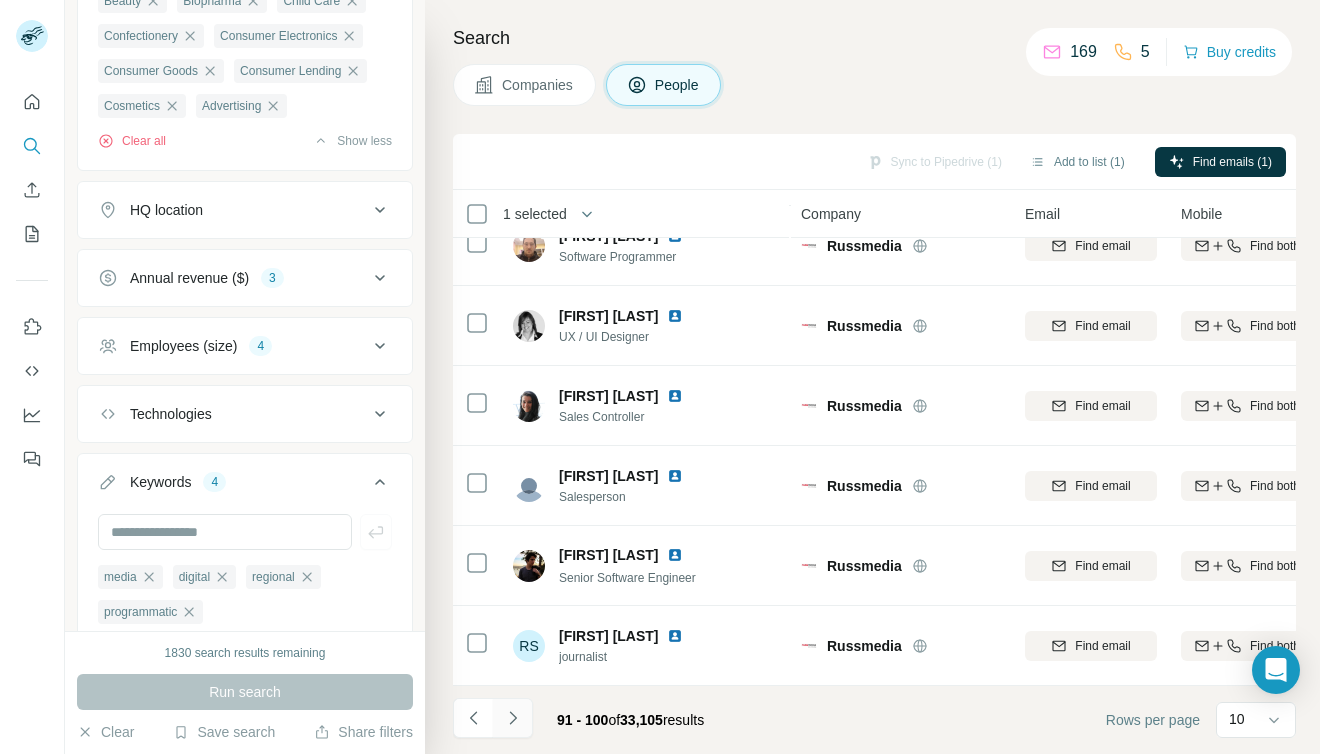 click 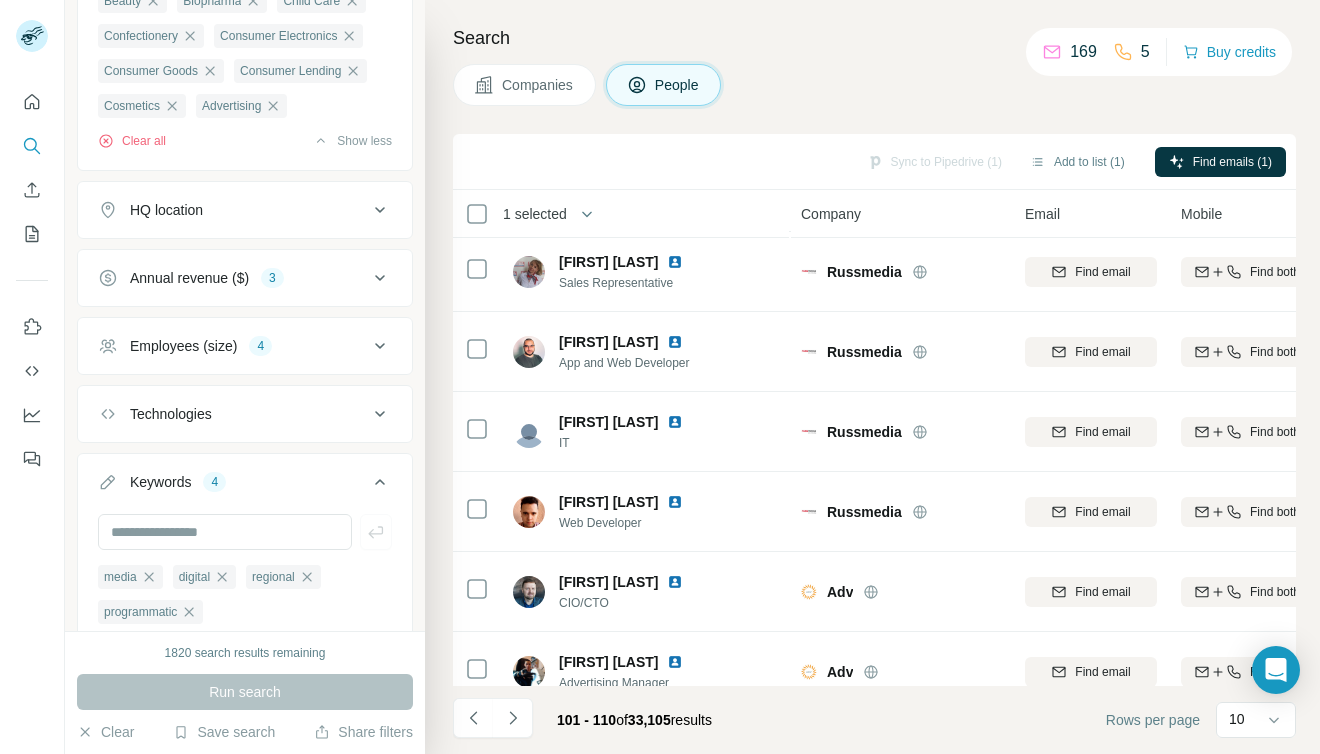 scroll, scrollTop: 352, scrollLeft: 0, axis: vertical 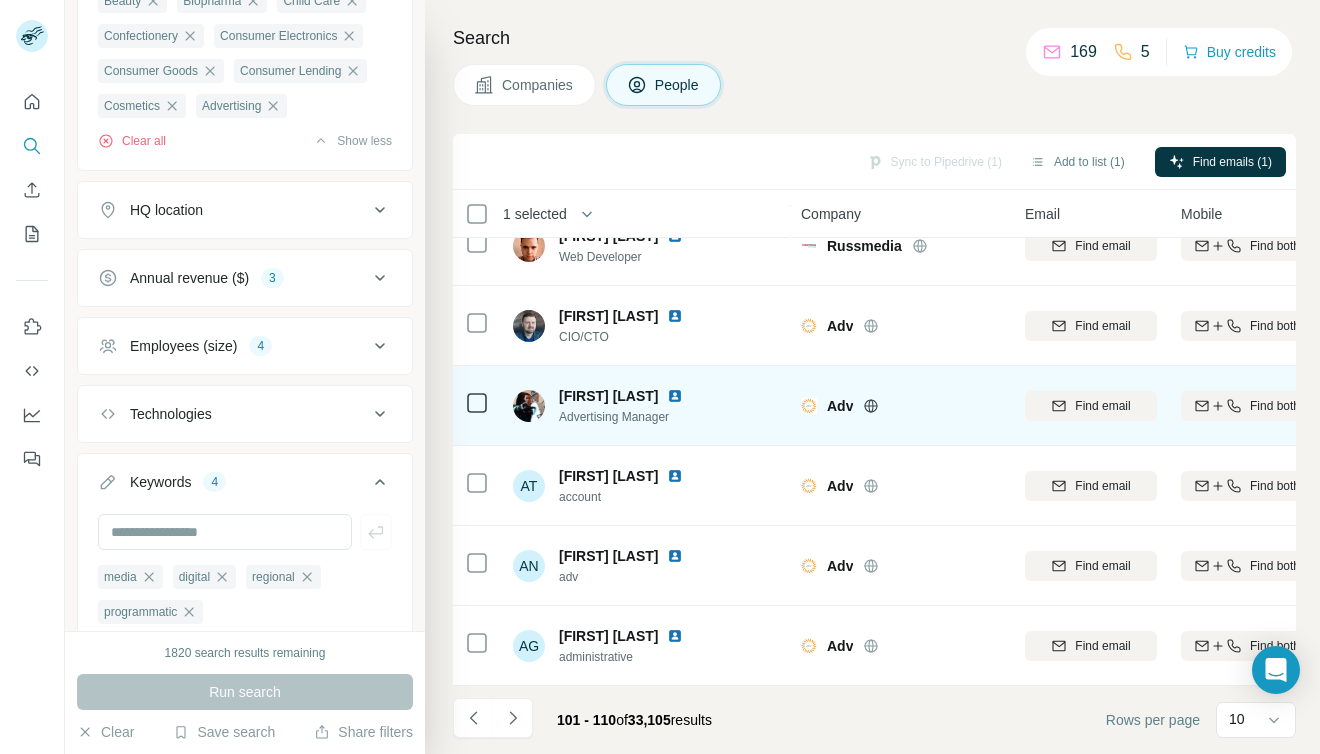 click at bounding box center (675, 396) 